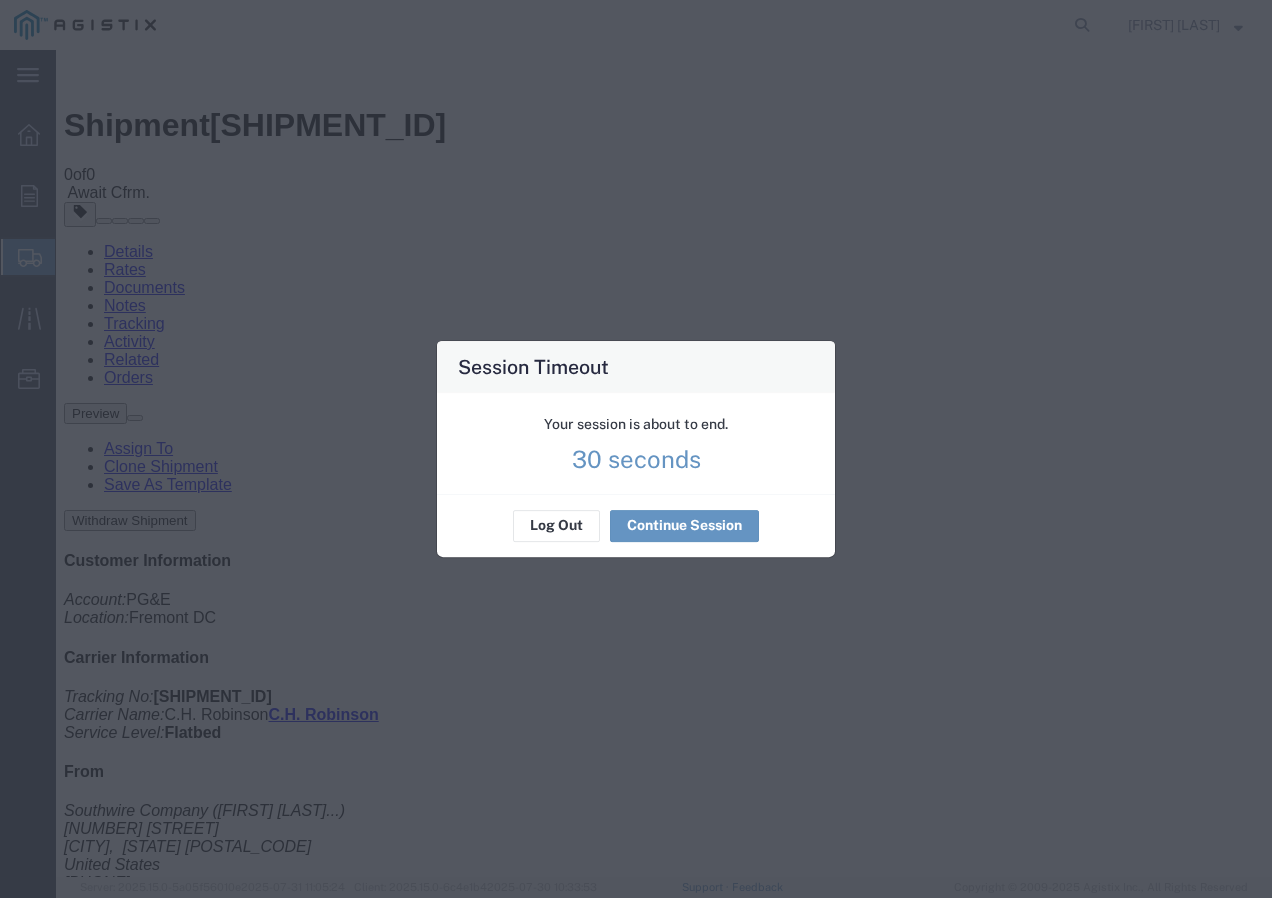 scroll, scrollTop: 0, scrollLeft: 0, axis: both 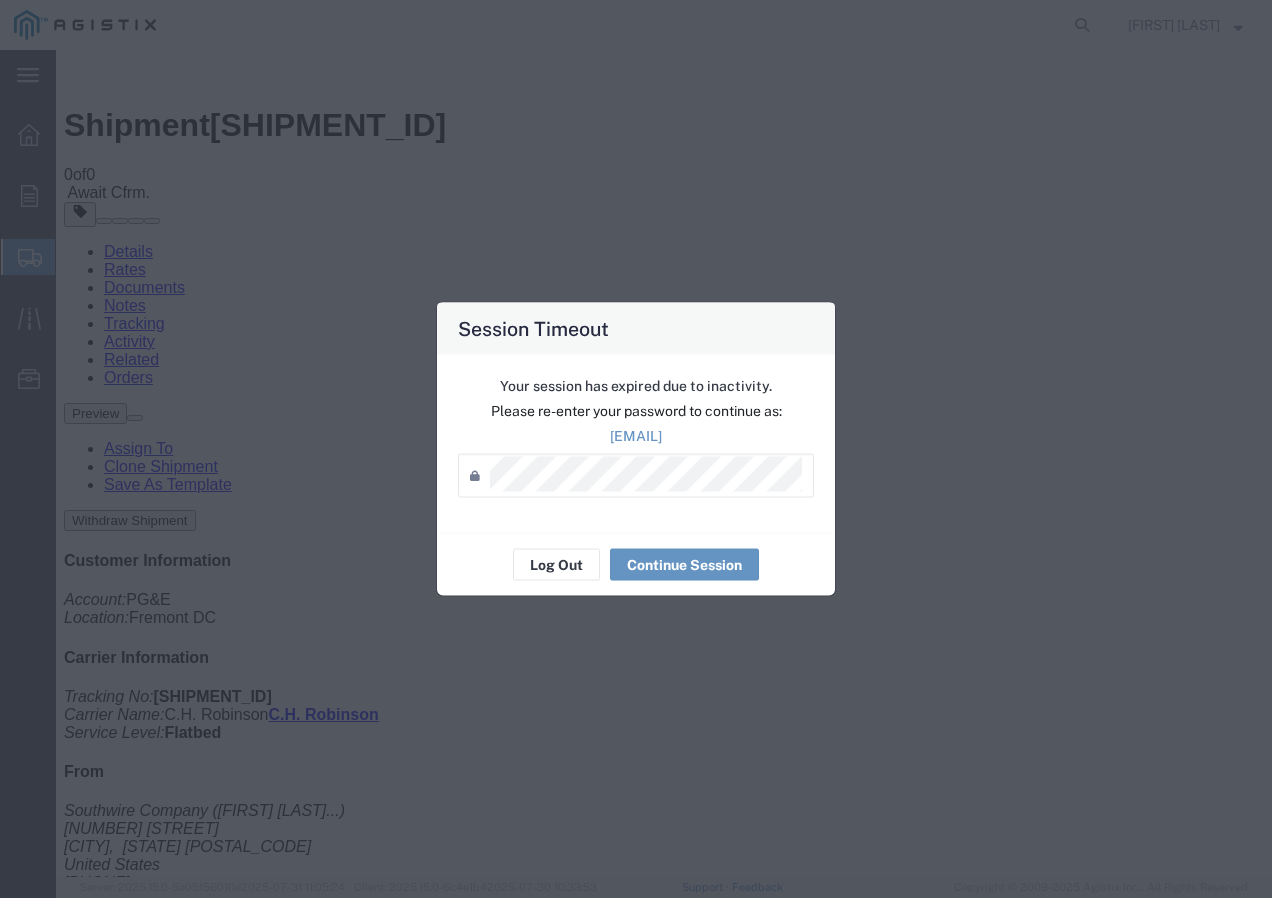 click on "Your session has expired due to inactivity.   Please re-enter your password to continue as:  [EMAIL]  Password  *" 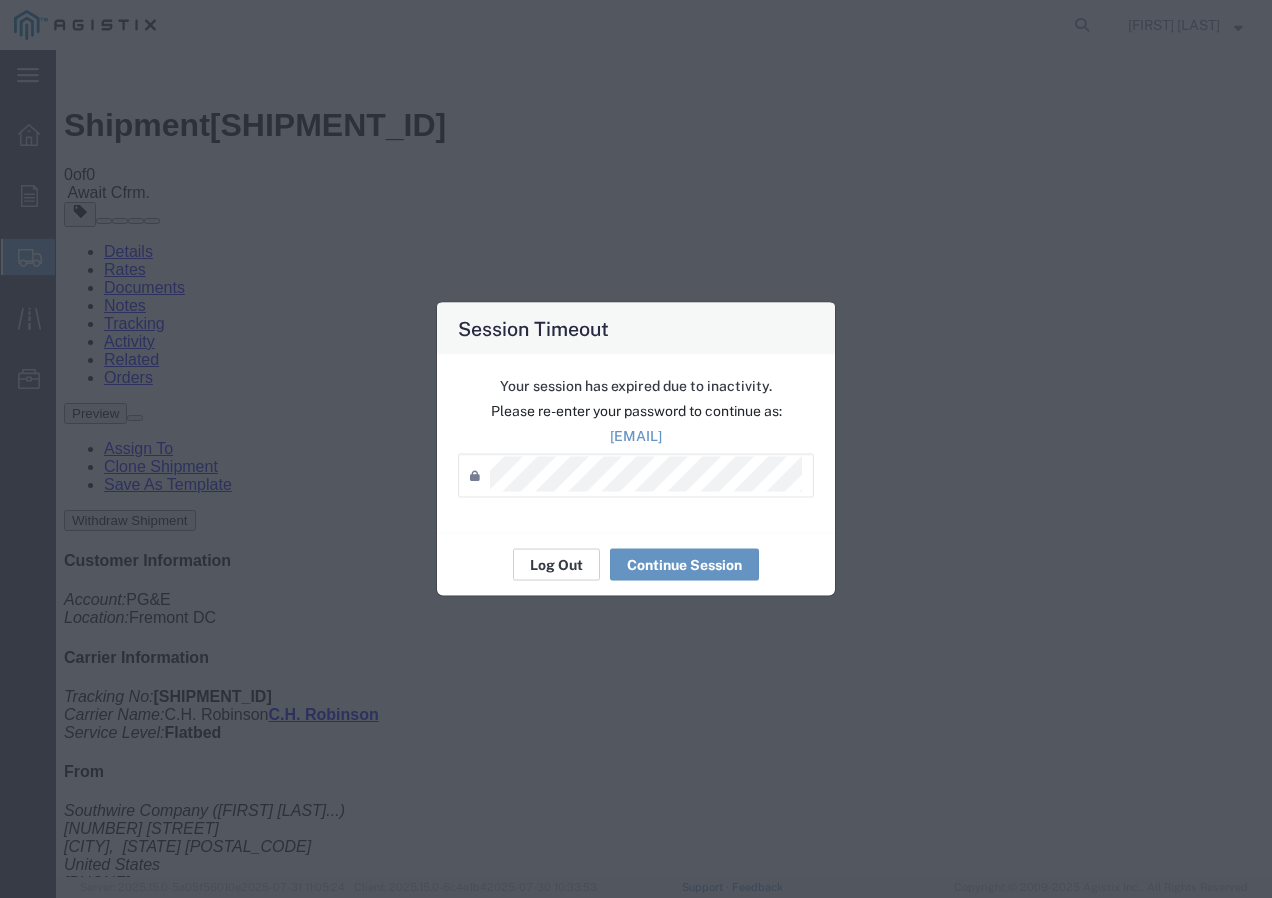 click on "Log Out" 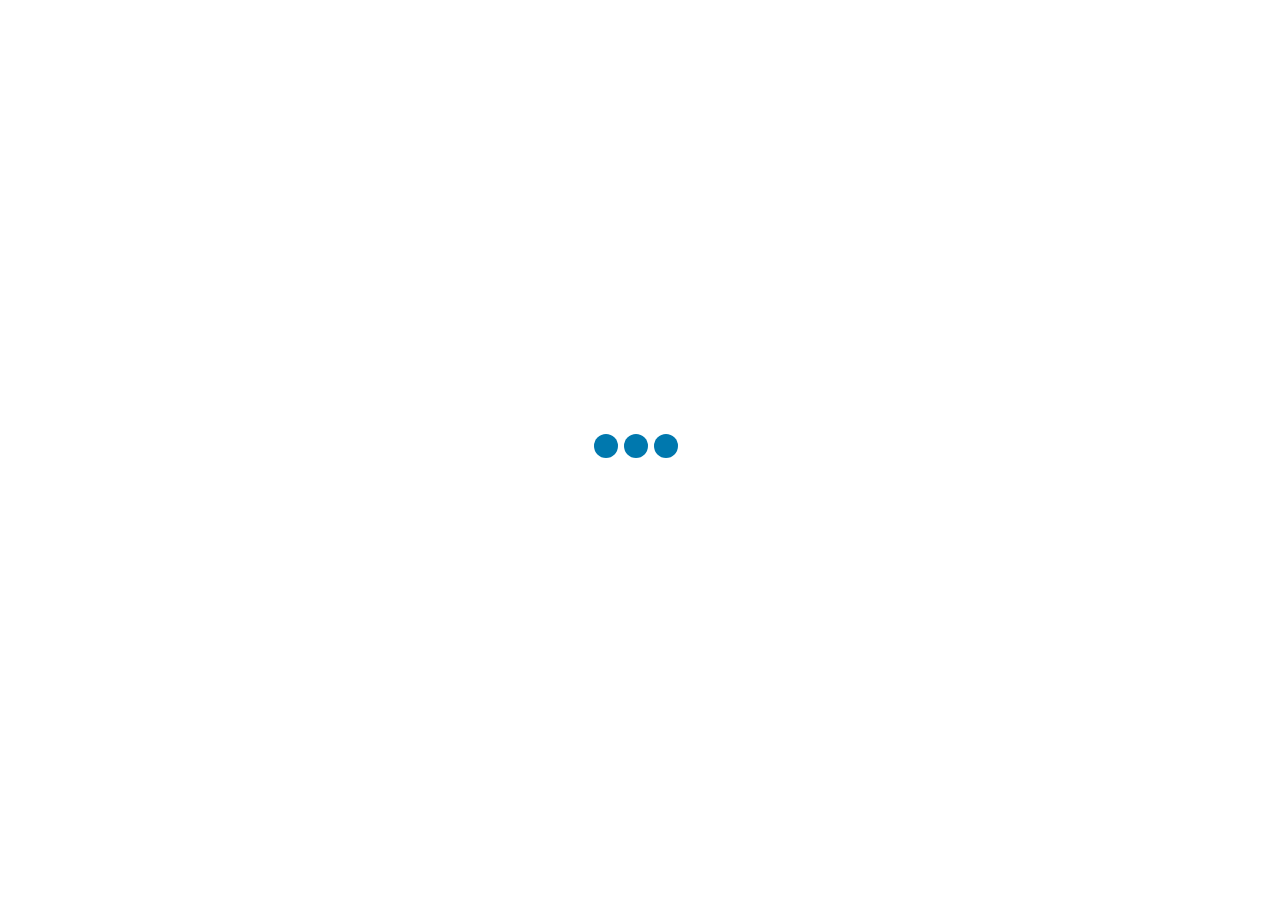 scroll, scrollTop: 0, scrollLeft: 0, axis: both 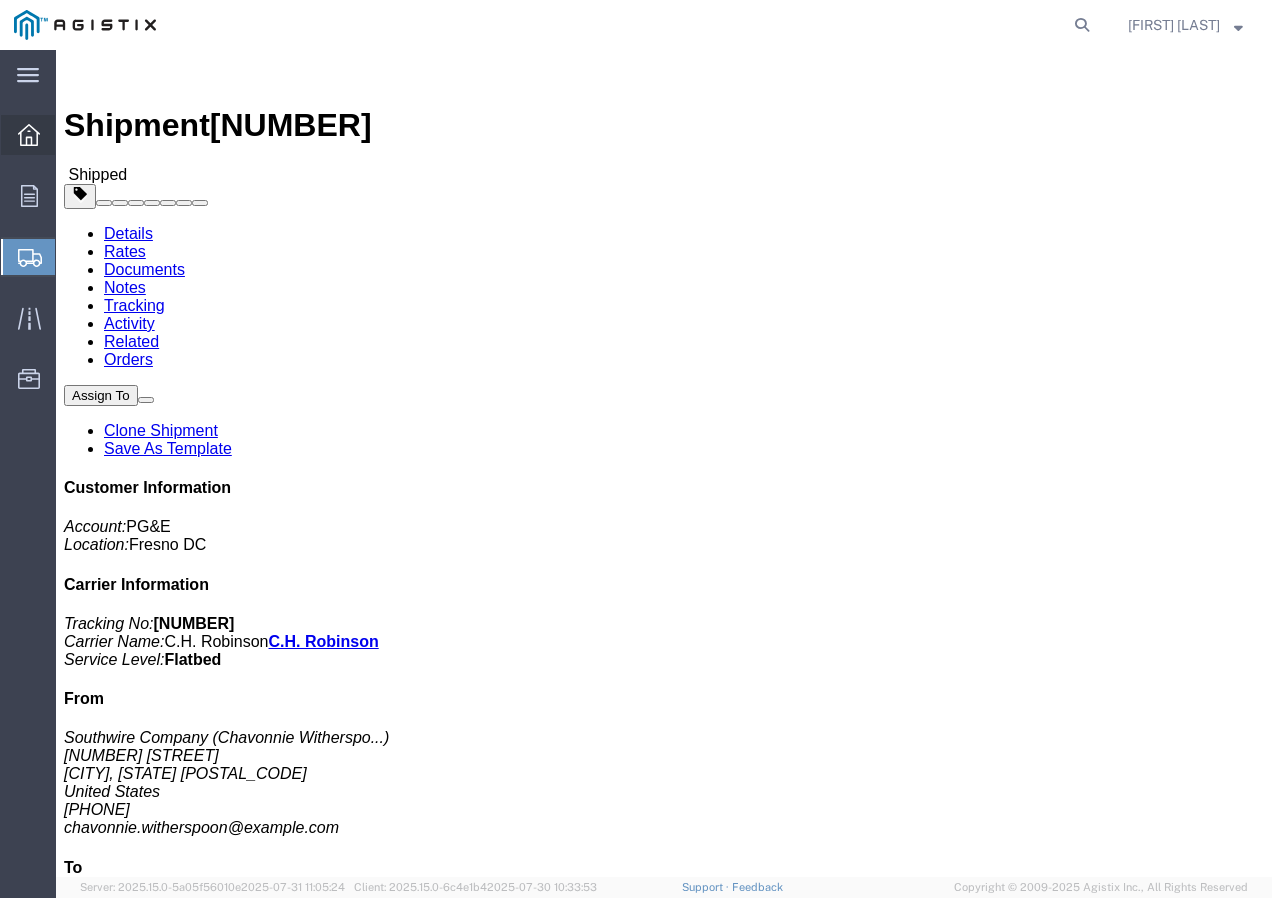 click 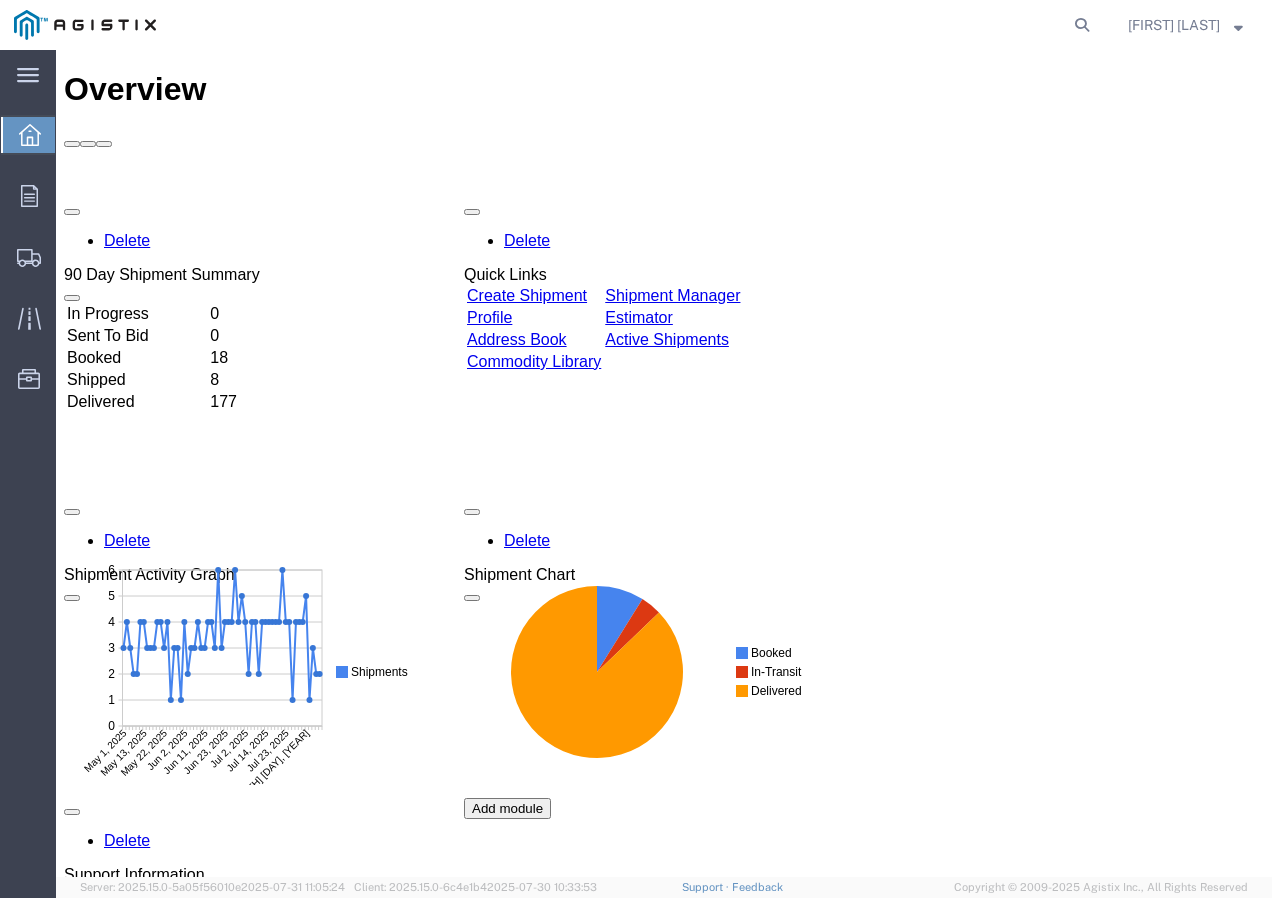 scroll, scrollTop: 0, scrollLeft: 0, axis: both 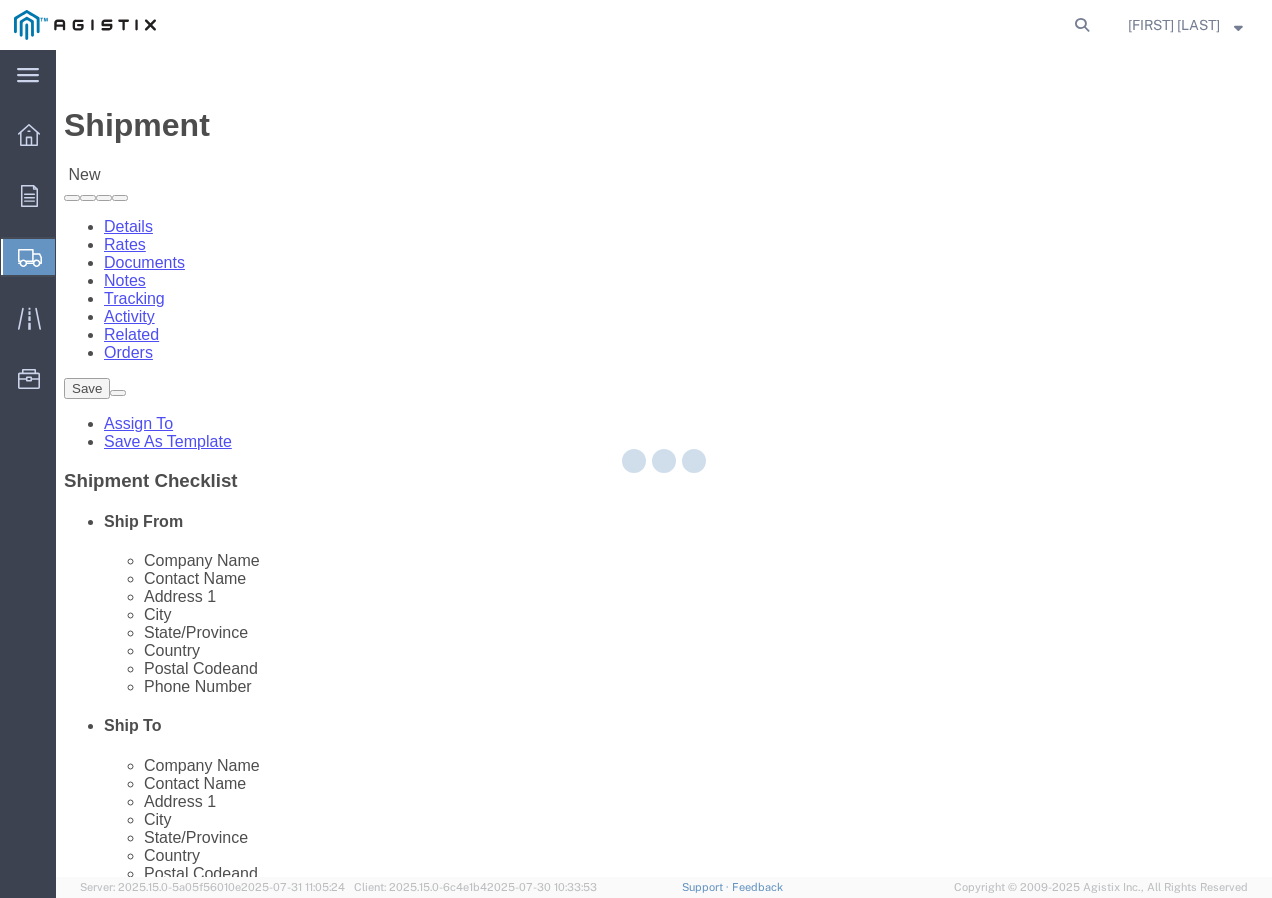 select 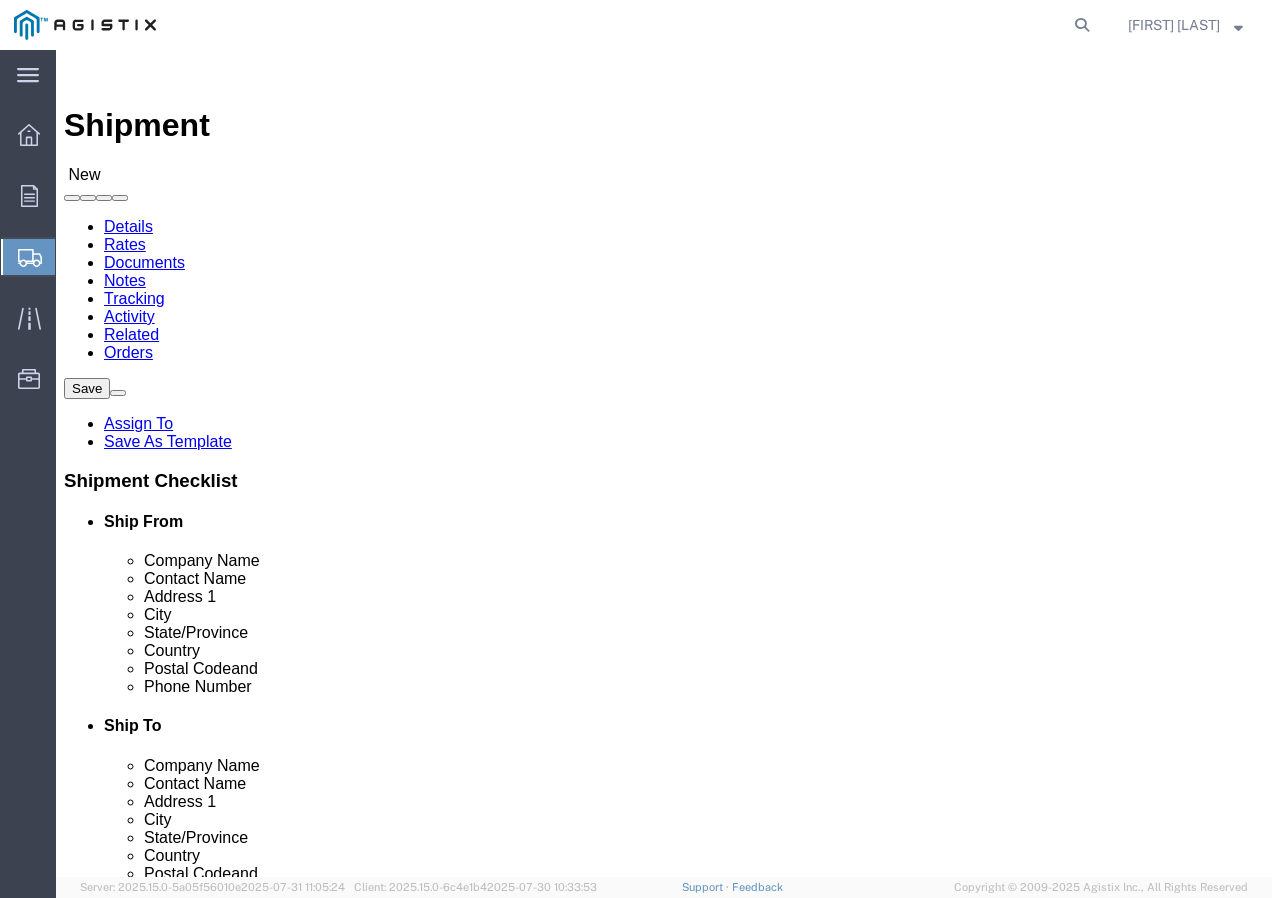 drag, startPoint x: 459, startPoint y: 346, endPoint x: 400, endPoint y: 296, distance: 77.33692 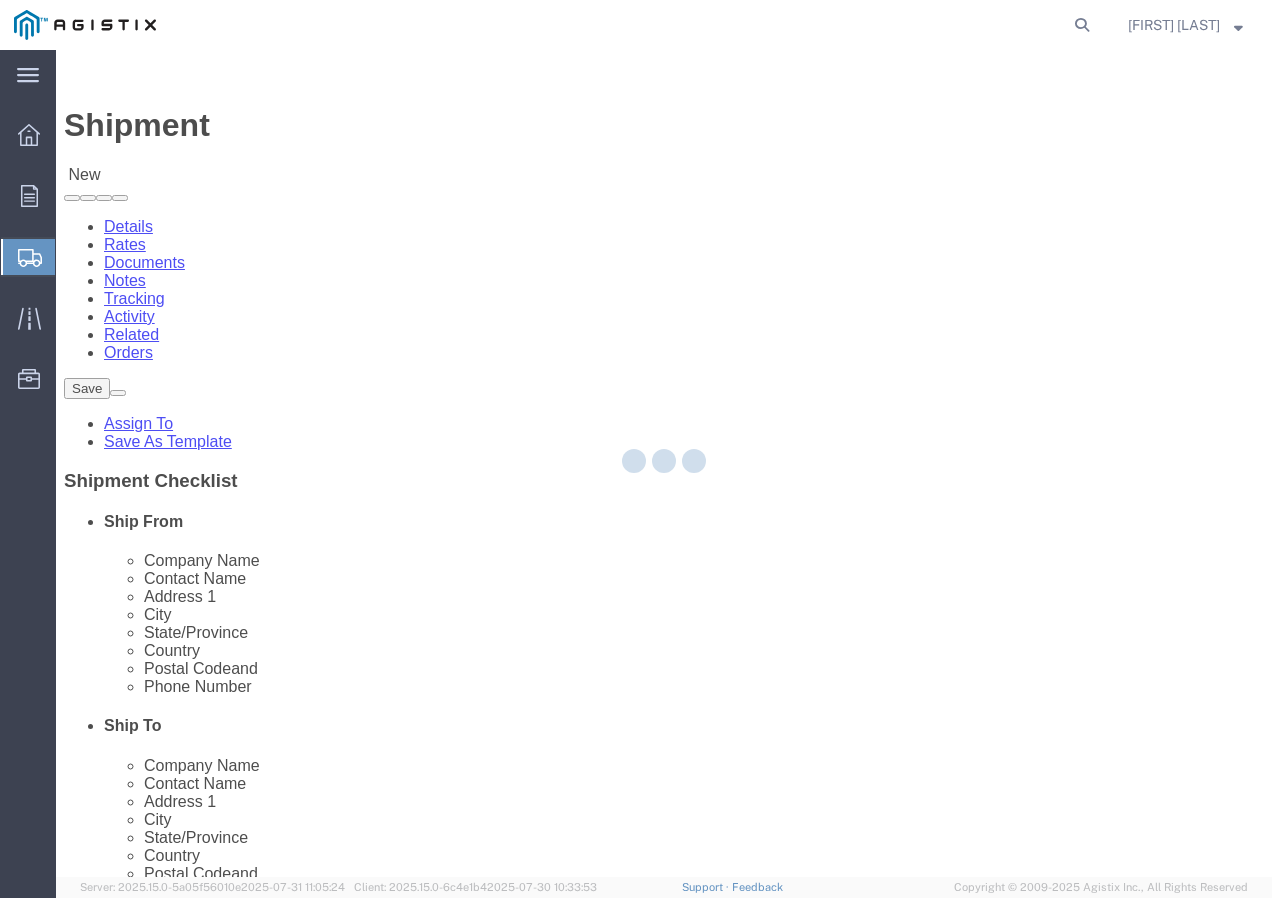 type on "Southwire Company" 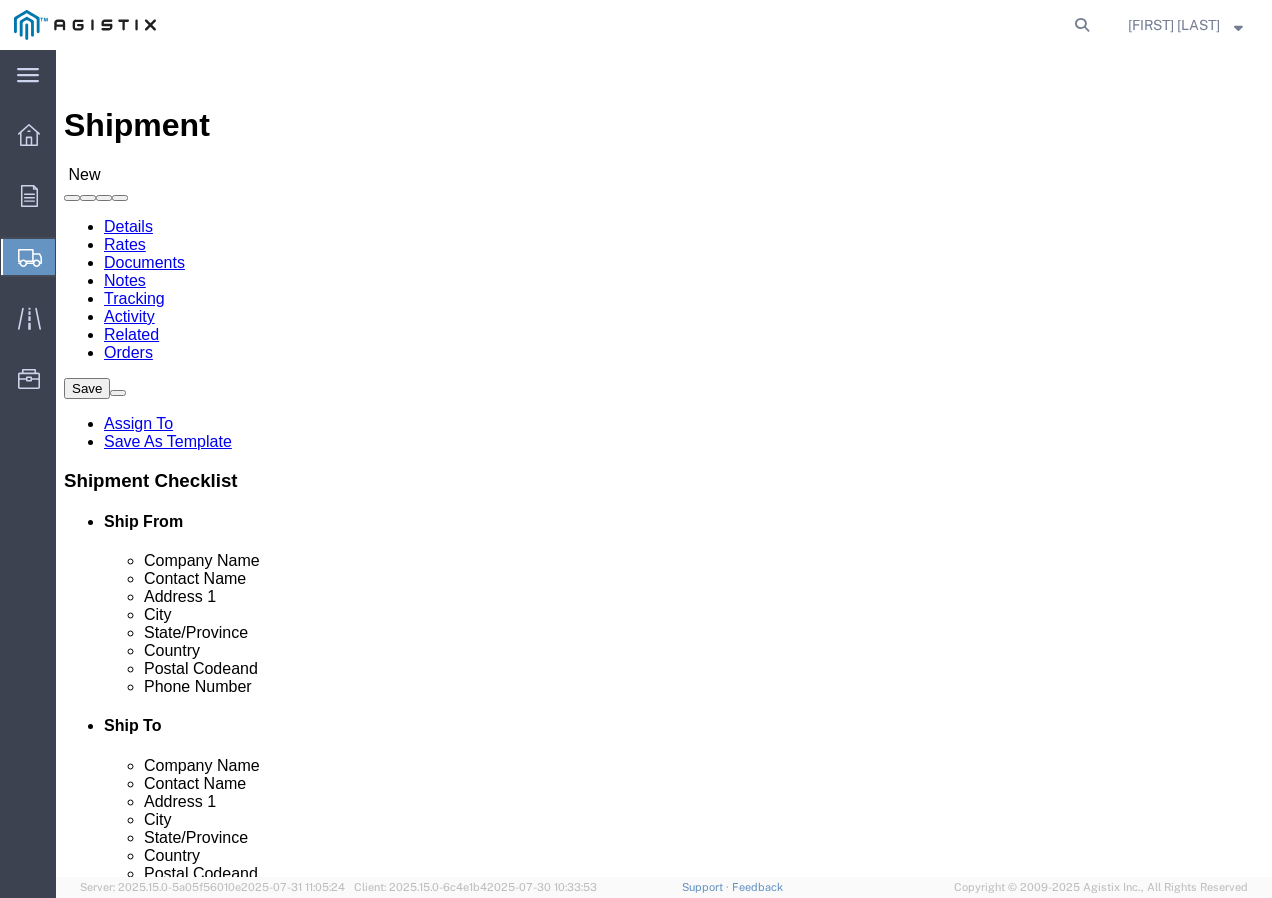 select on "CA" 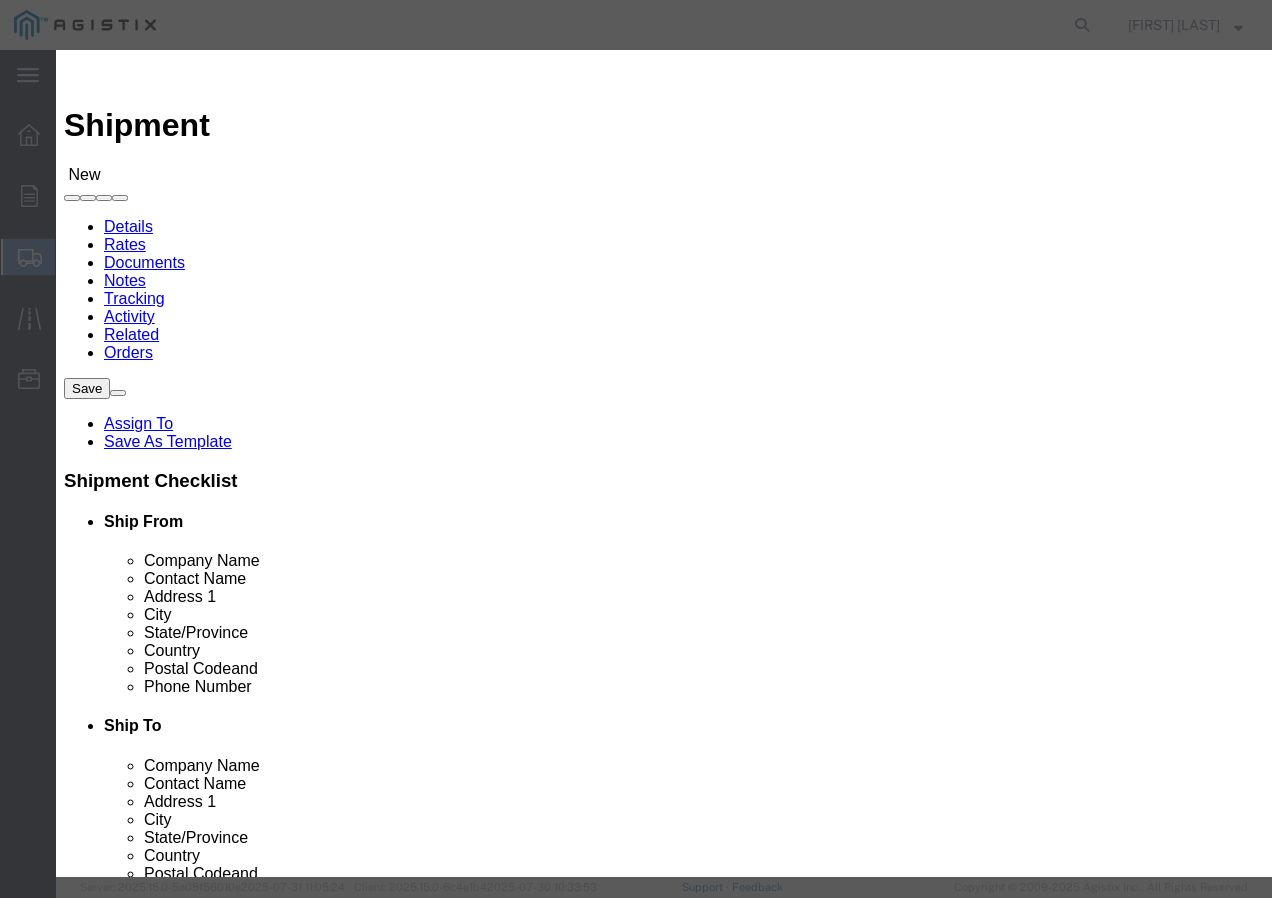 click on "Search by Address Book Name City Company Name Contact Name Country CustomerAlias DPL Days To Expire DPL Last Update DPL Status Email Address Location Type Notes Phone Number Role State Zip" 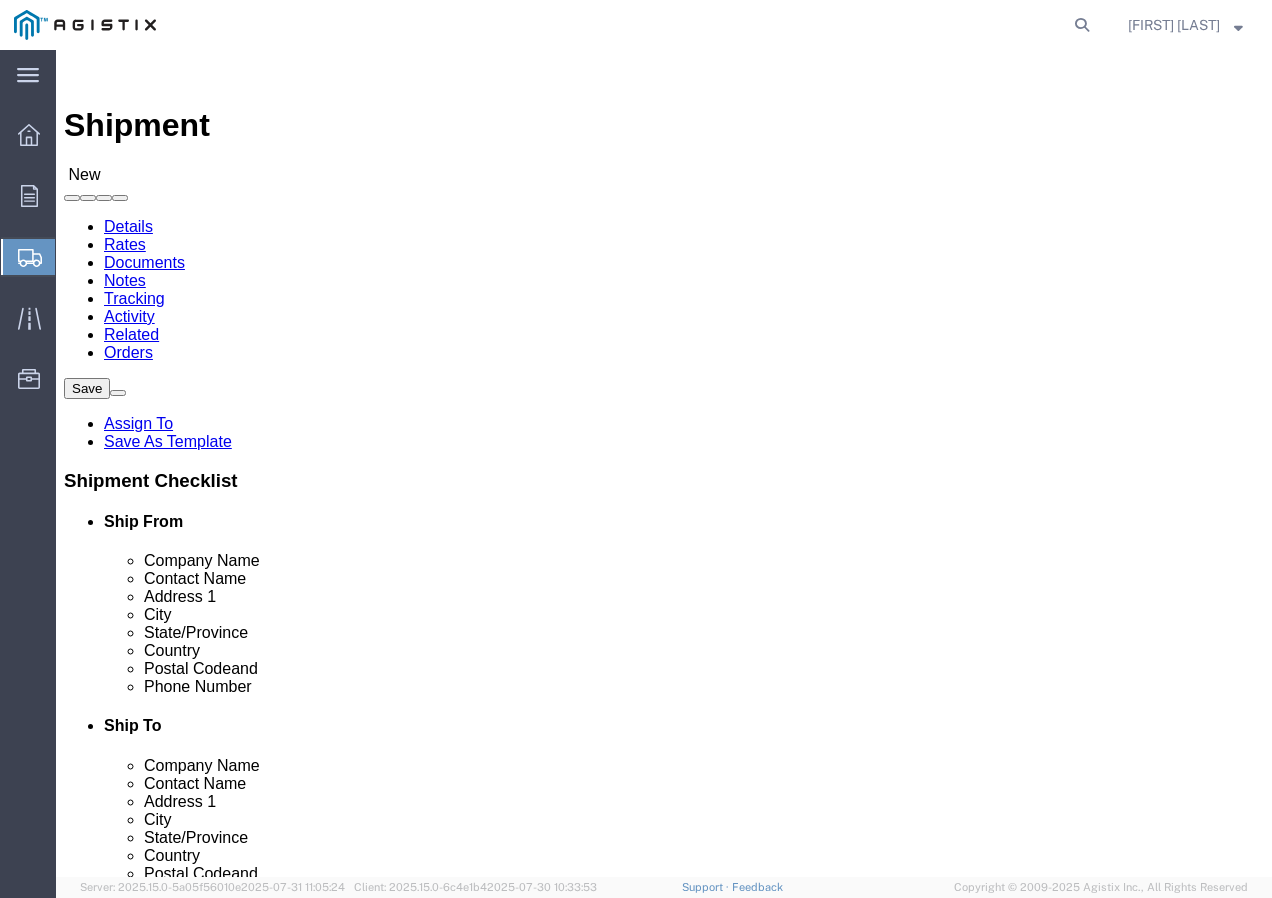 click 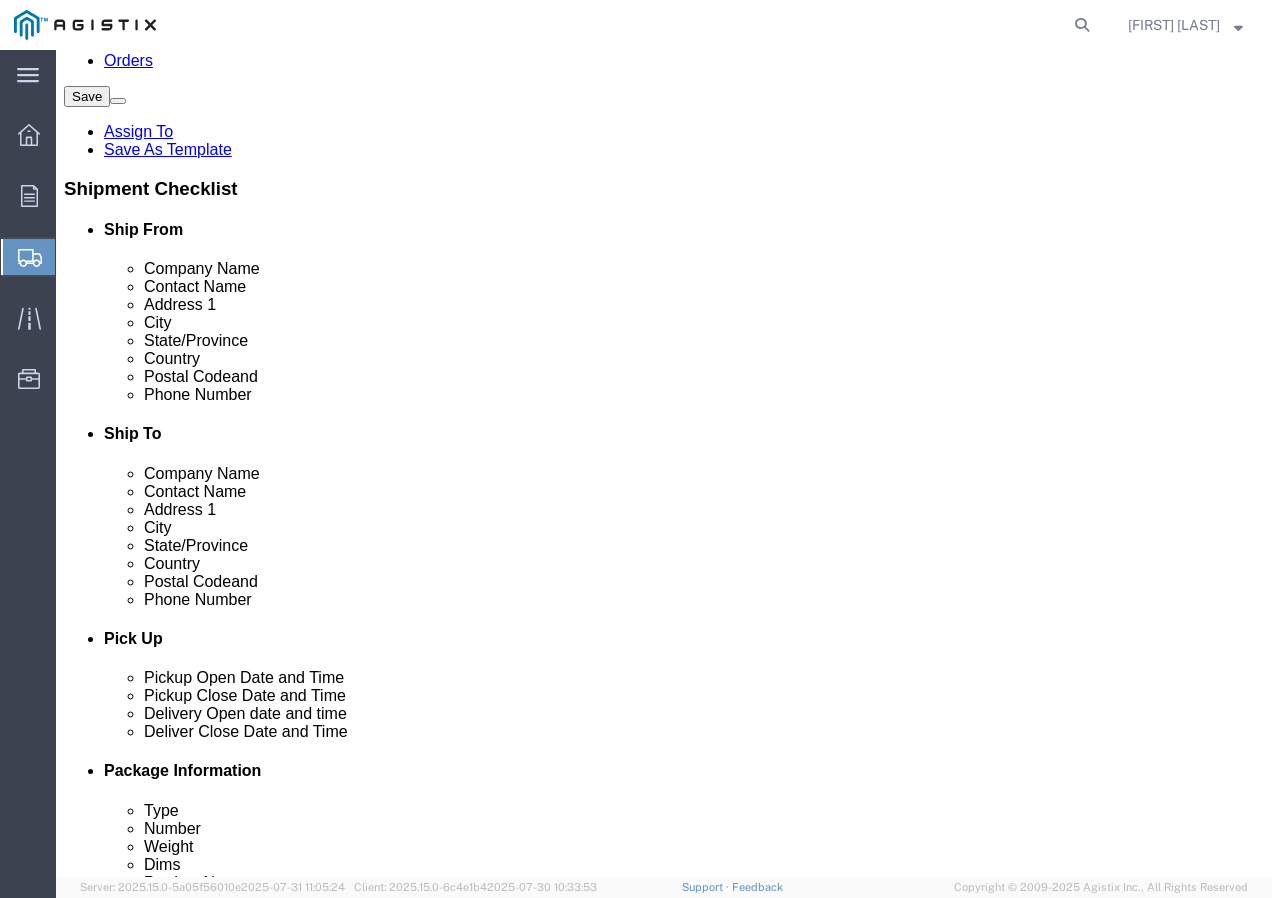 scroll, scrollTop: 300, scrollLeft: 0, axis: vertical 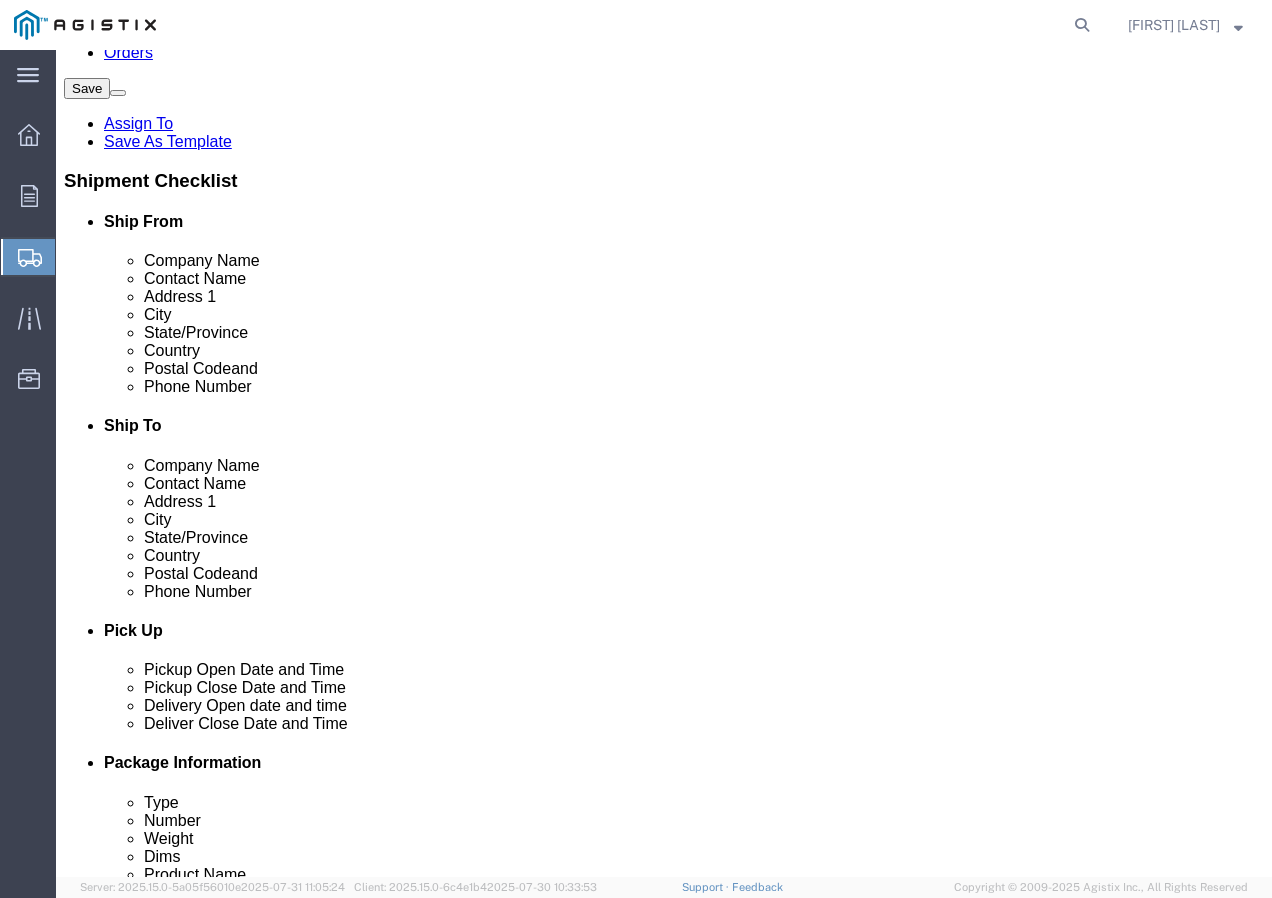 type on "Marysville Receiving" 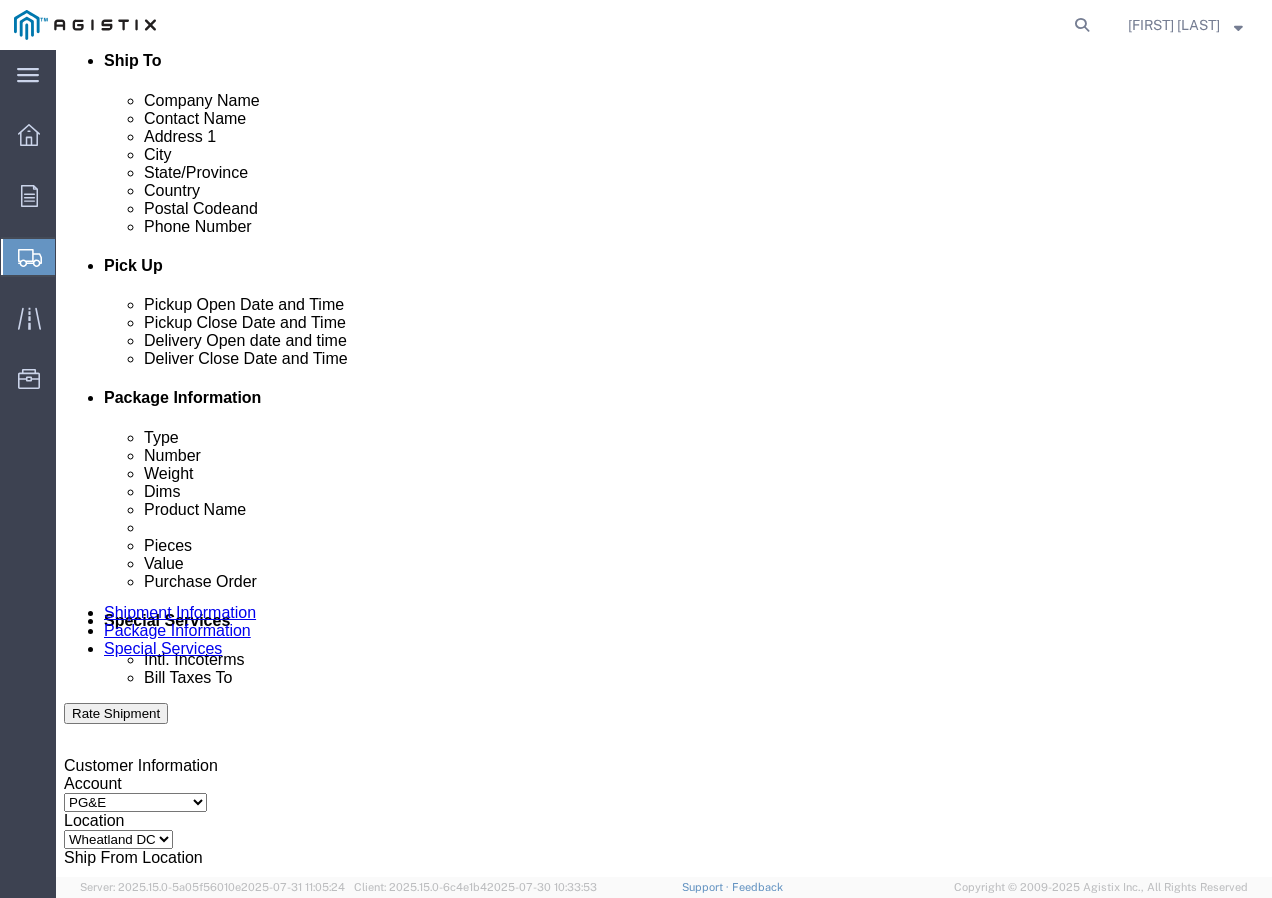 scroll, scrollTop: 700, scrollLeft: 0, axis: vertical 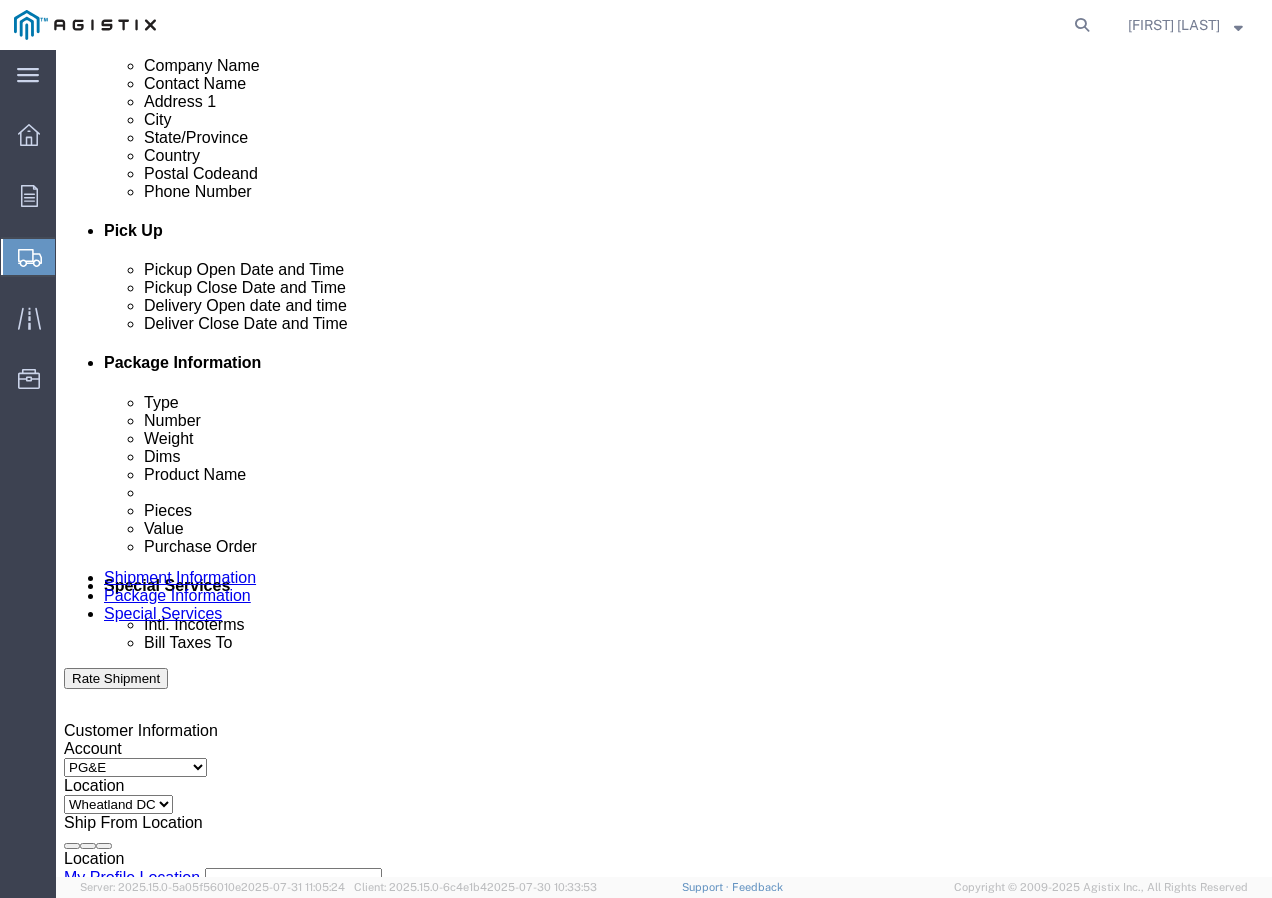 type on "[PHONE]" 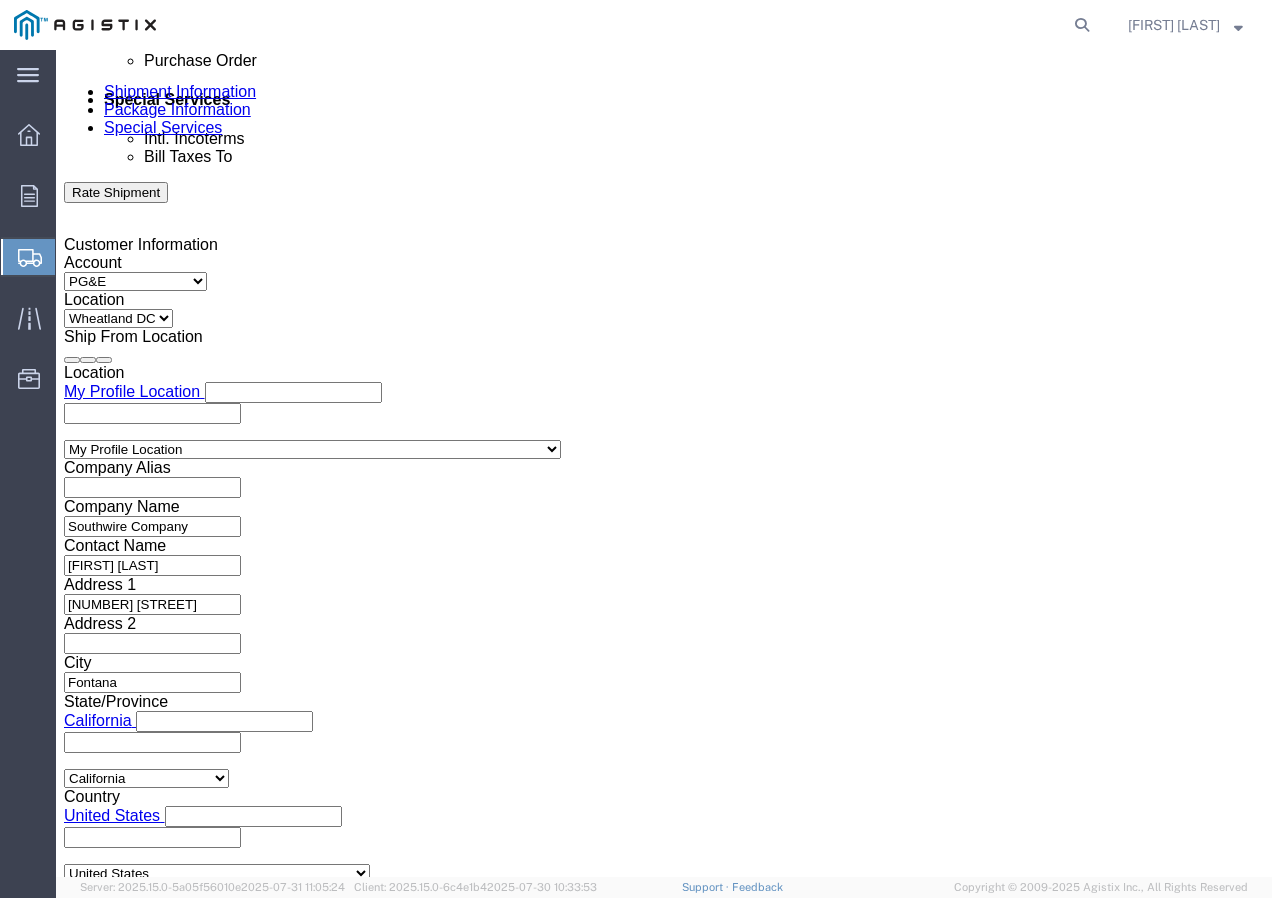 click on "8:00 AM" 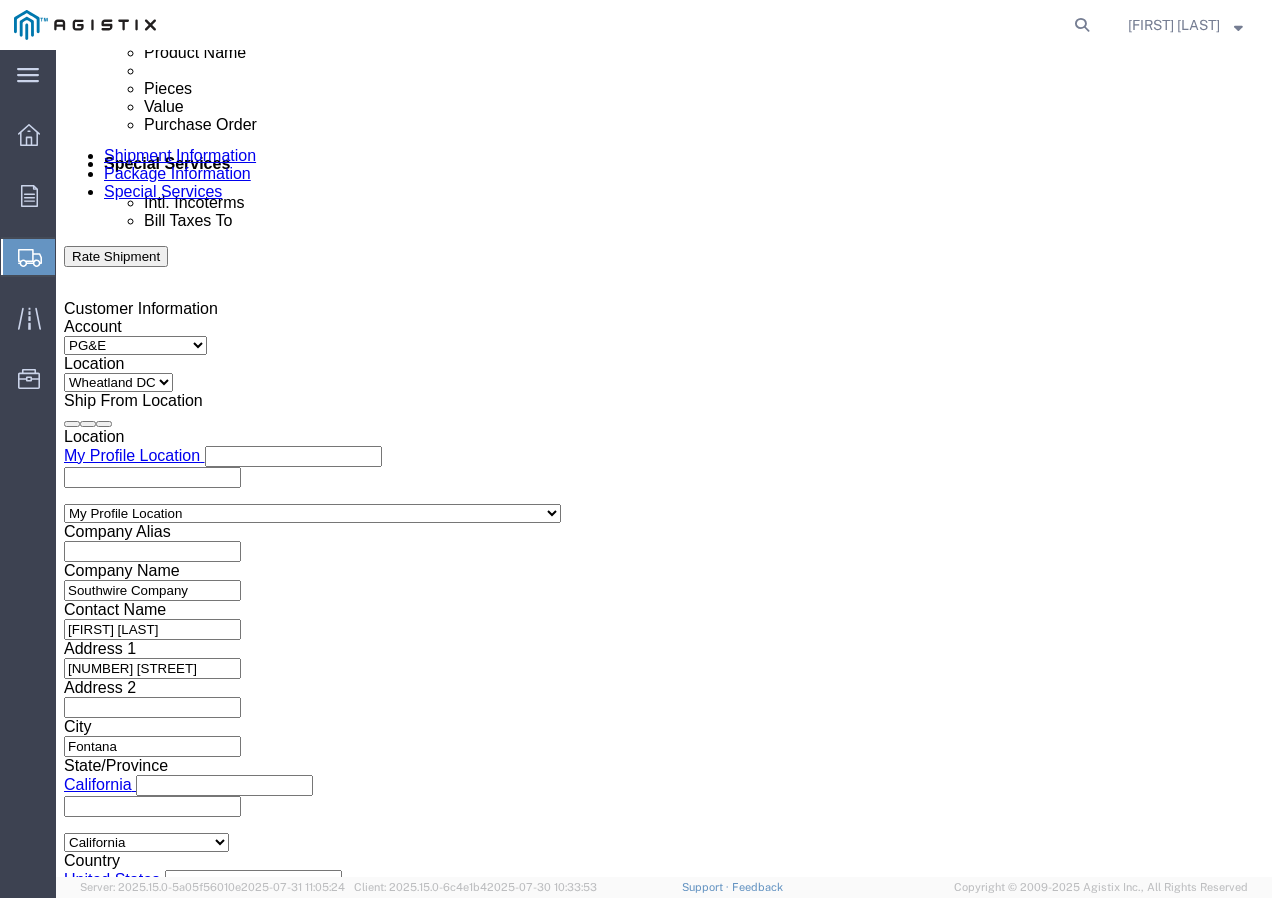 scroll, scrollTop: 886, scrollLeft: 0, axis: vertical 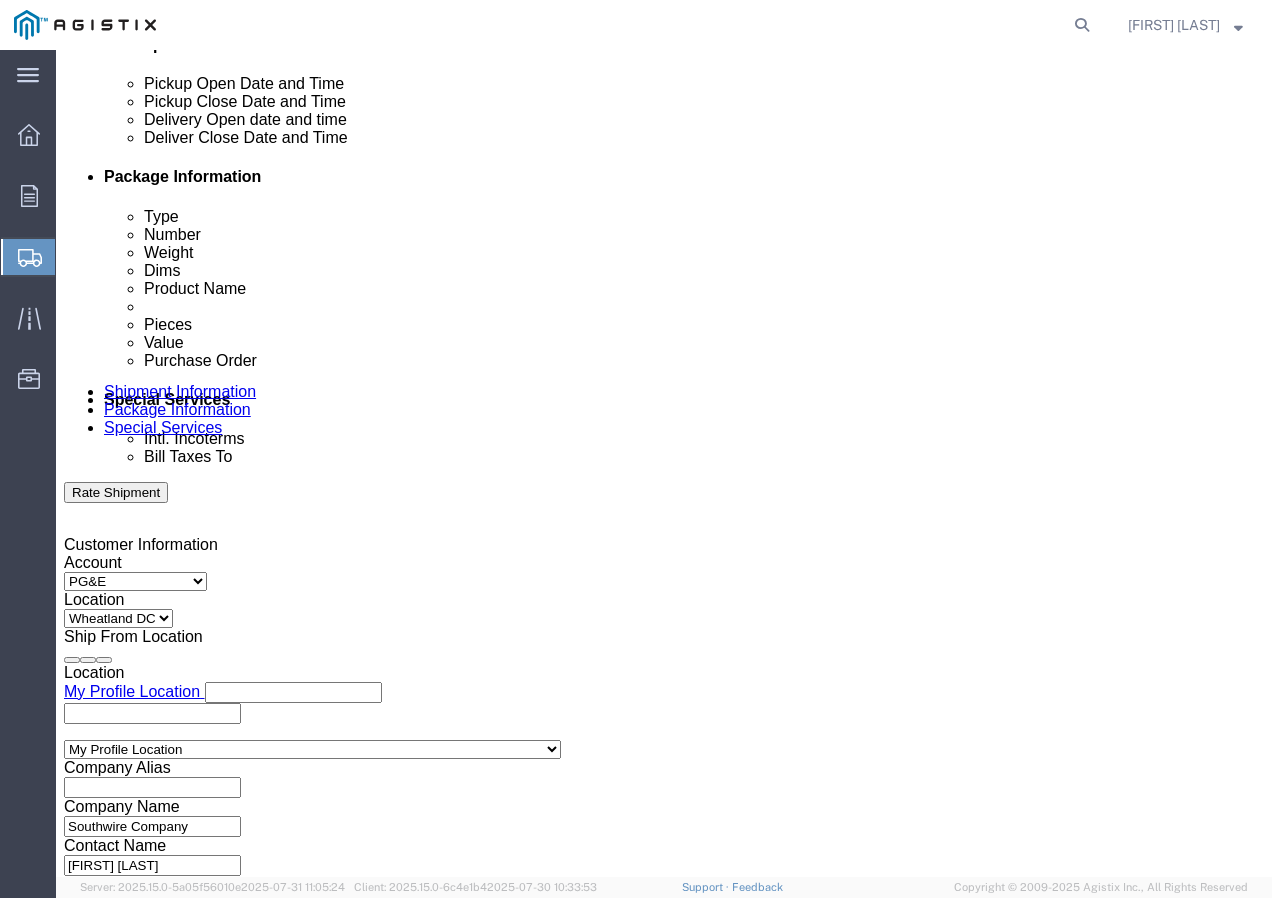 click 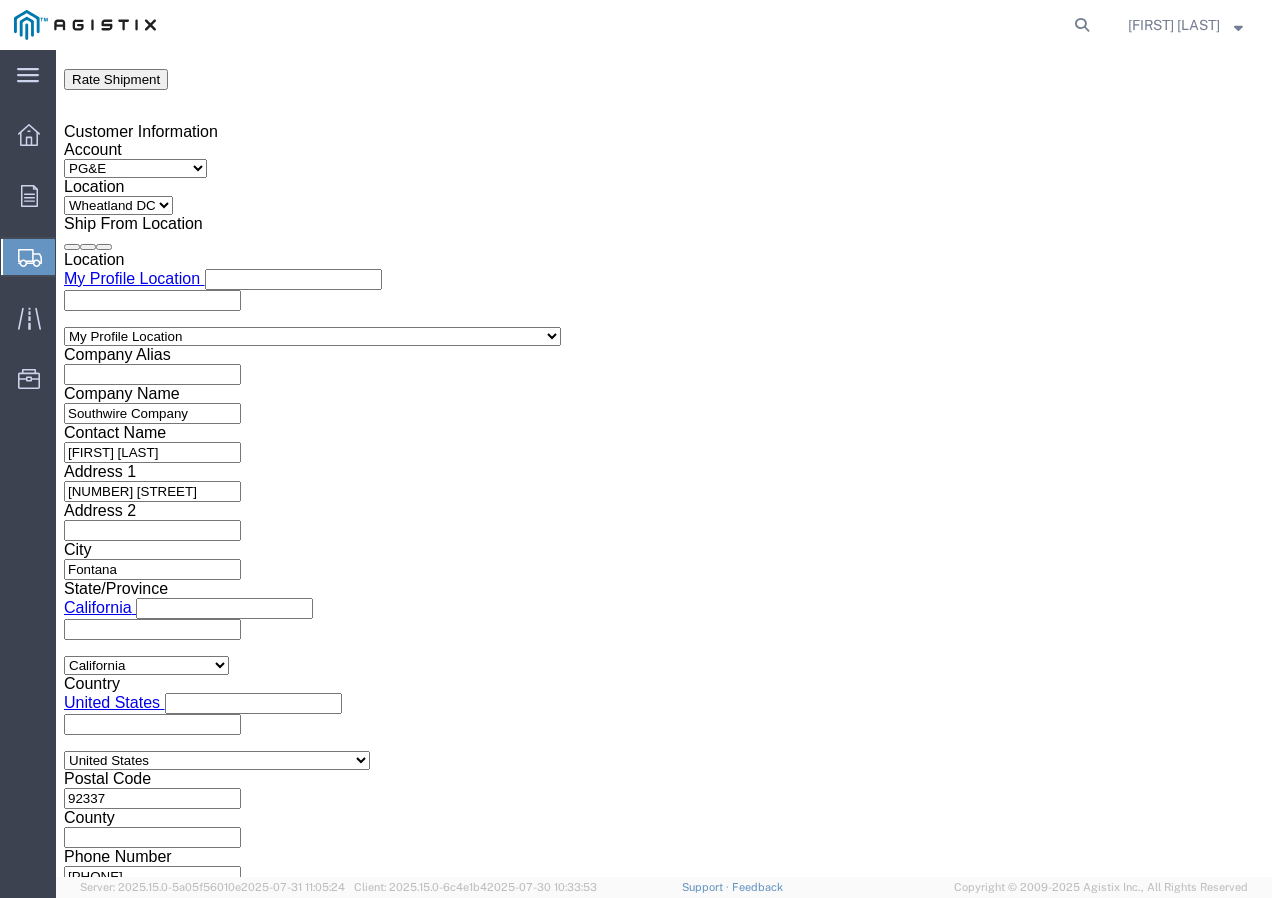 click on "Apply" 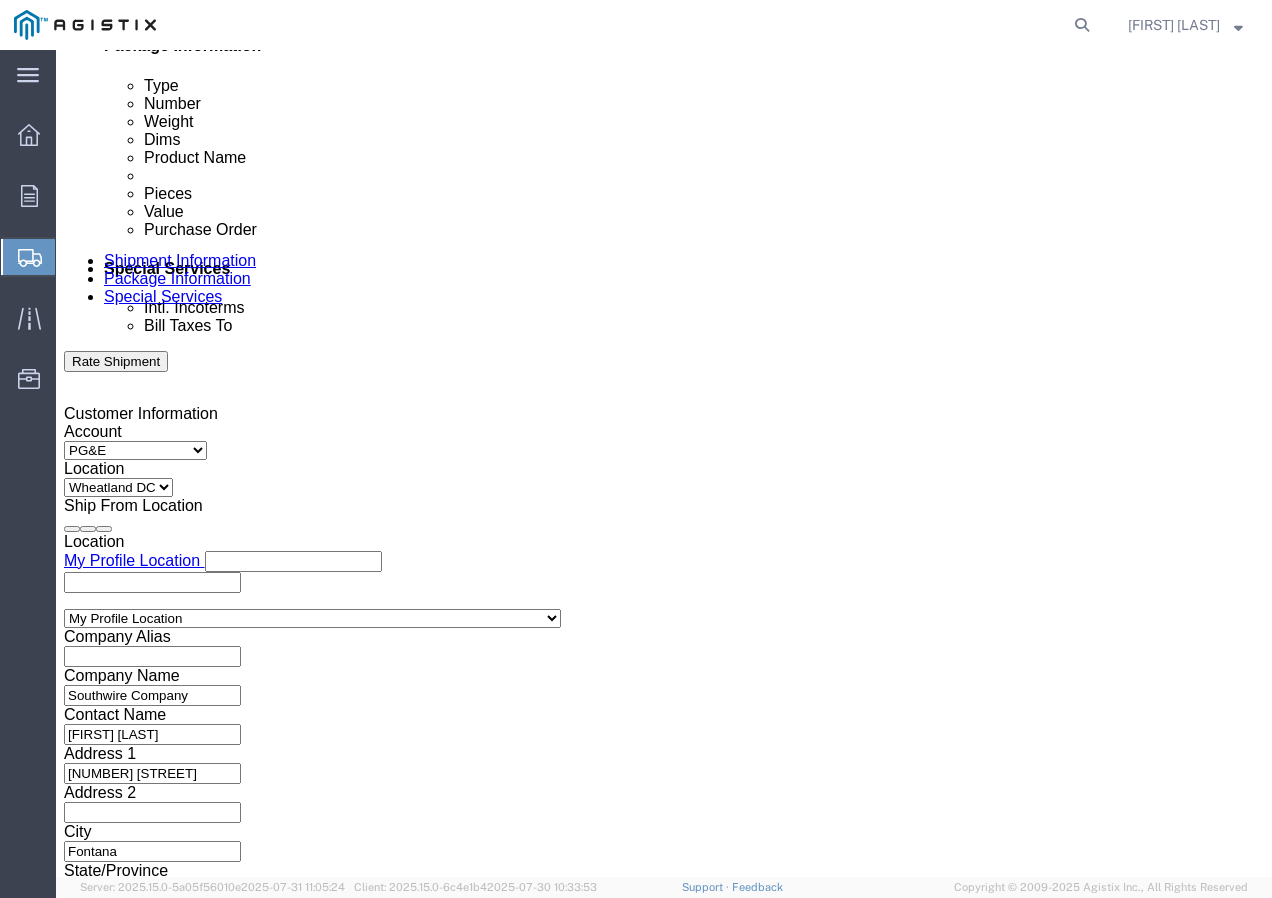 scroll, scrollTop: 999, scrollLeft: 0, axis: vertical 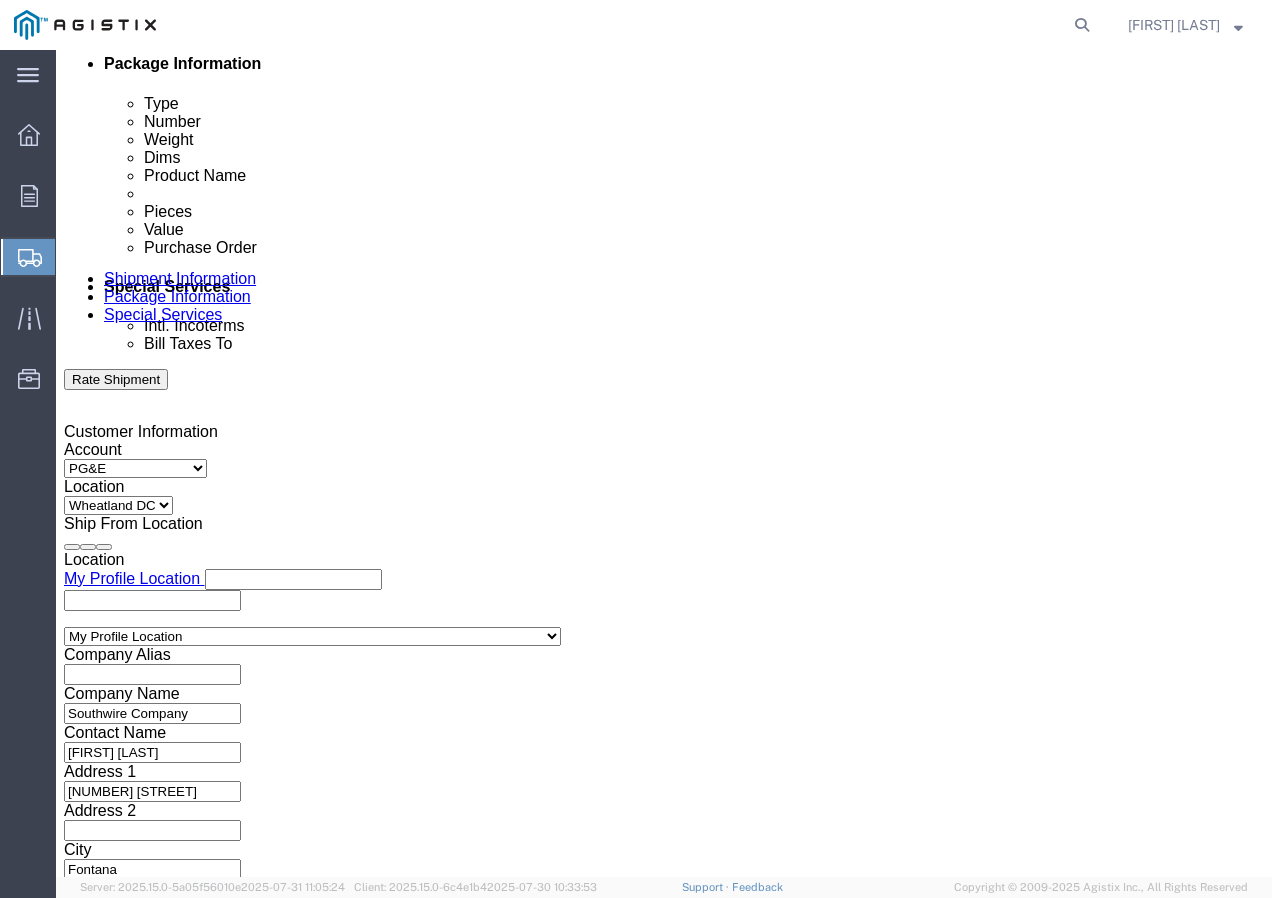 click 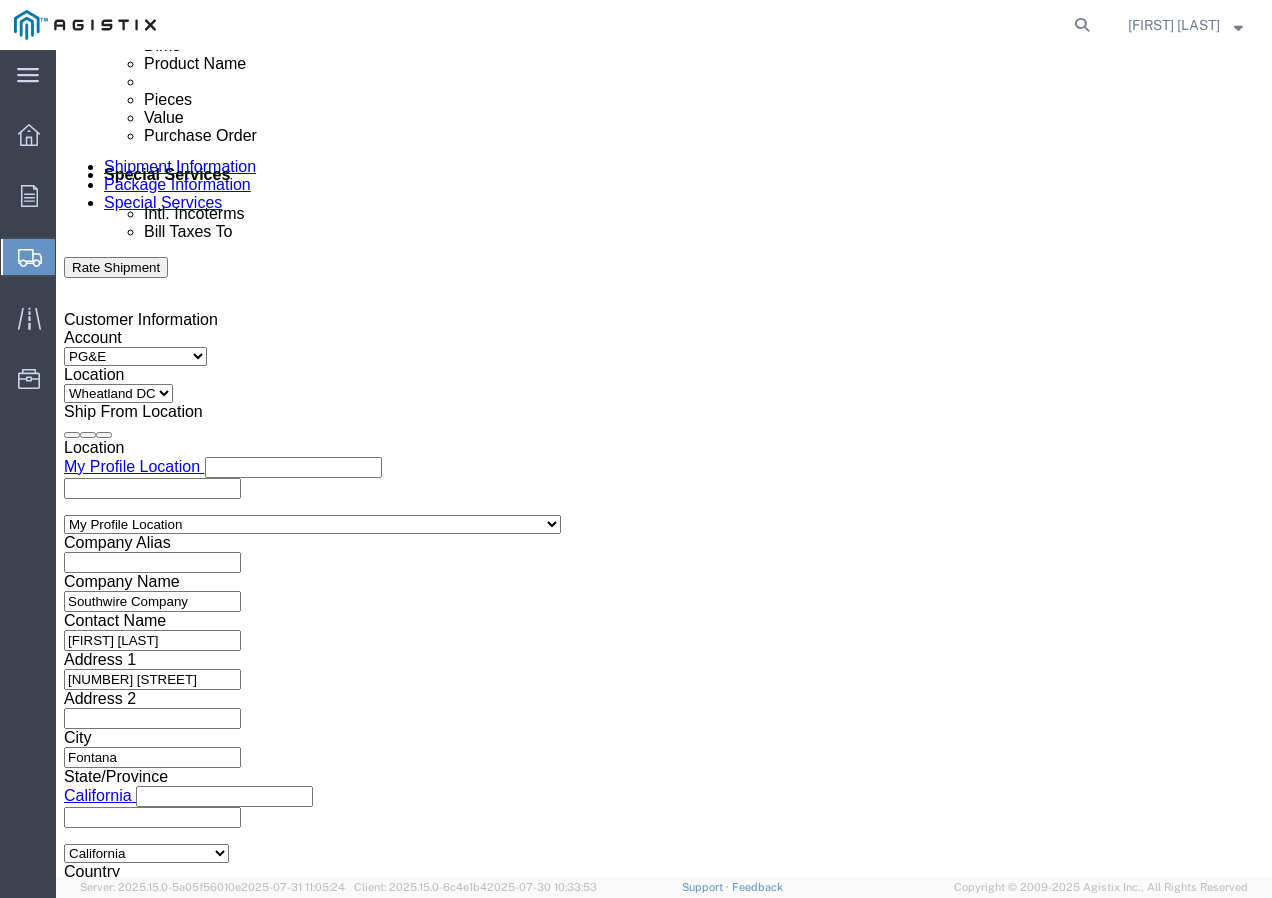 scroll, scrollTop: 1299, scrollLeft: 0, axis: vertical 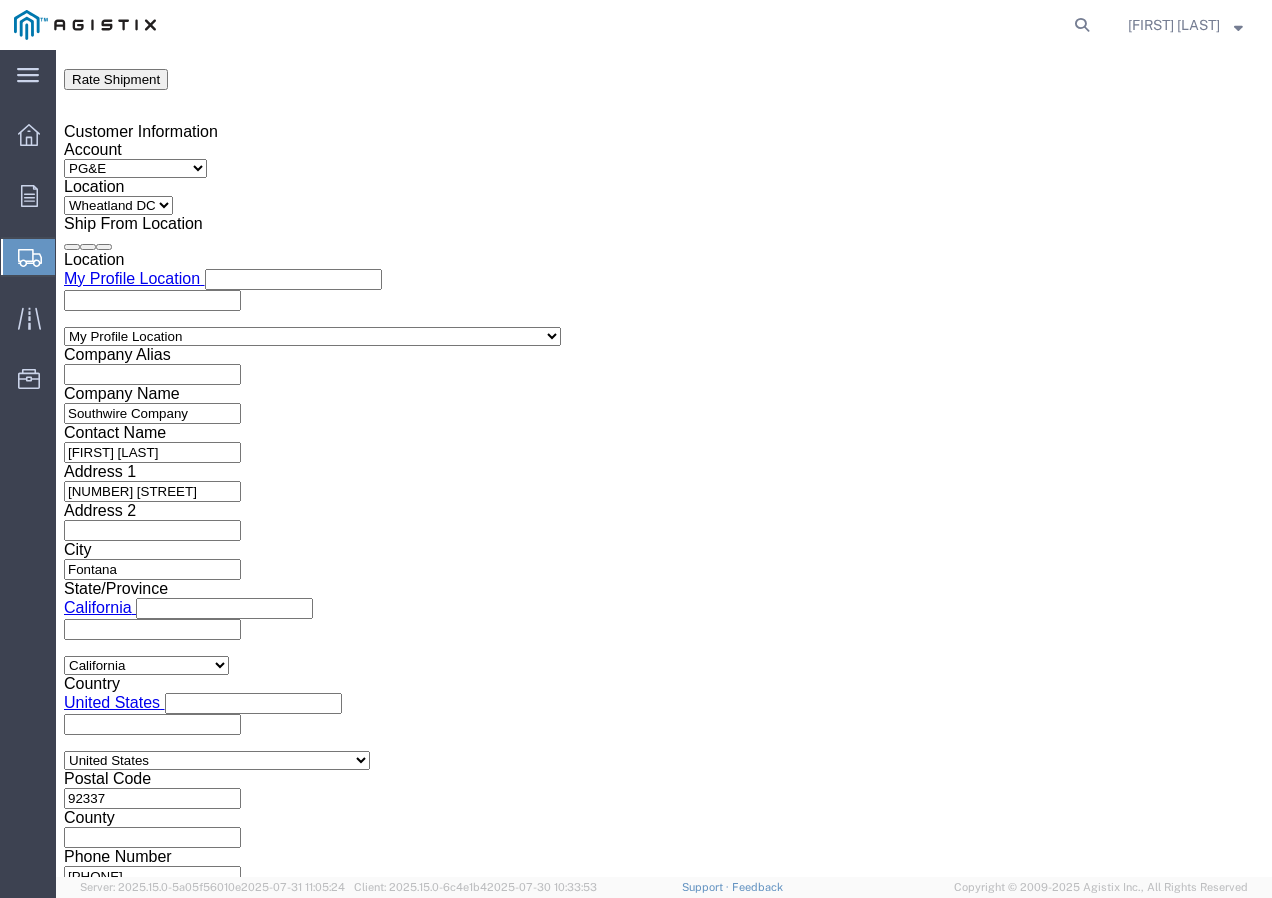 type on "[NUMBER]" 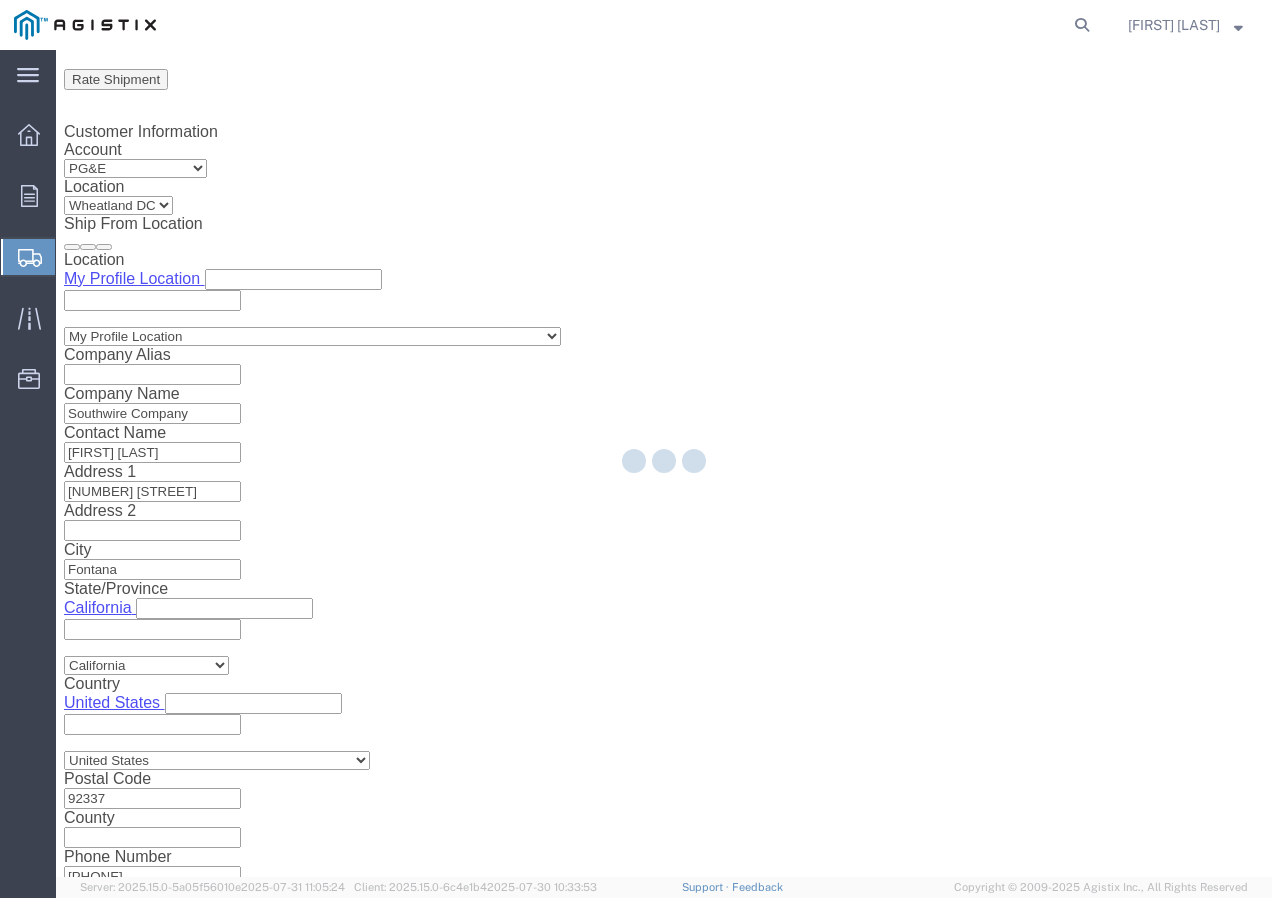 select 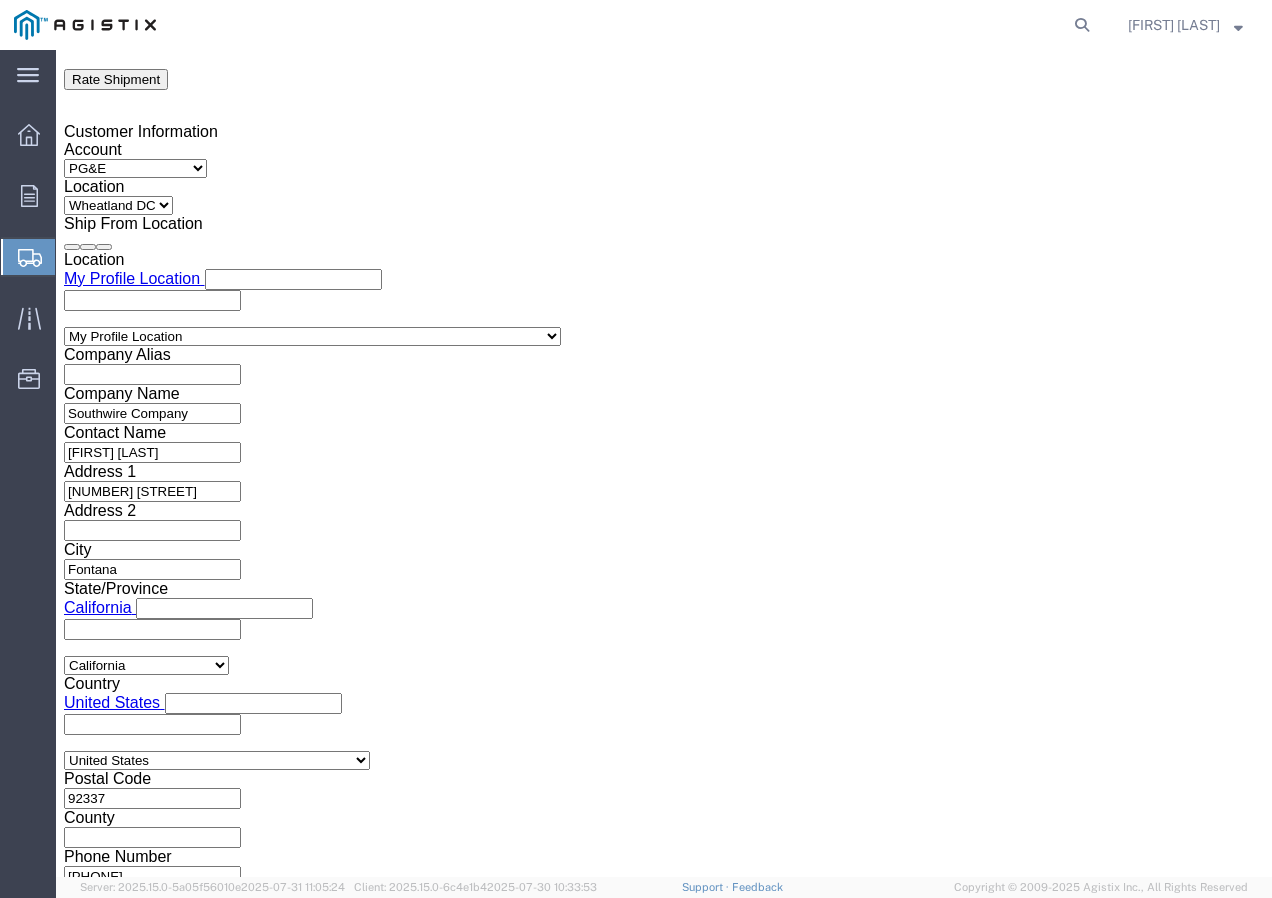 click on "Select 1-Ton (PSS) 10 Wheel 10 Yard Dump Truck 20 Yard Dump Truck Bobtail Bottom Dump Box Van Container Truck Curtain side DBL Bottom Dromedary Dry Bulk Tanker Dump End Dump Flat Bed Low Boy Lowboy 4-Axle Lowboy 5-Axle Muck Out - Mini excavator Padded Van line Pickup Pickup Truck (1 ton) Pickup Truck (2 ton) Pickup/PSS Portable Sub and Dredge Puri-Vac Refrigerated Trailer Resin Resin Car Rocket Launcher Roll-Off Truck Semi Bottom Standard Dry Van Step Deck Straight Super 10 Super Dump Tanker Transfer Truck Vacuum Truck" 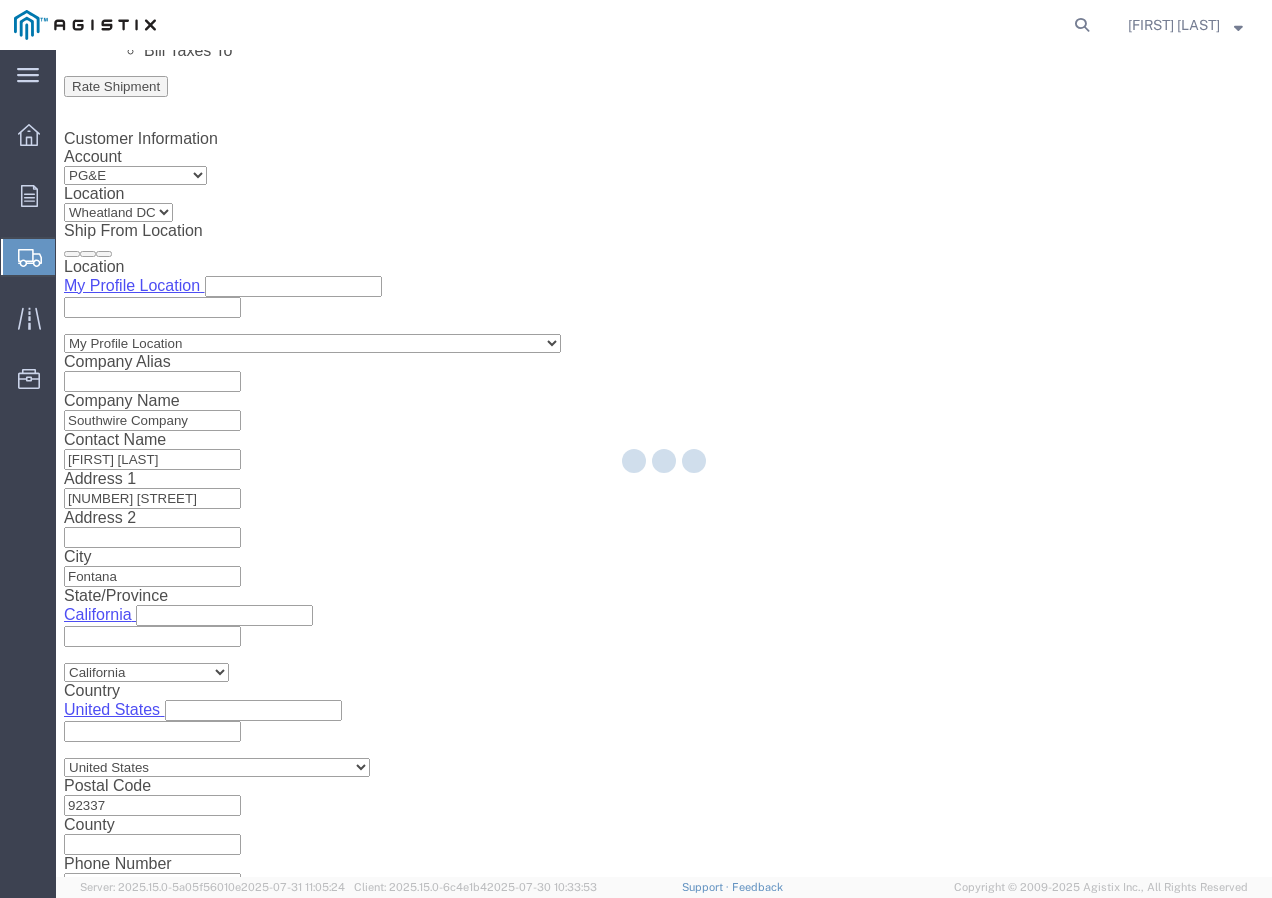 scroll, scrollTop: 0, scrollLeft: 0, axis: both 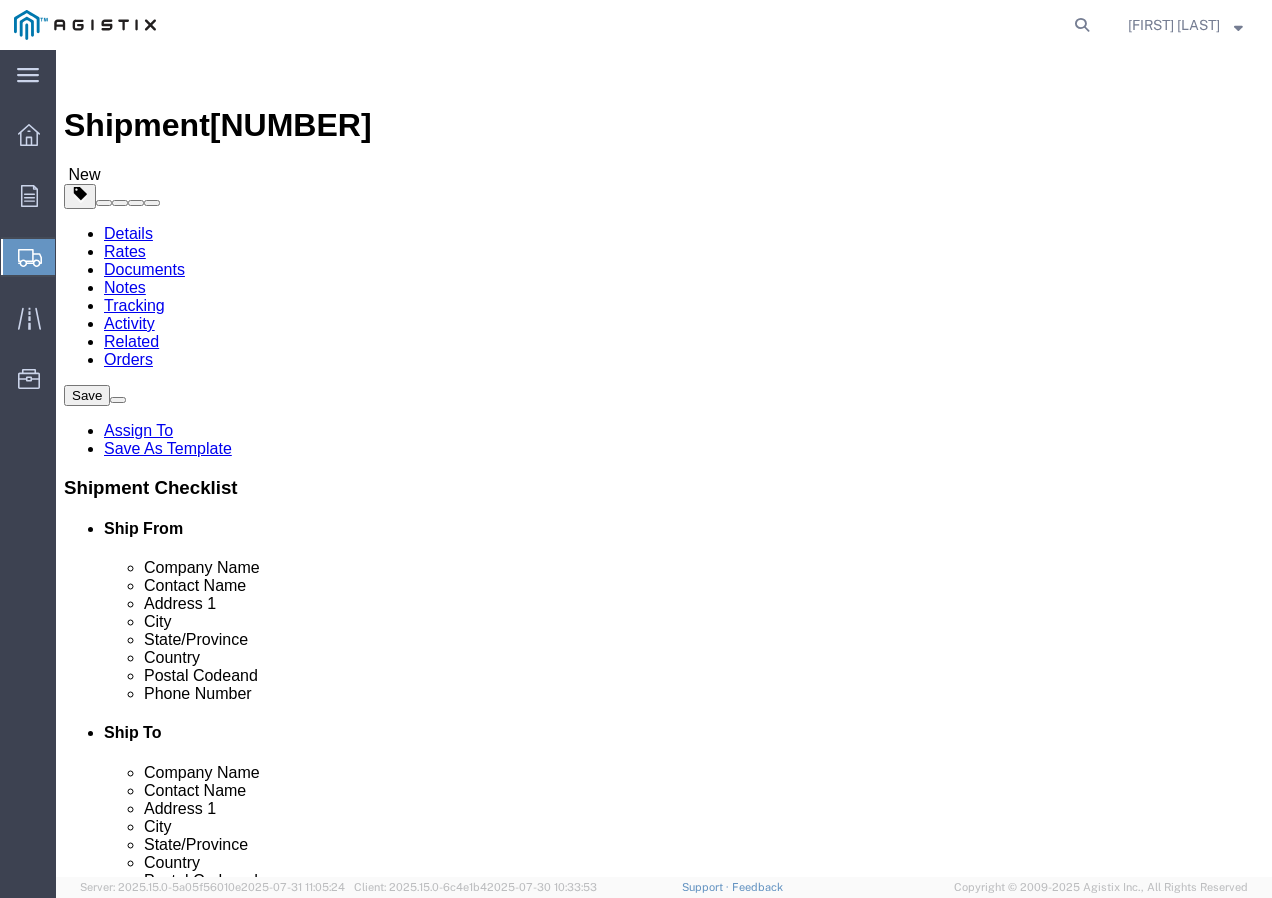 click on "Select Bulk Bundle(s) Cardboard Box(es) Carton(s) Crate(s) Drum(s) (Fiberboard) Drum(s) (Metal) Drum(s) (Plastic) Envelope Naked Cargo (UnPackaged) Pallet(s) Oversized (Not Stackable) Pallet(s) Oversized (Stackable) Pallet(s) Standard (Not Stackable) Pallet(s) Standard (Stackable) Roll(s) Your Packaging" 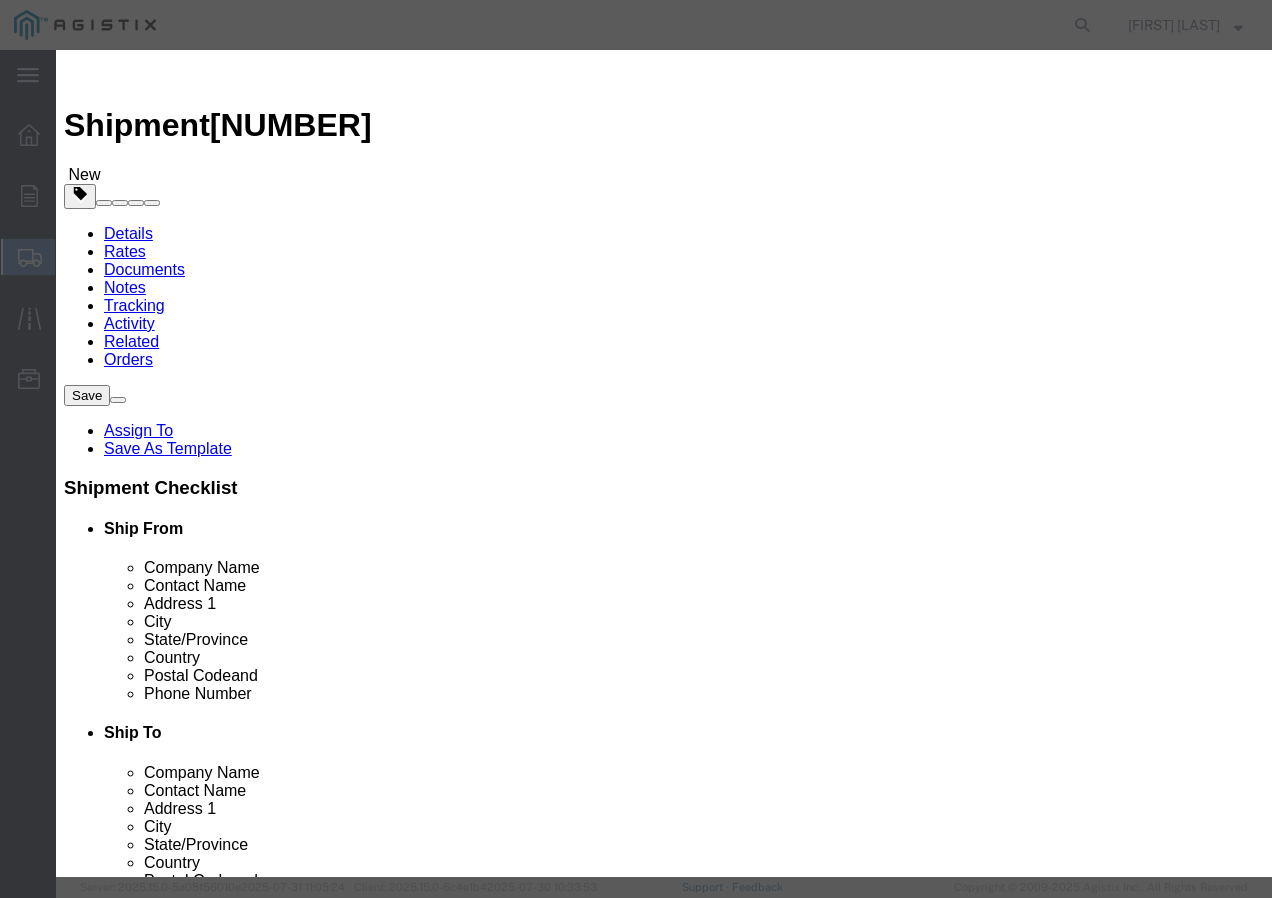 click 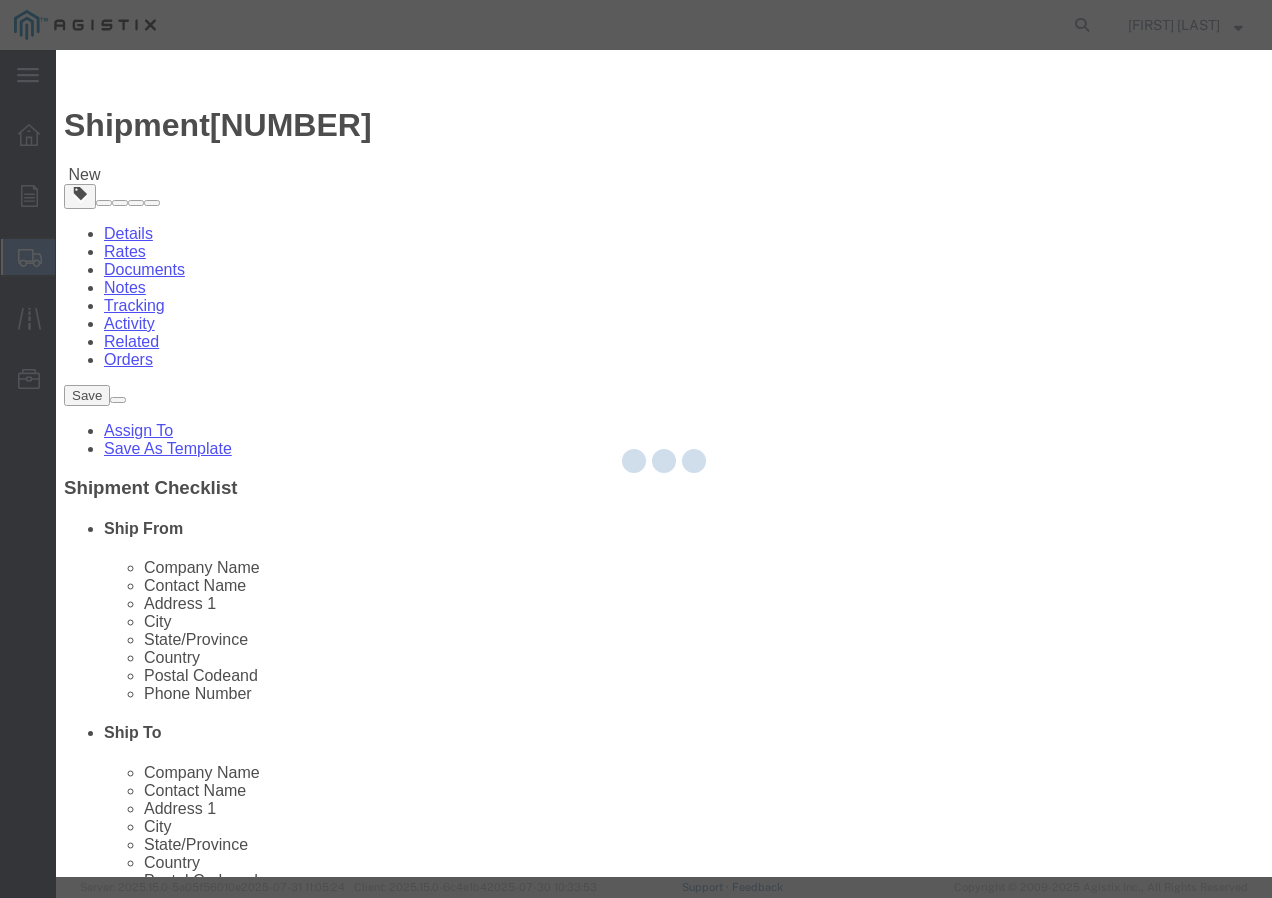 type 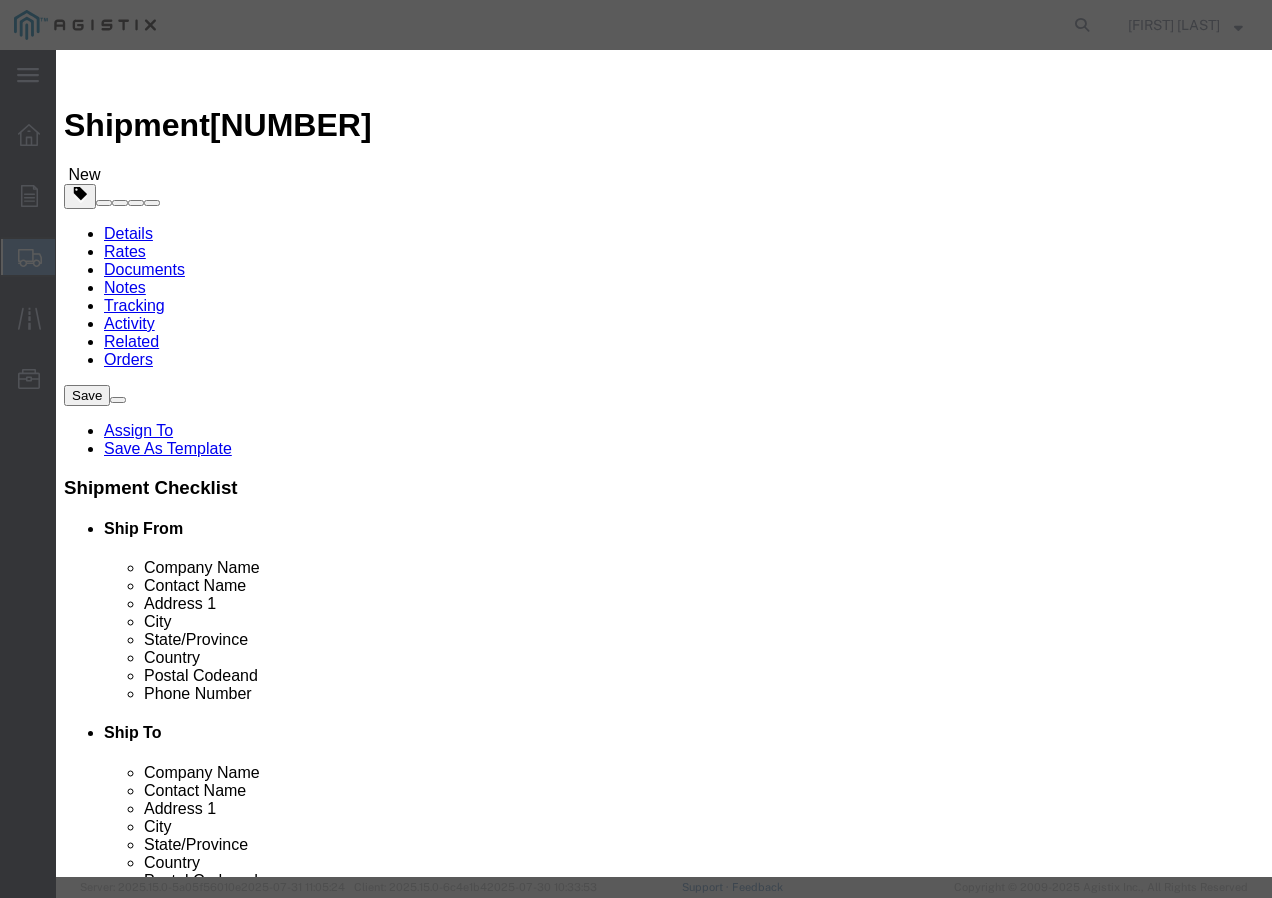 select on "USD" 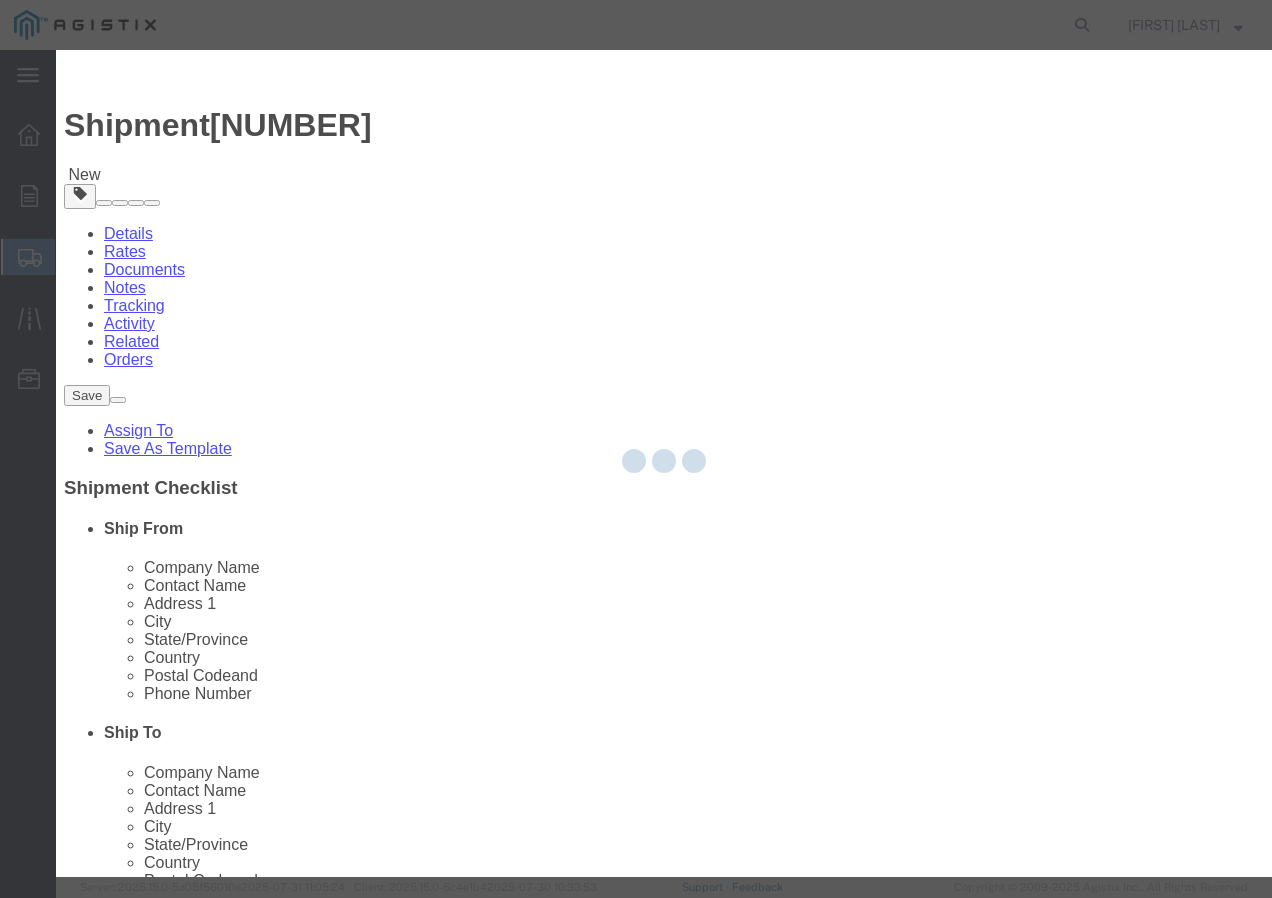 type 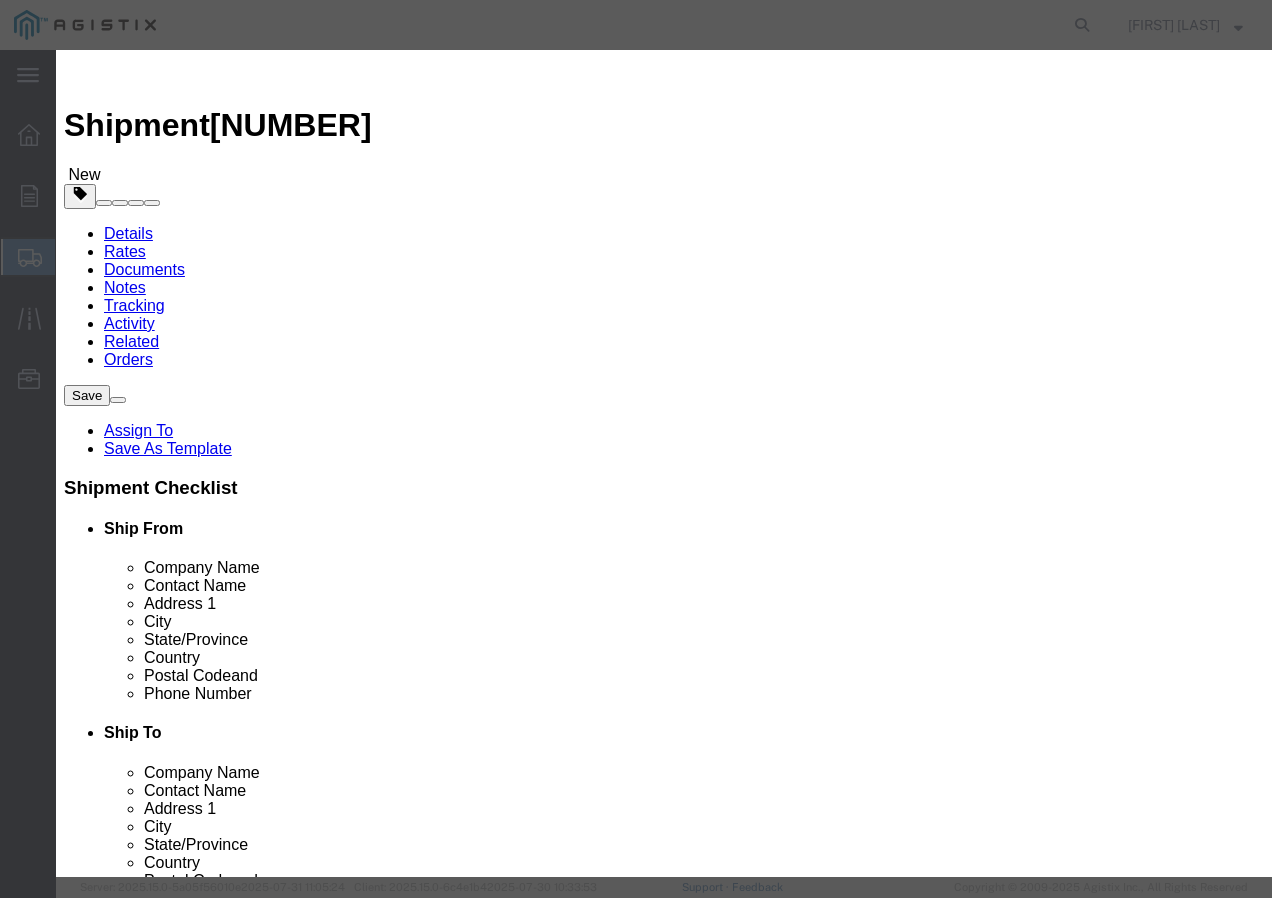 click 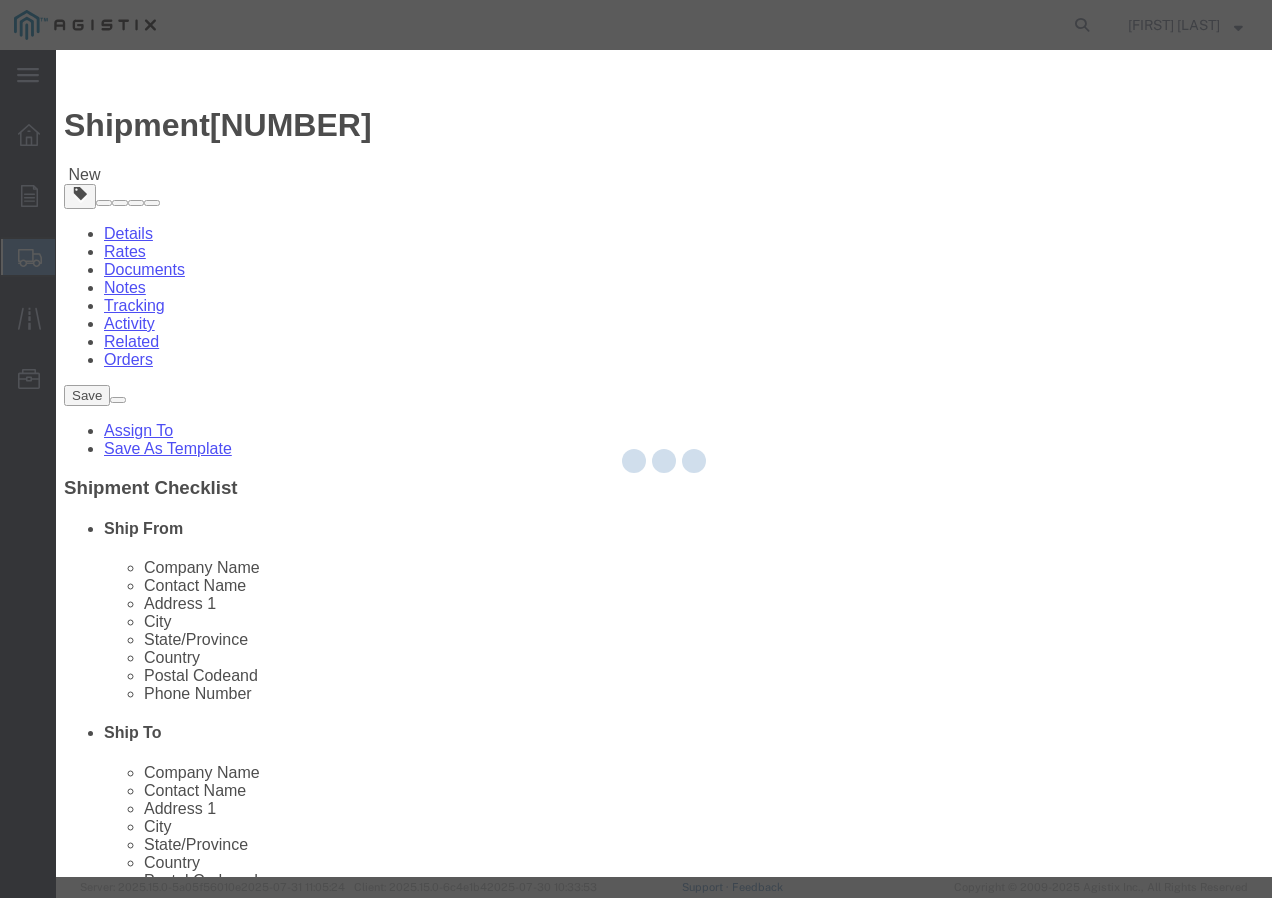 type 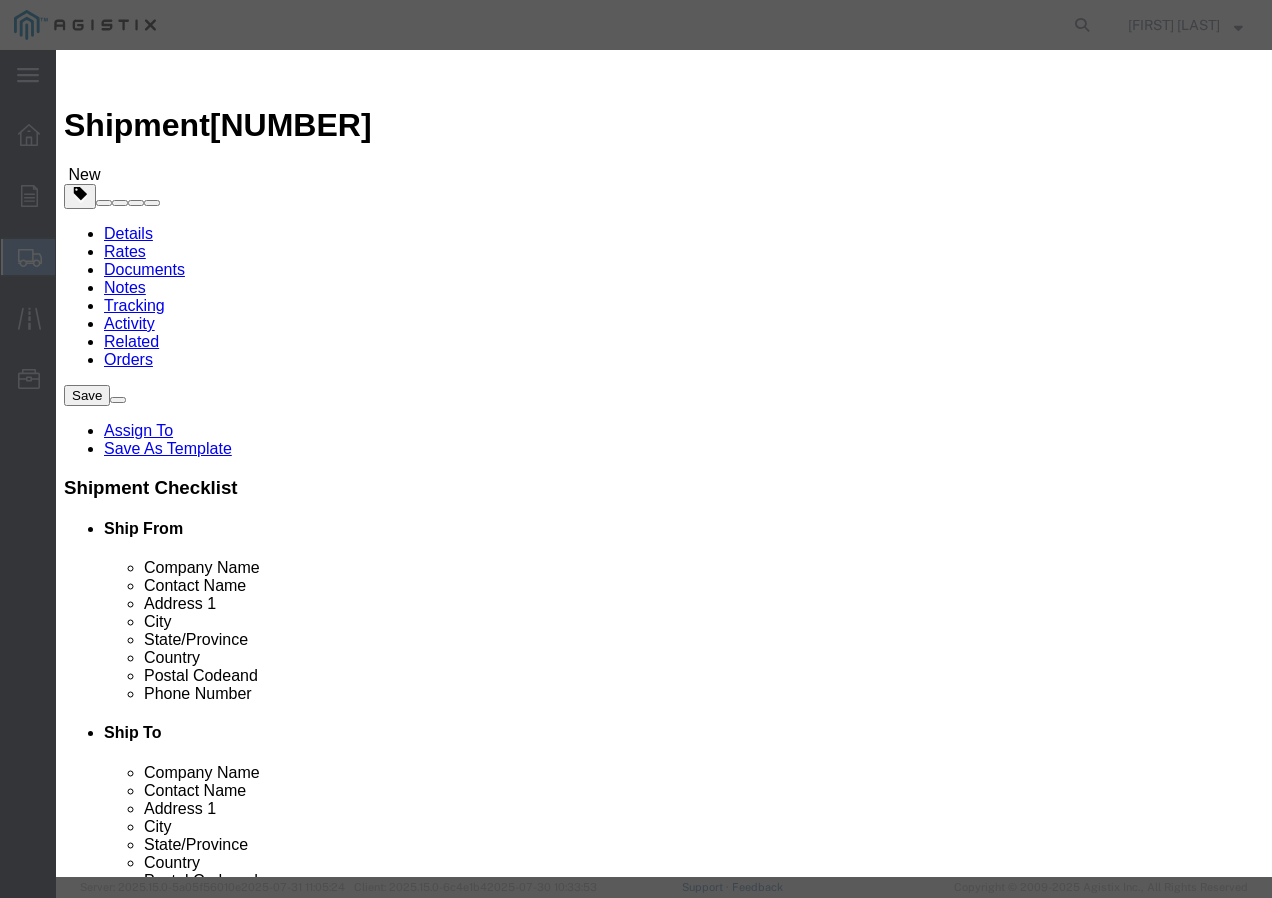 click 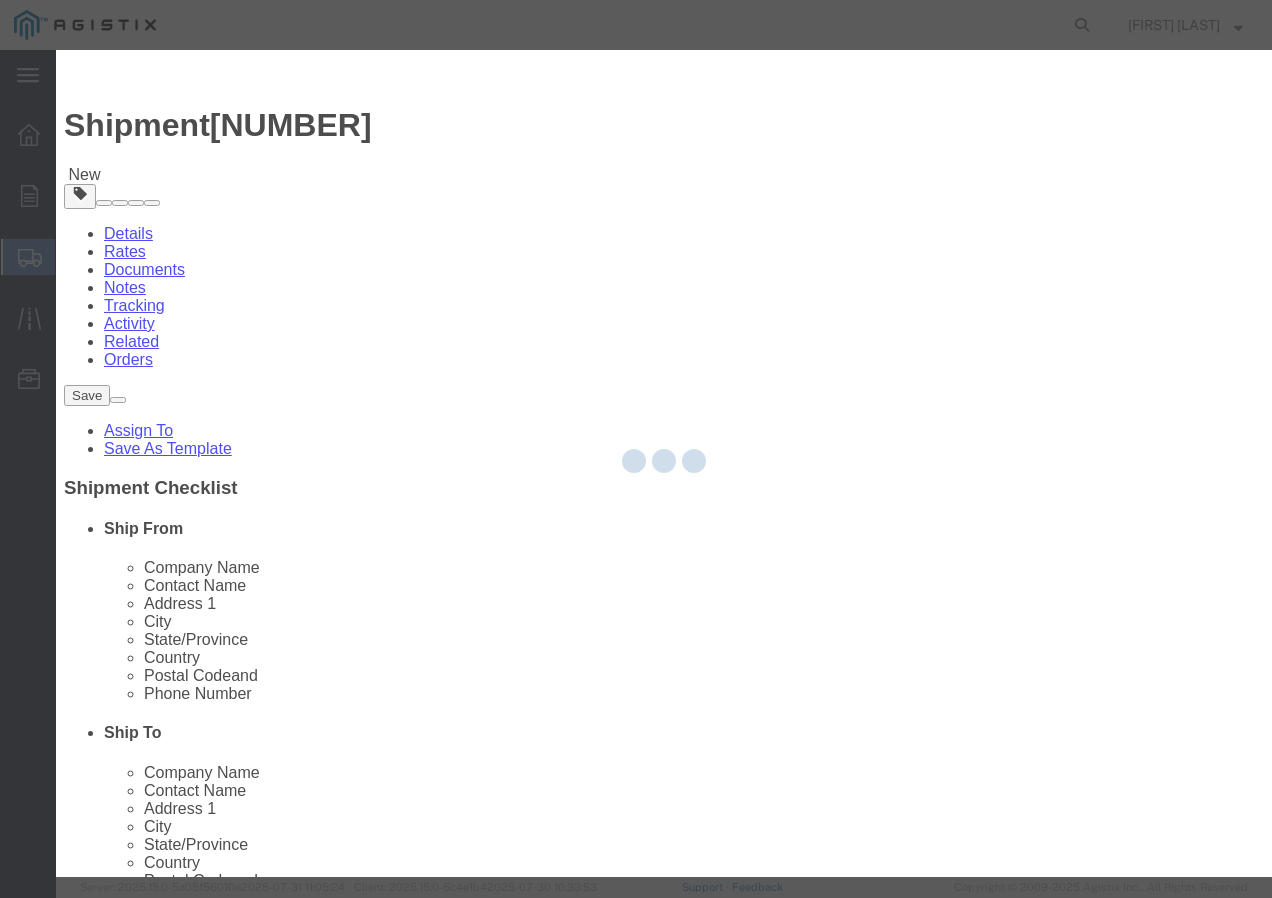 type 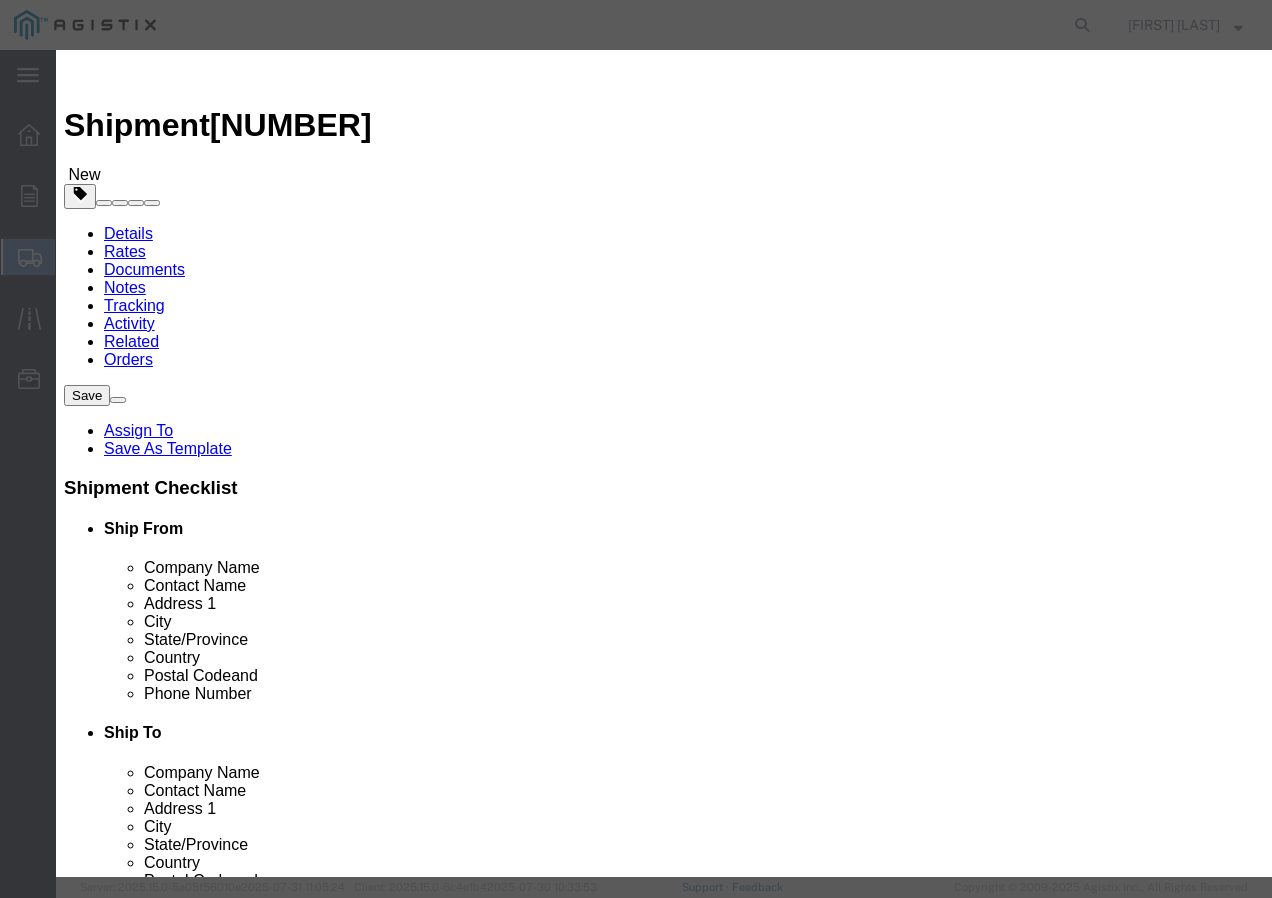 click 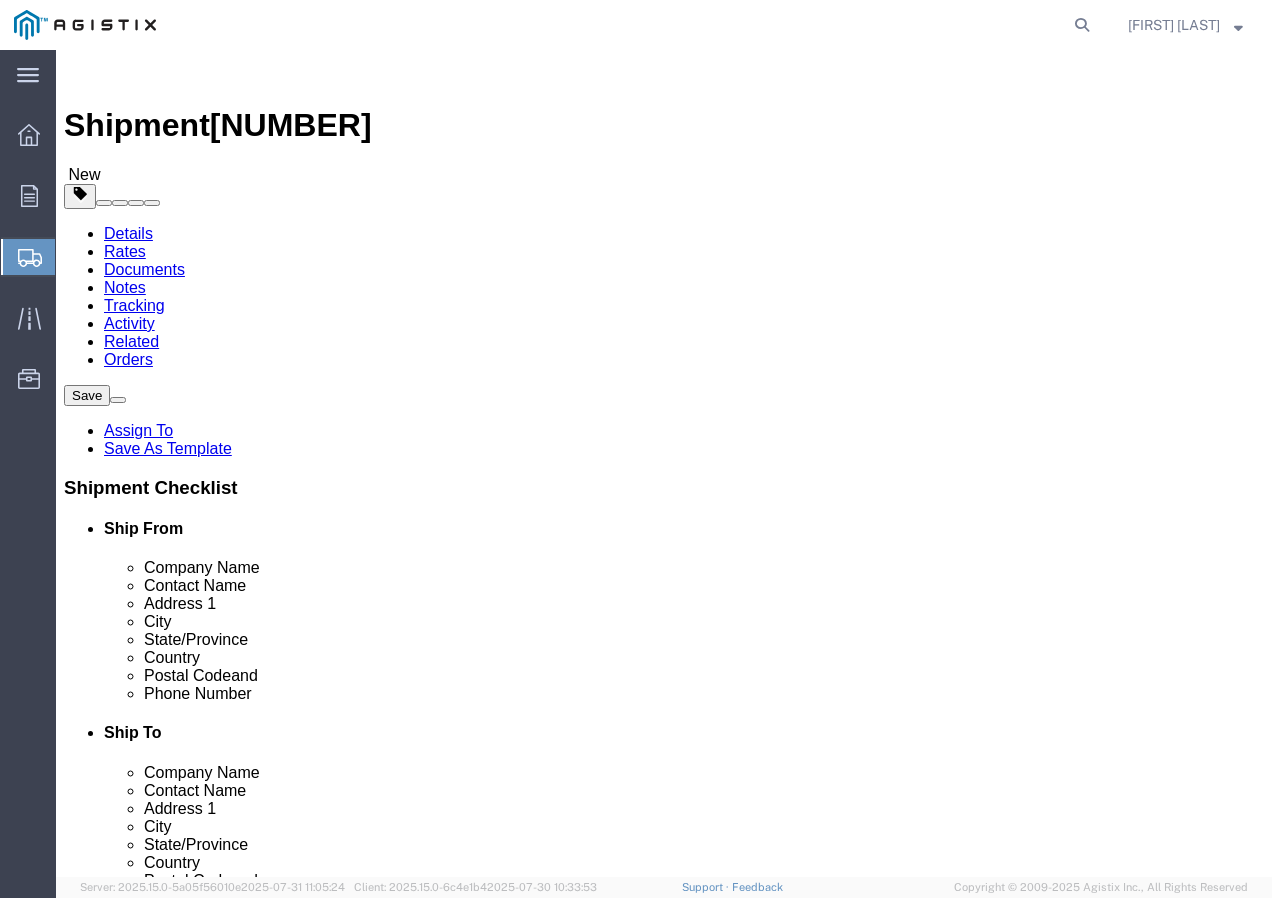 click on "1" 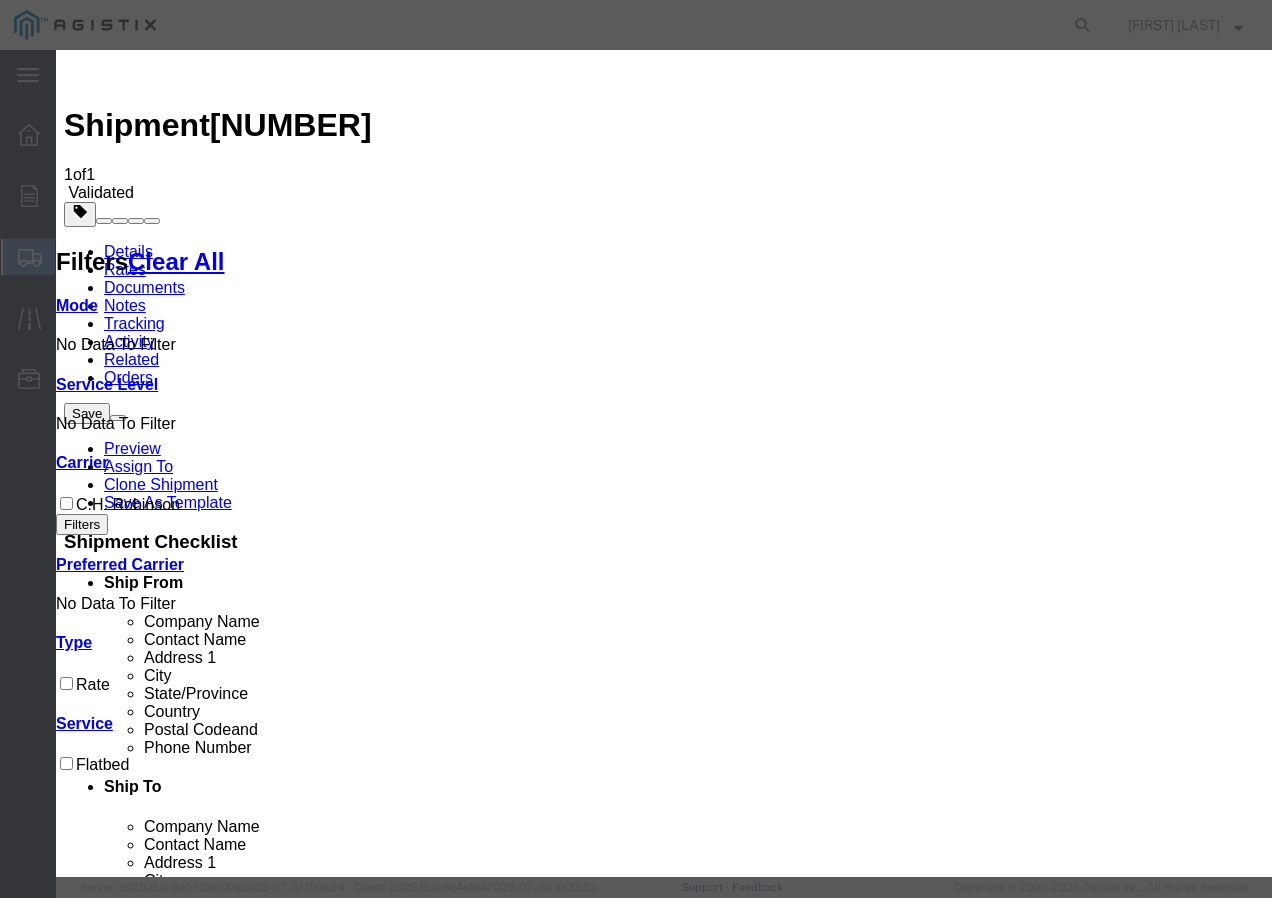 click at bounding box center (72, 3560) 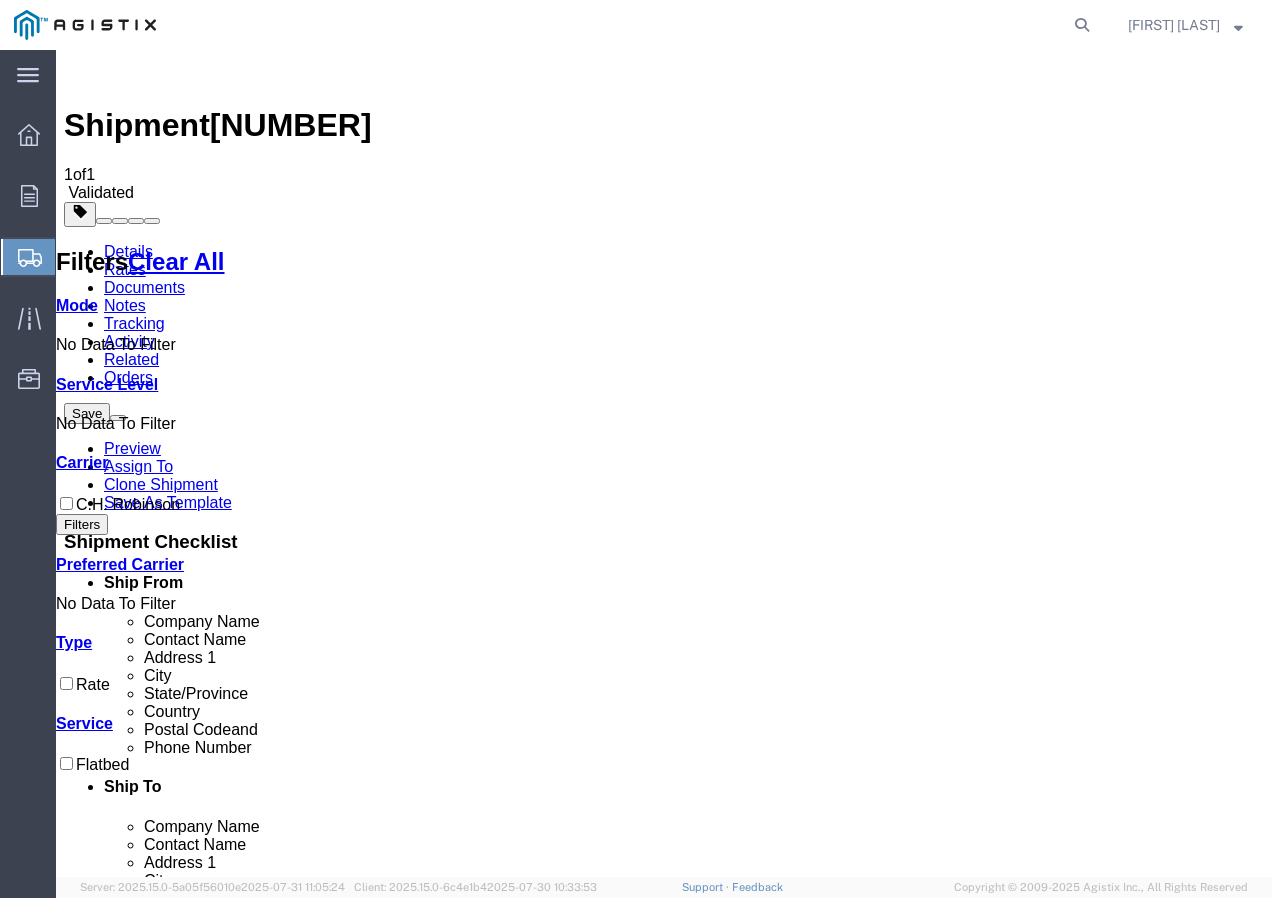 click on "Book" at bounding box center [979, 1850] 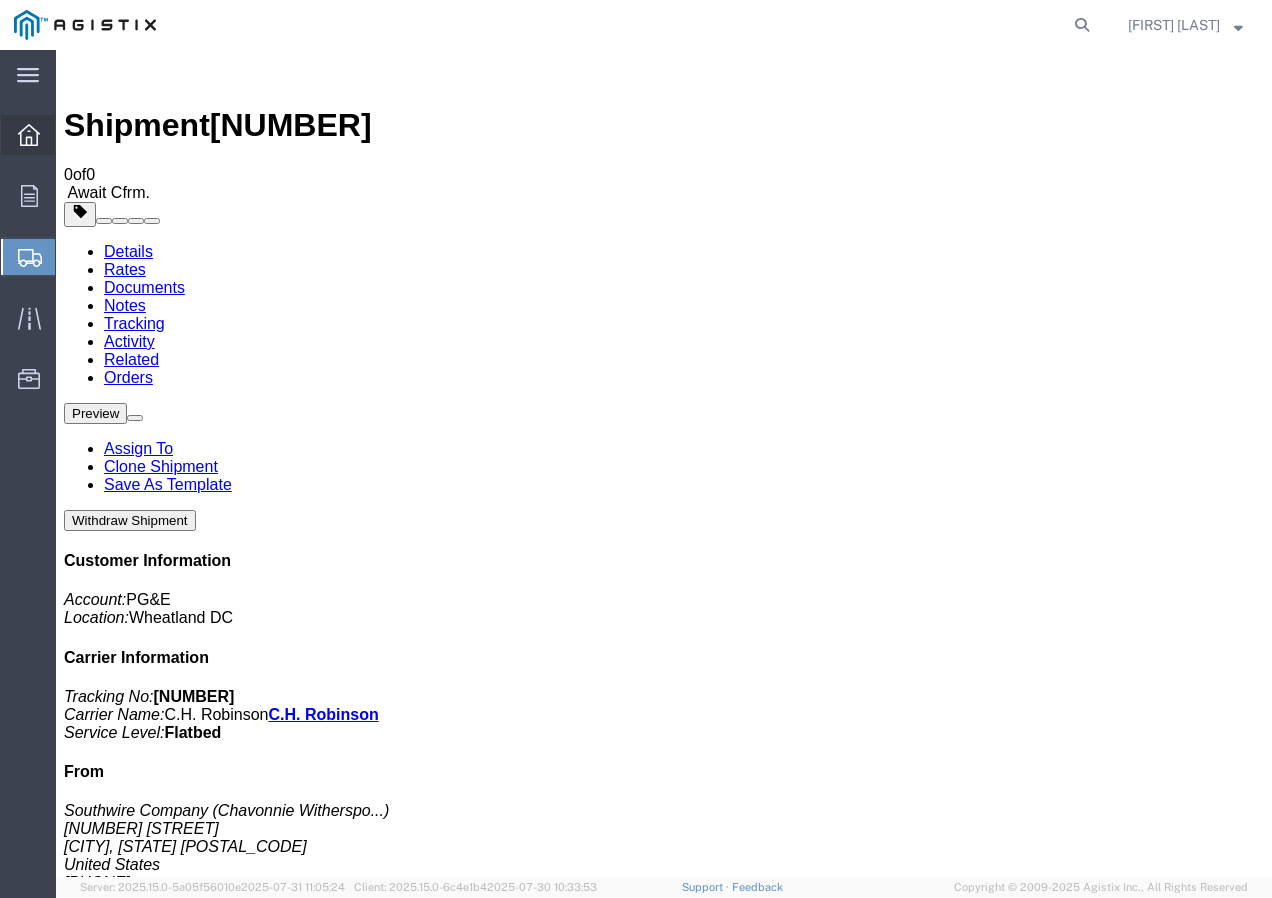 click 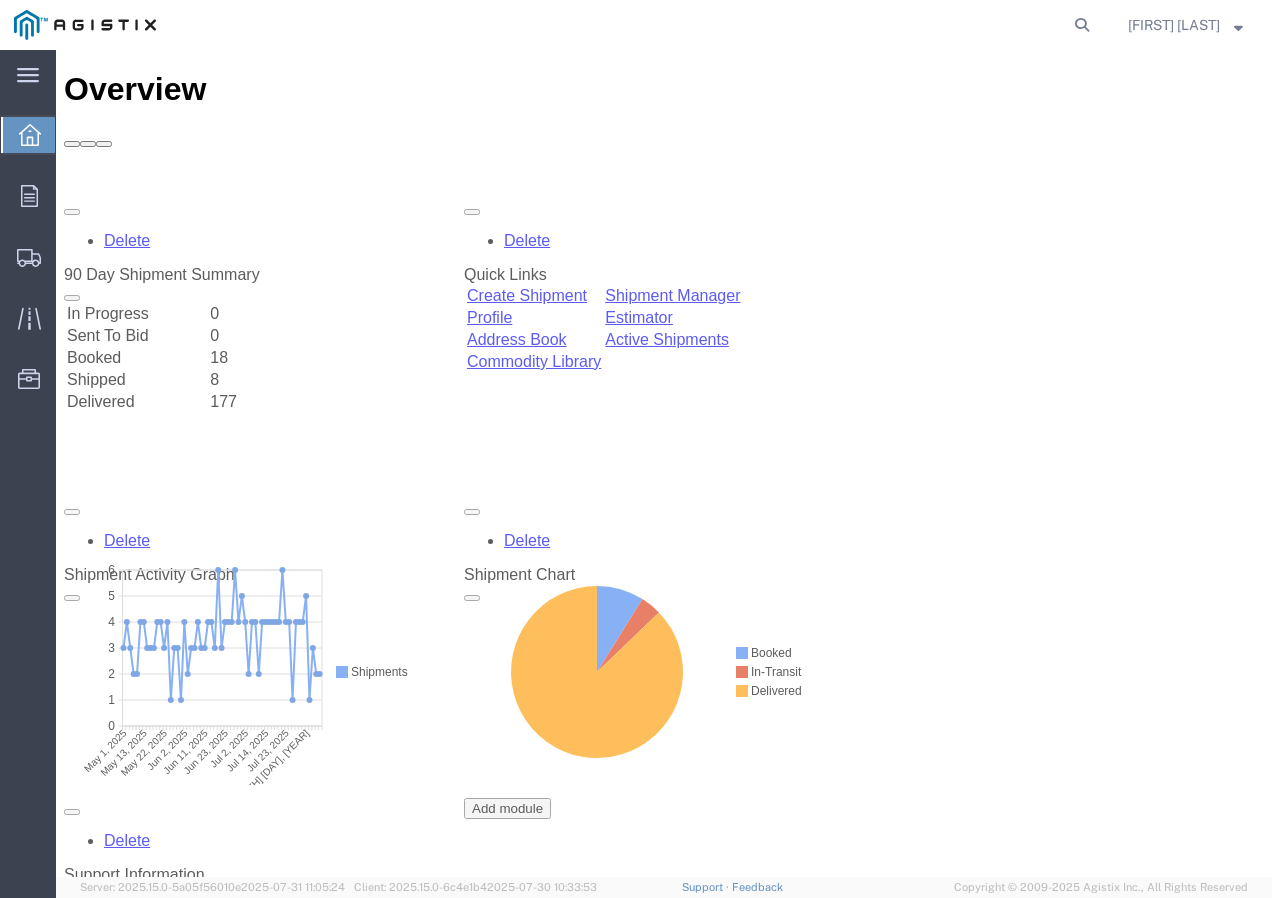 scroll, scrollTop: 0, scrollLeft: 0, axis: both 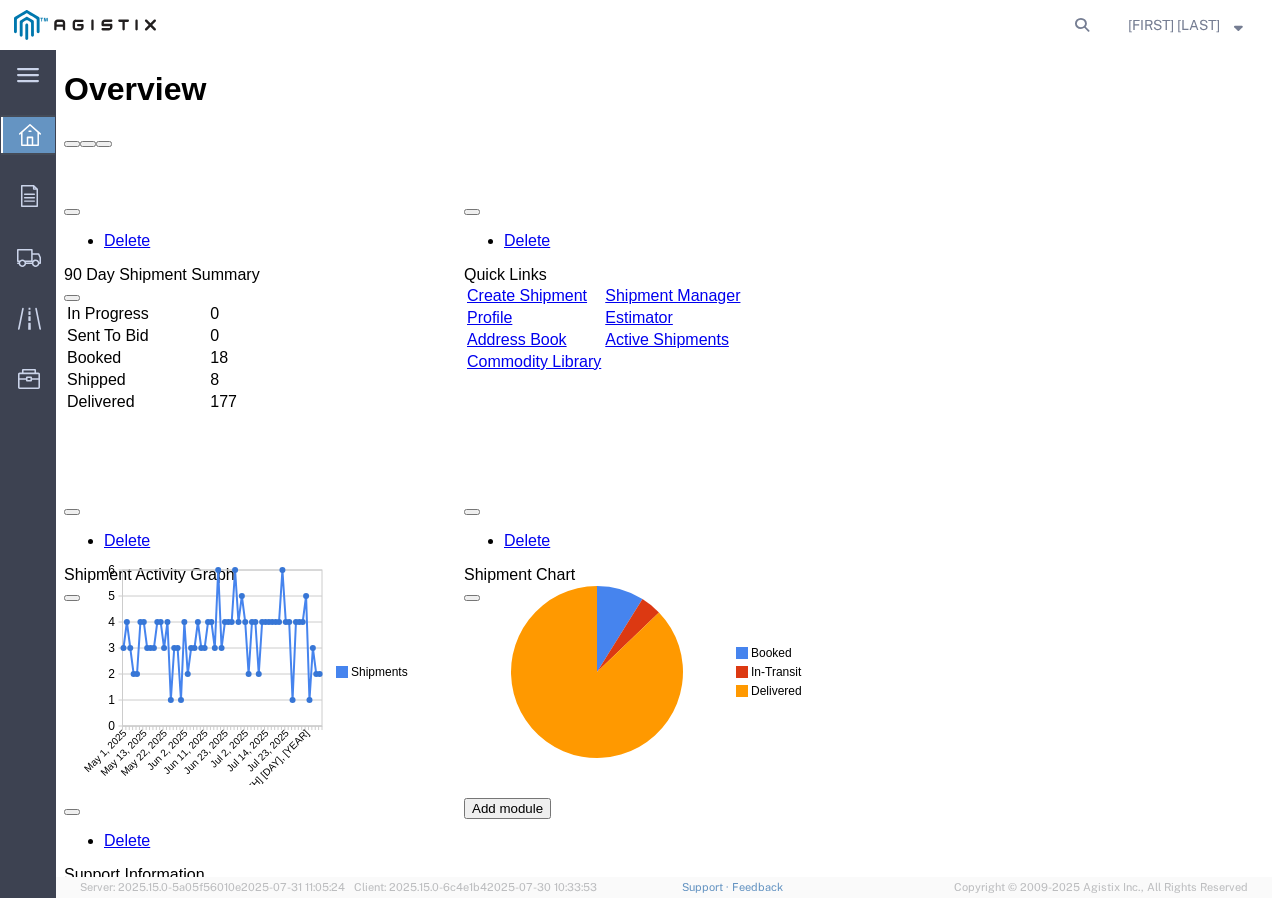 click on "Create Shipment" at bounding box center (527, 295) 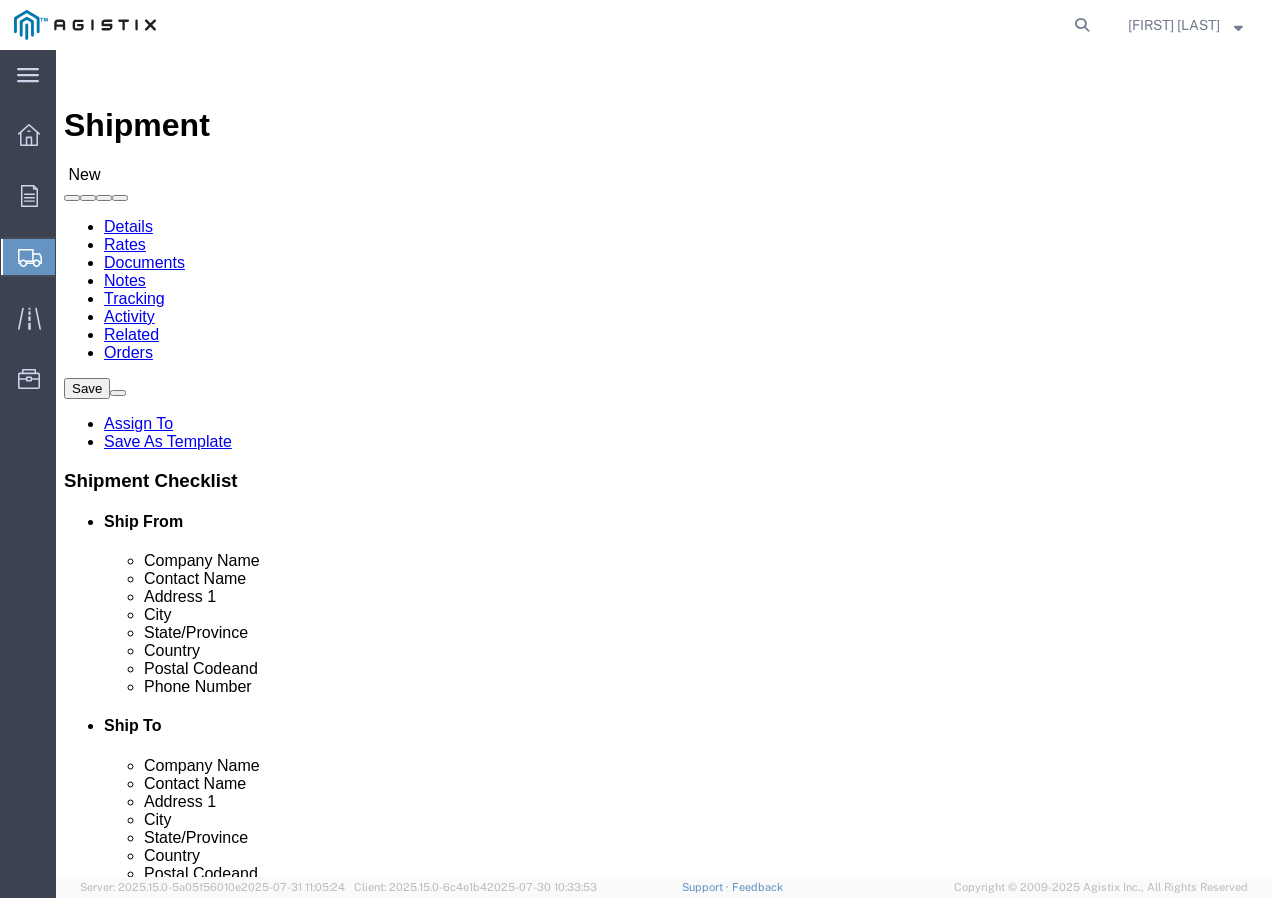 drag, startPoint x: 377, startPoint y: 295, endPoint x: 371, endPoint y: 308, distance: 14.3178215 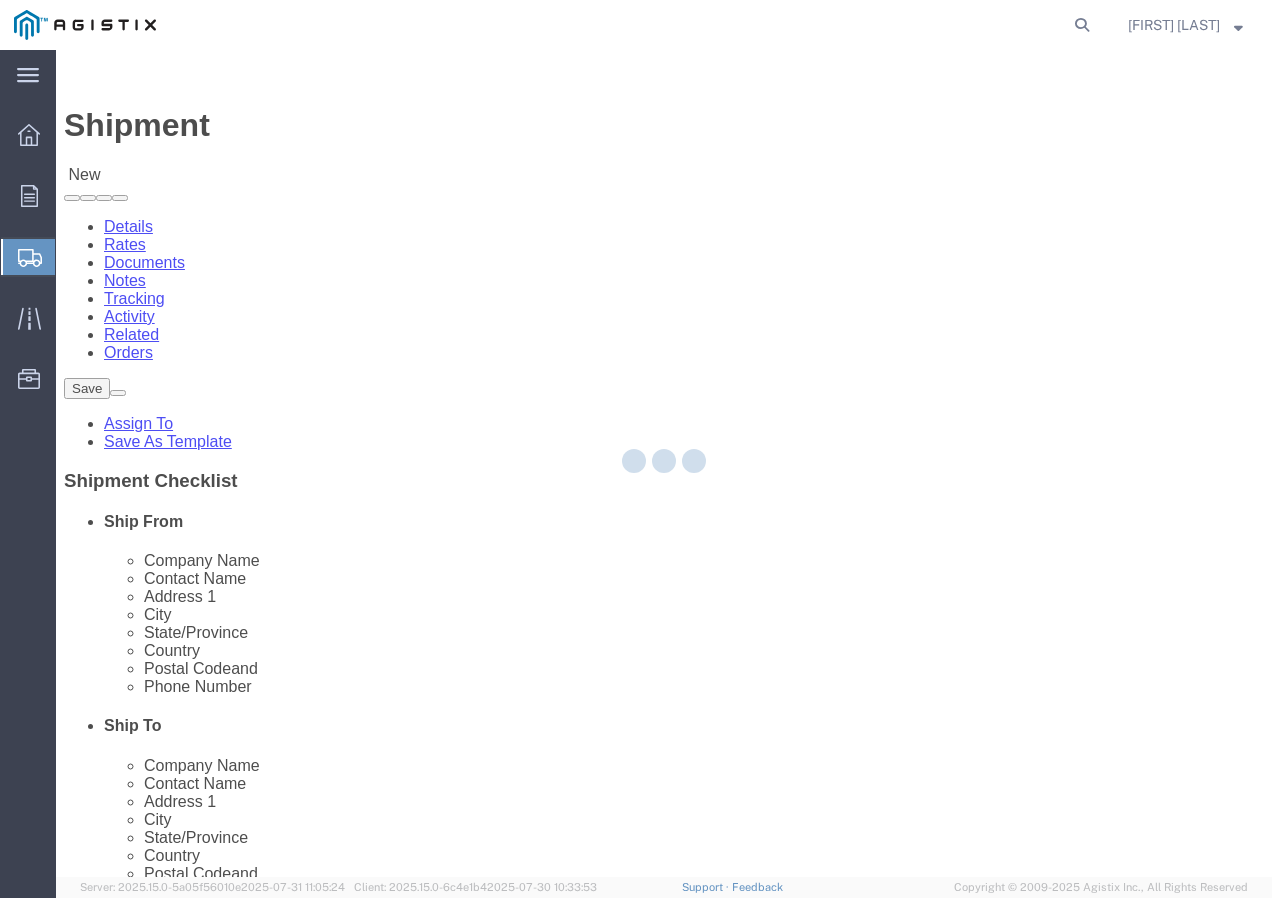 checkbox on "true" 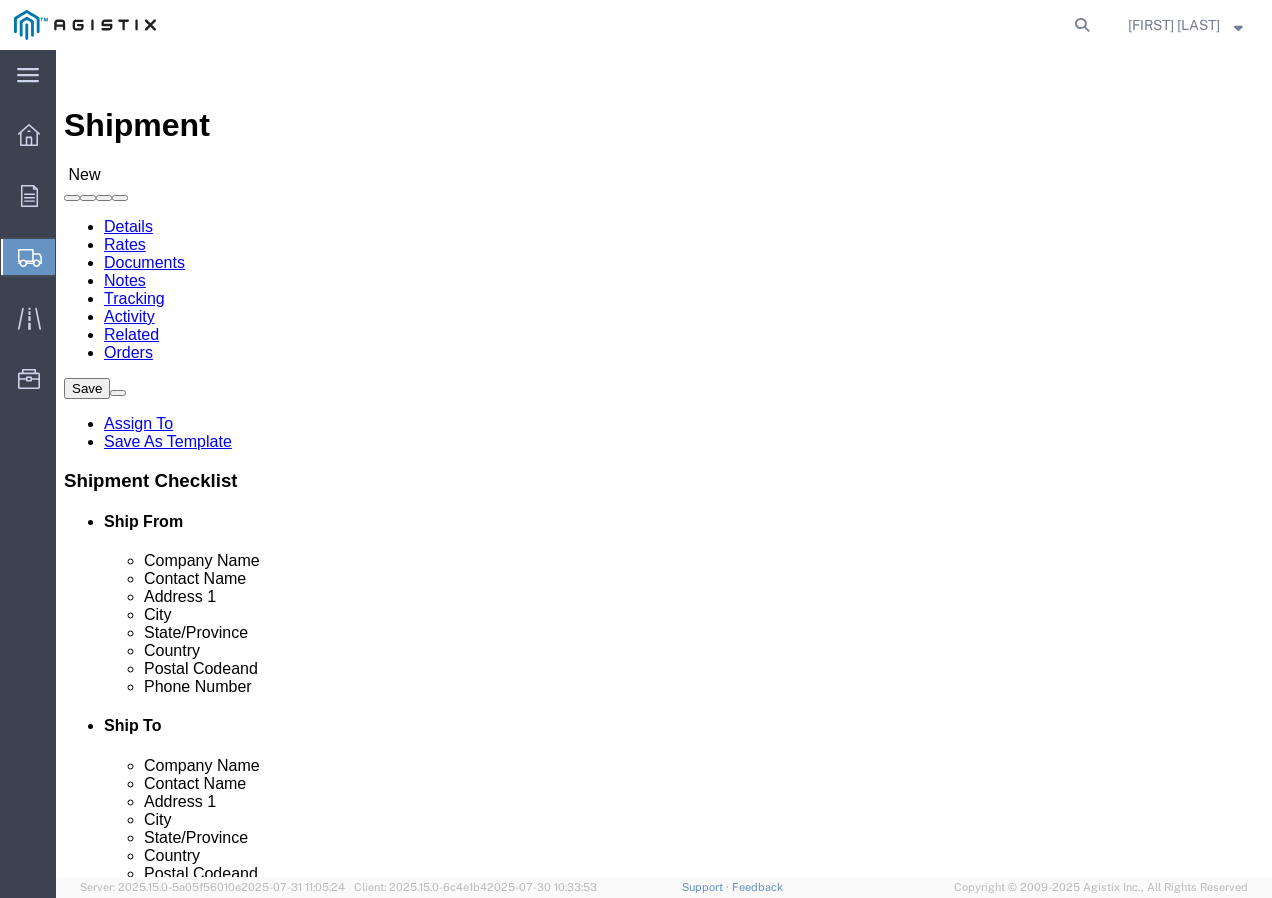click on "Select All Others Fremont DC Fresno DC Wheatland DC" 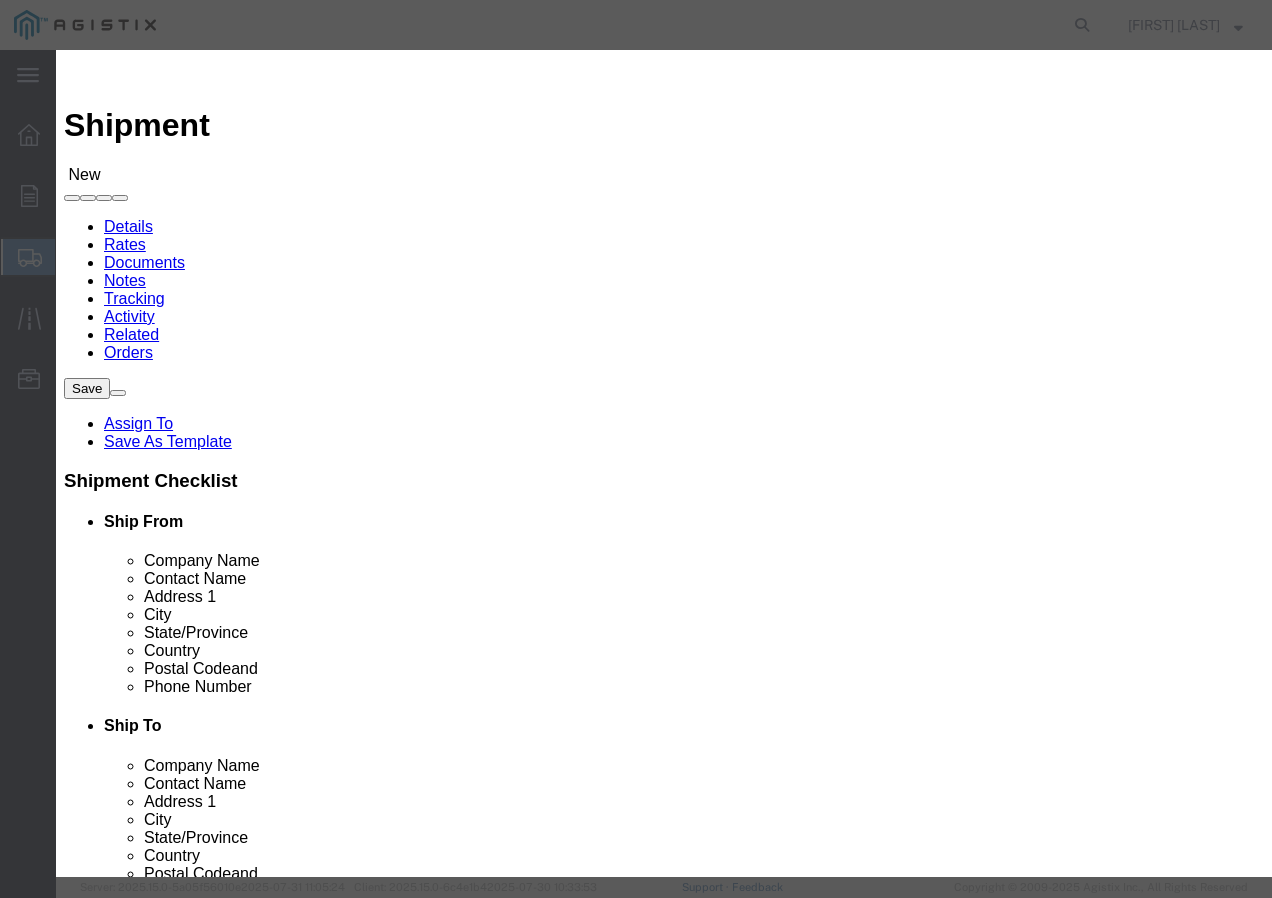 click on "Search by Address Book Name City Company Name Contact Name Country CustomerAlias DPL Days To Expire DPL Last Update DPL Status Email Address Location Type Notes Phone Number Role State Zip" 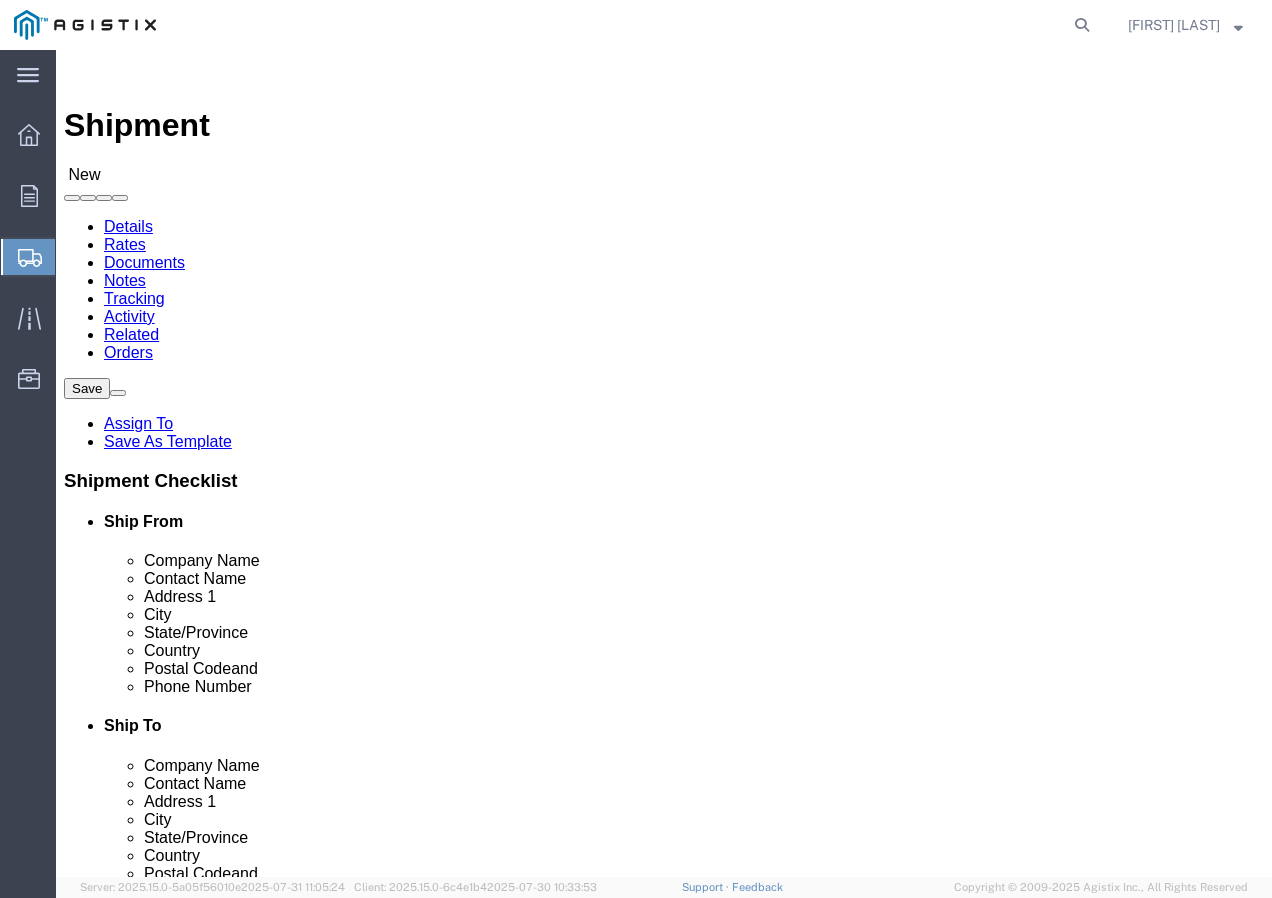 click 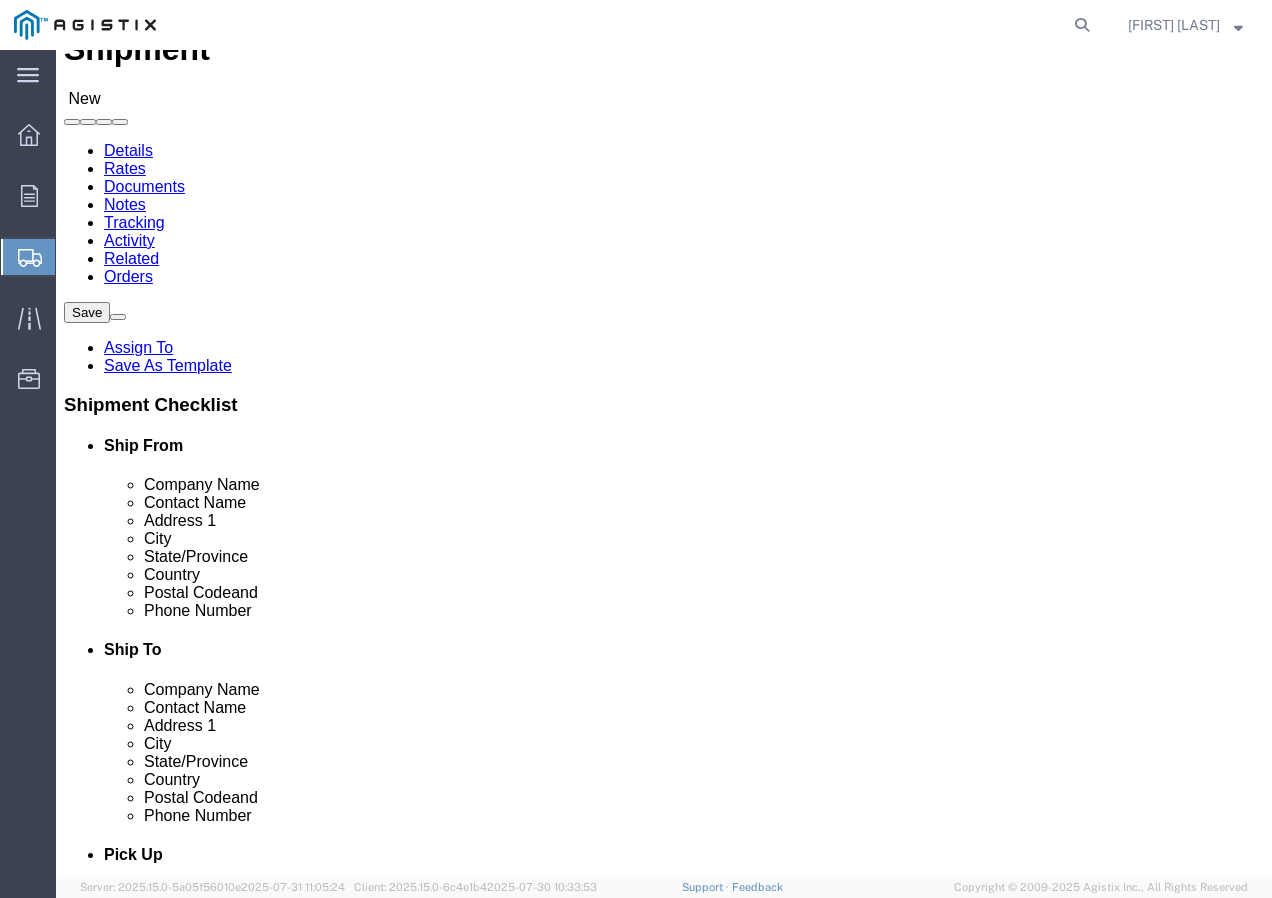 scroll, scrollTop: 400, scrollLeft: 0, axis: vertical 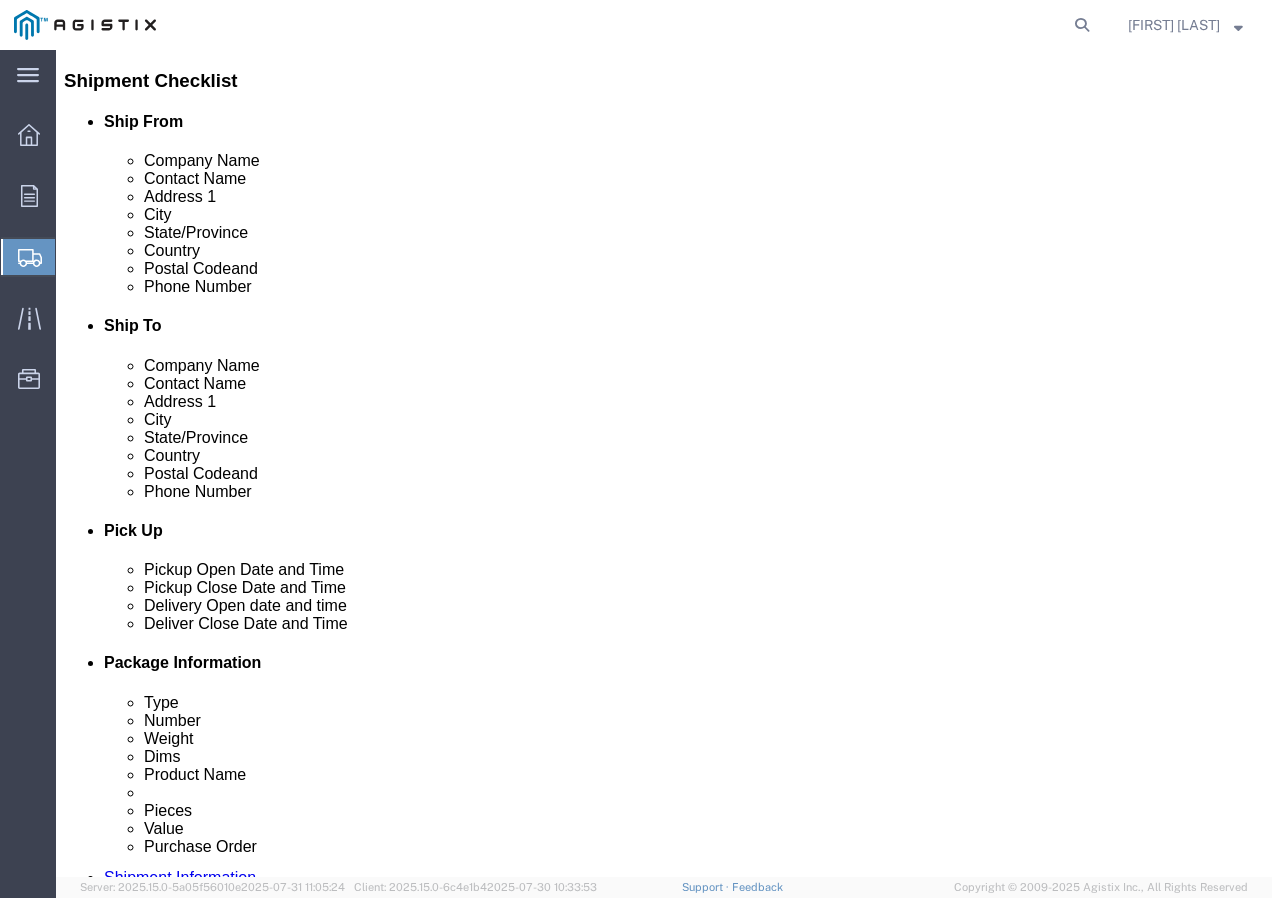 type on "Receiving Department" 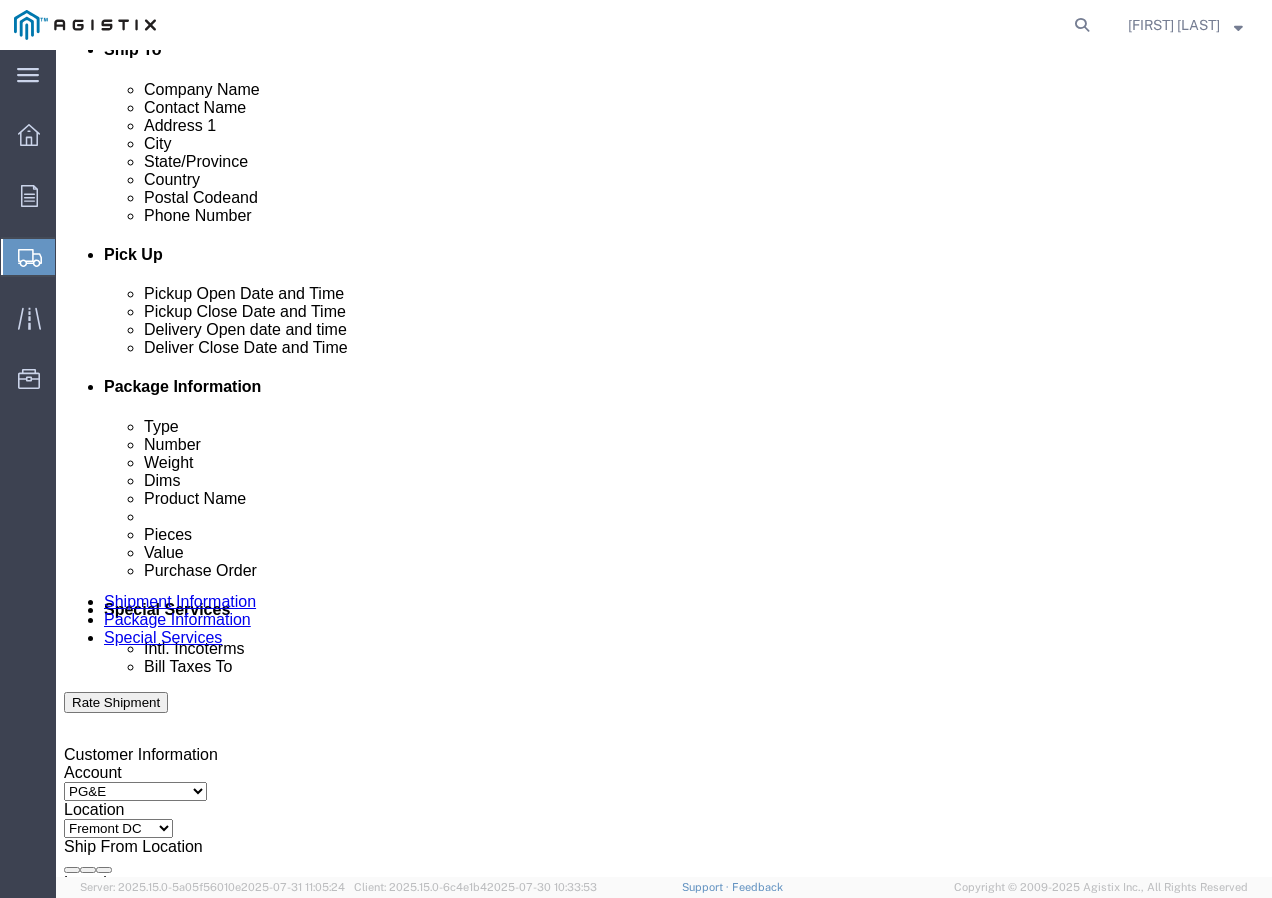 scroll, scrollTop: 800, scrollLeft: 0, axis: vertical 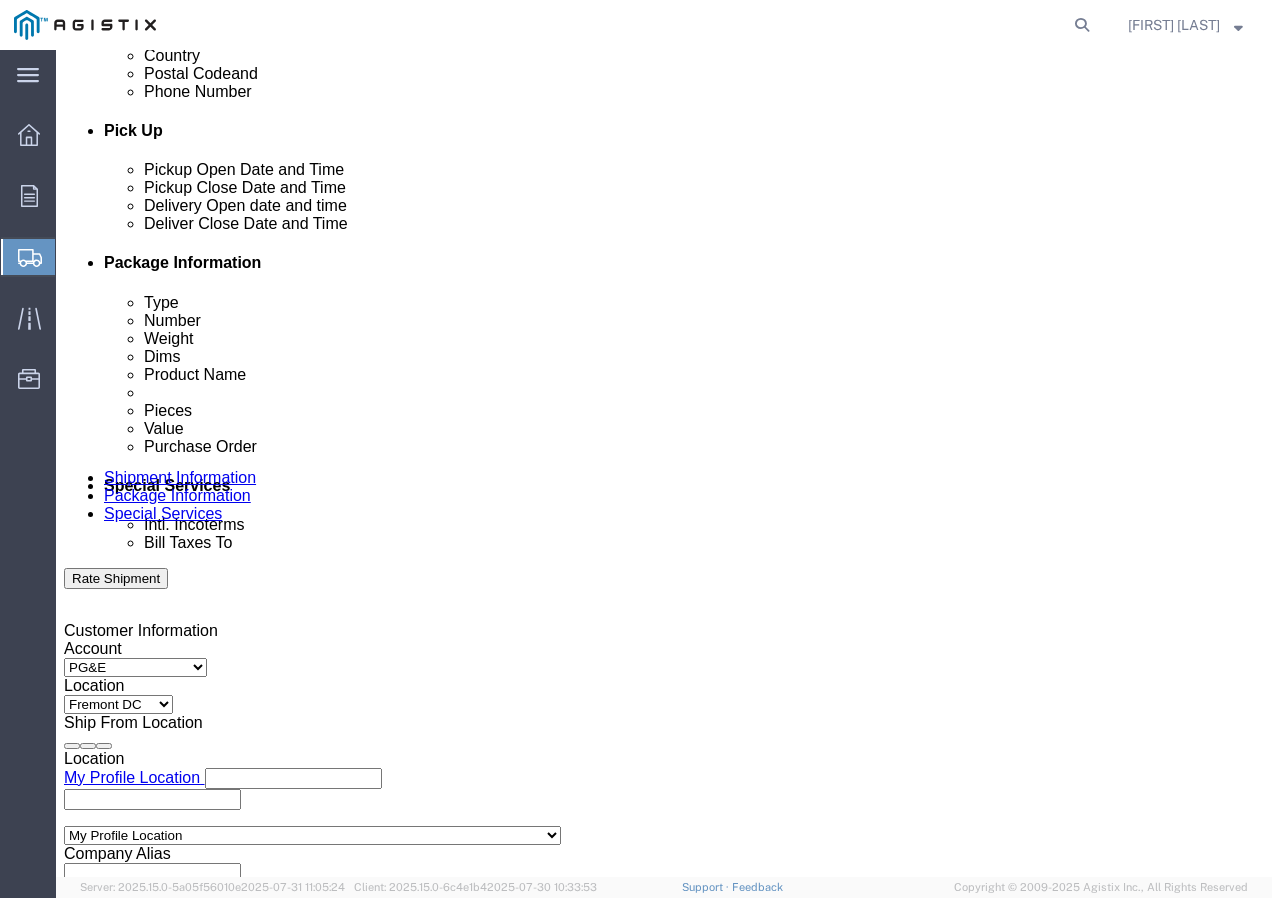 click on "Aug 01 2025 9:00 AM" 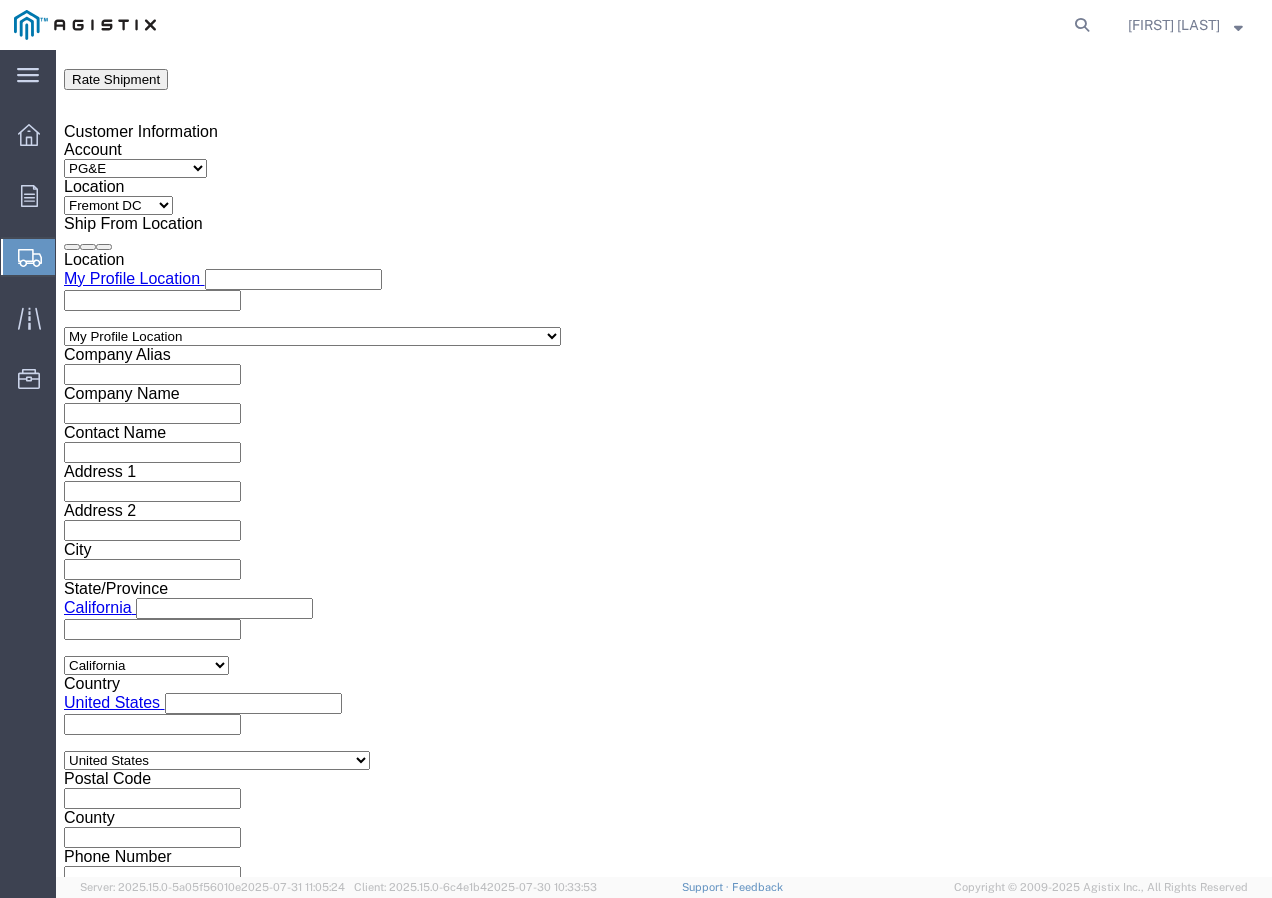 click on "Apply" 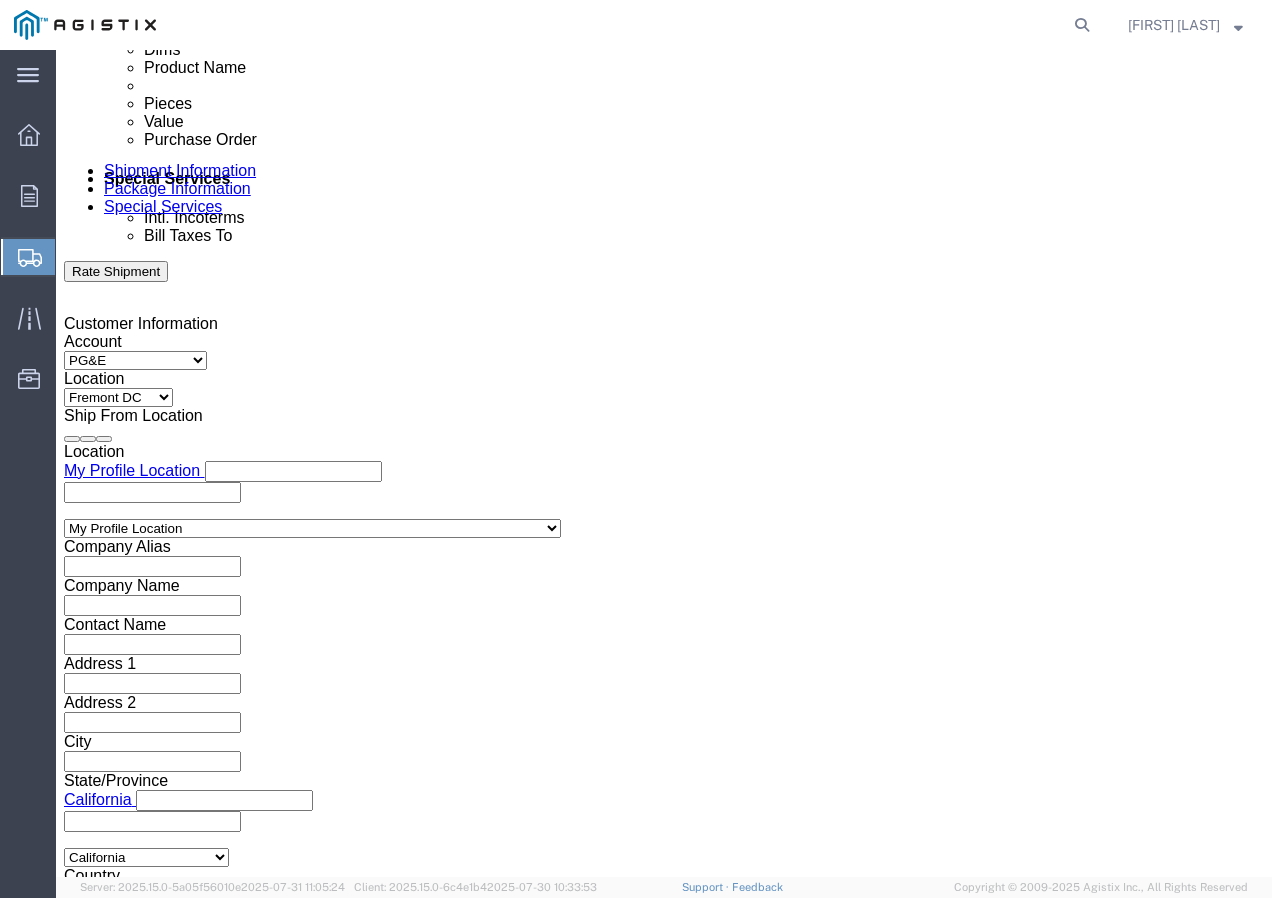 scroll, scrollTop: 1099, scrollLeft: 0, axis: vertical 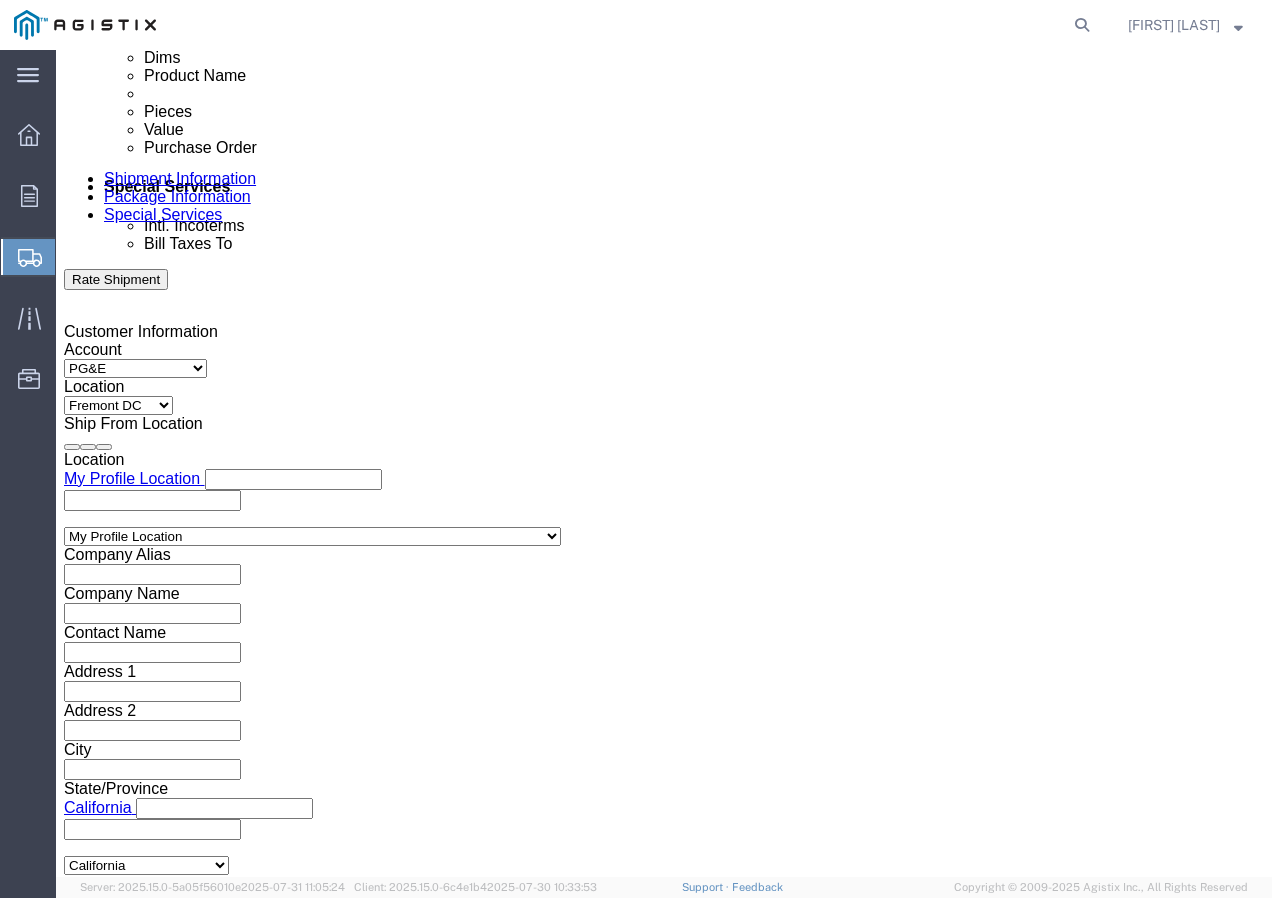click 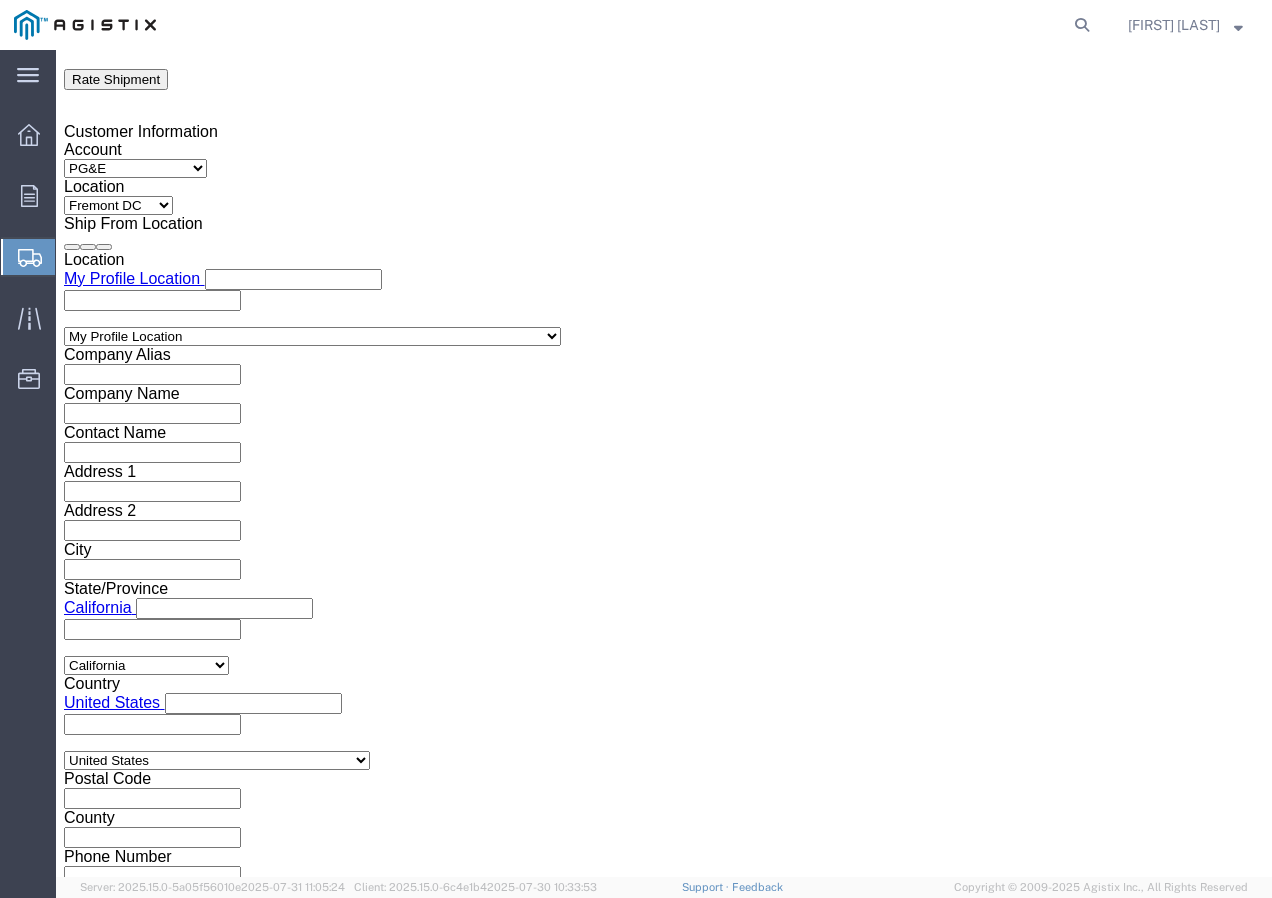 type on "[NUMBER]" 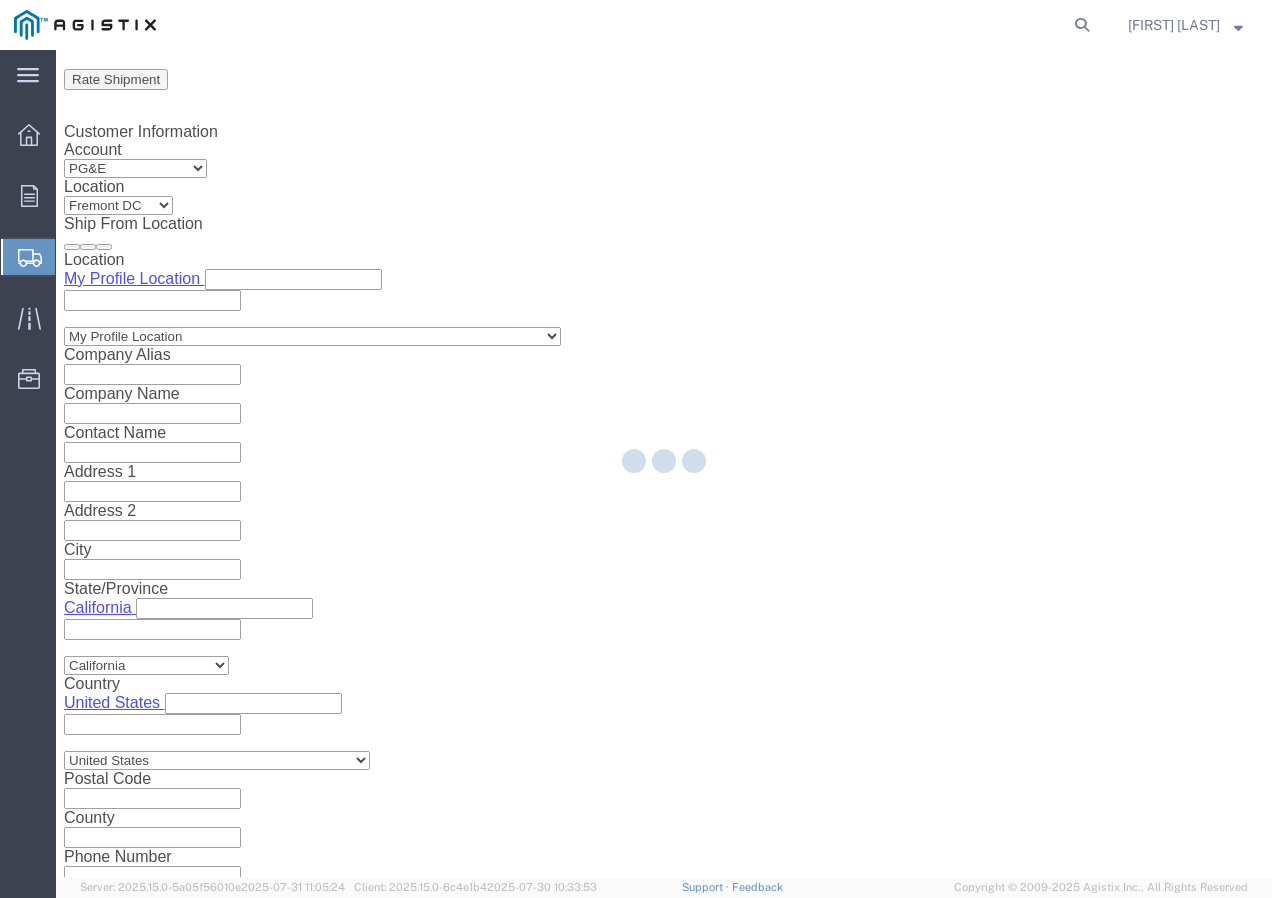 select 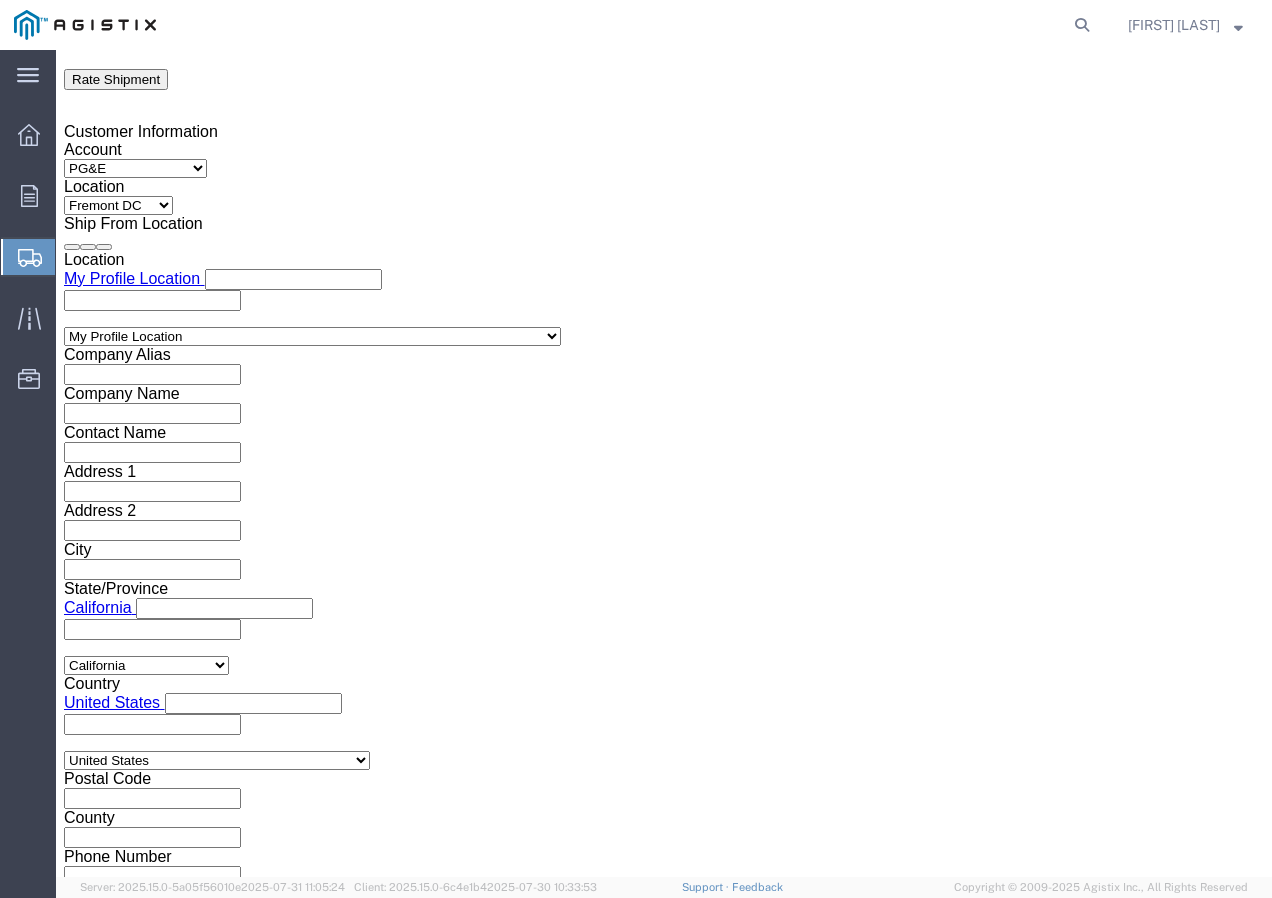 click on "Select 1-Ton (PSS) 10 Wheel 10 Yard Dump Truck 20 Yard Dump Truck Bobtail Bottom Dump Box Van Container Truck Curtain side DBL Bottom Dromedary Dry Bulk Tanker Dump End Dump Flat Bed Low Boy Lowboy 4-Axle Lowboy 5-Axle Muck Out - Mini excavator Padded Van line Pickup Pickup Truck (1 ton) Pickup Truck (2 ton) Pickup/PSS Portable Sub and Dredge Puri-Vac Refrigerated Trailer Resin Resin Car Rocket Launcher Roll-Off Truck Semi Bottom Standard Dry Van Step Deck Straight Super 10 Super Dump Tanker Transfer Truck Vacuum Truck" 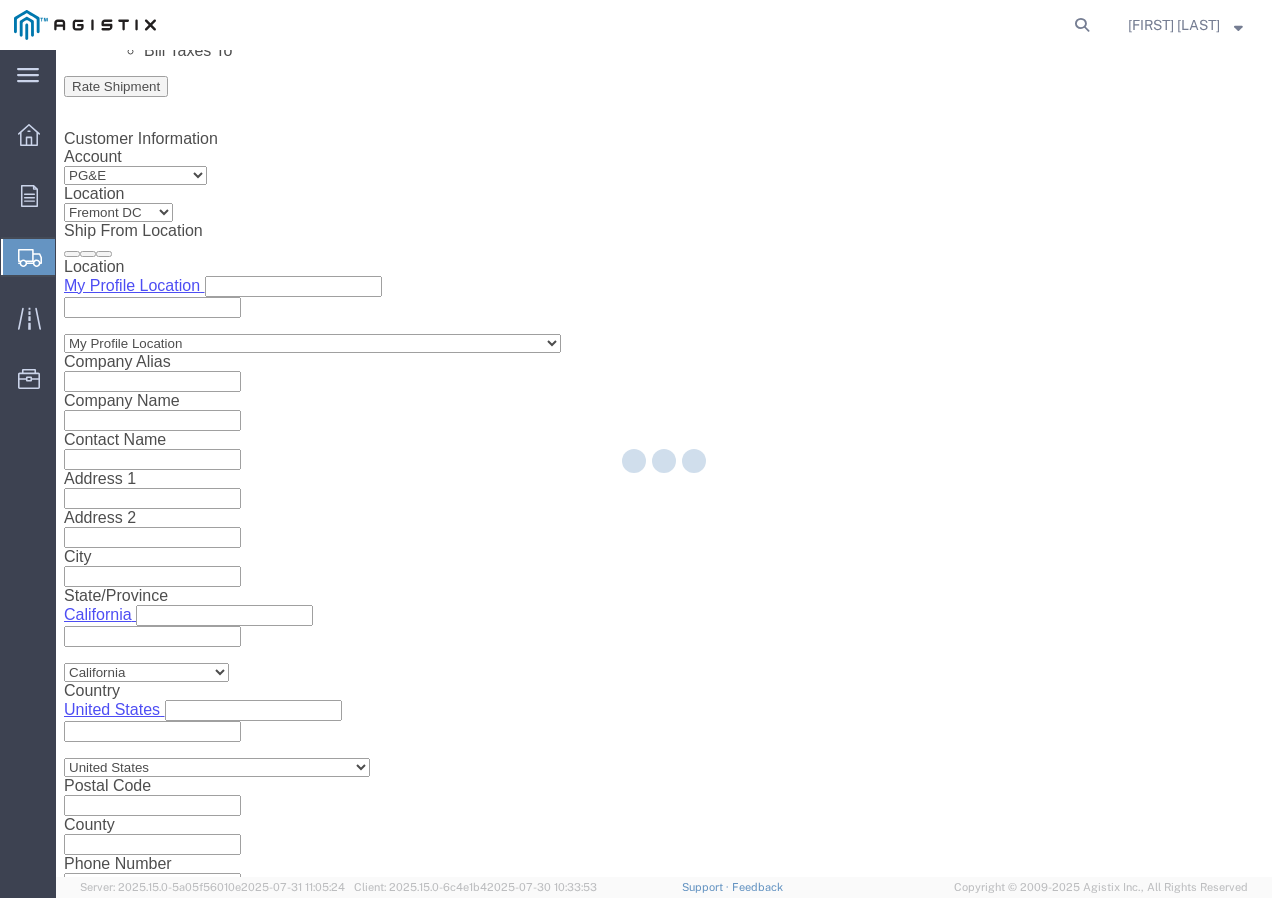 scroll, scrollTop: 0, scrollLeft: 0, axis: both 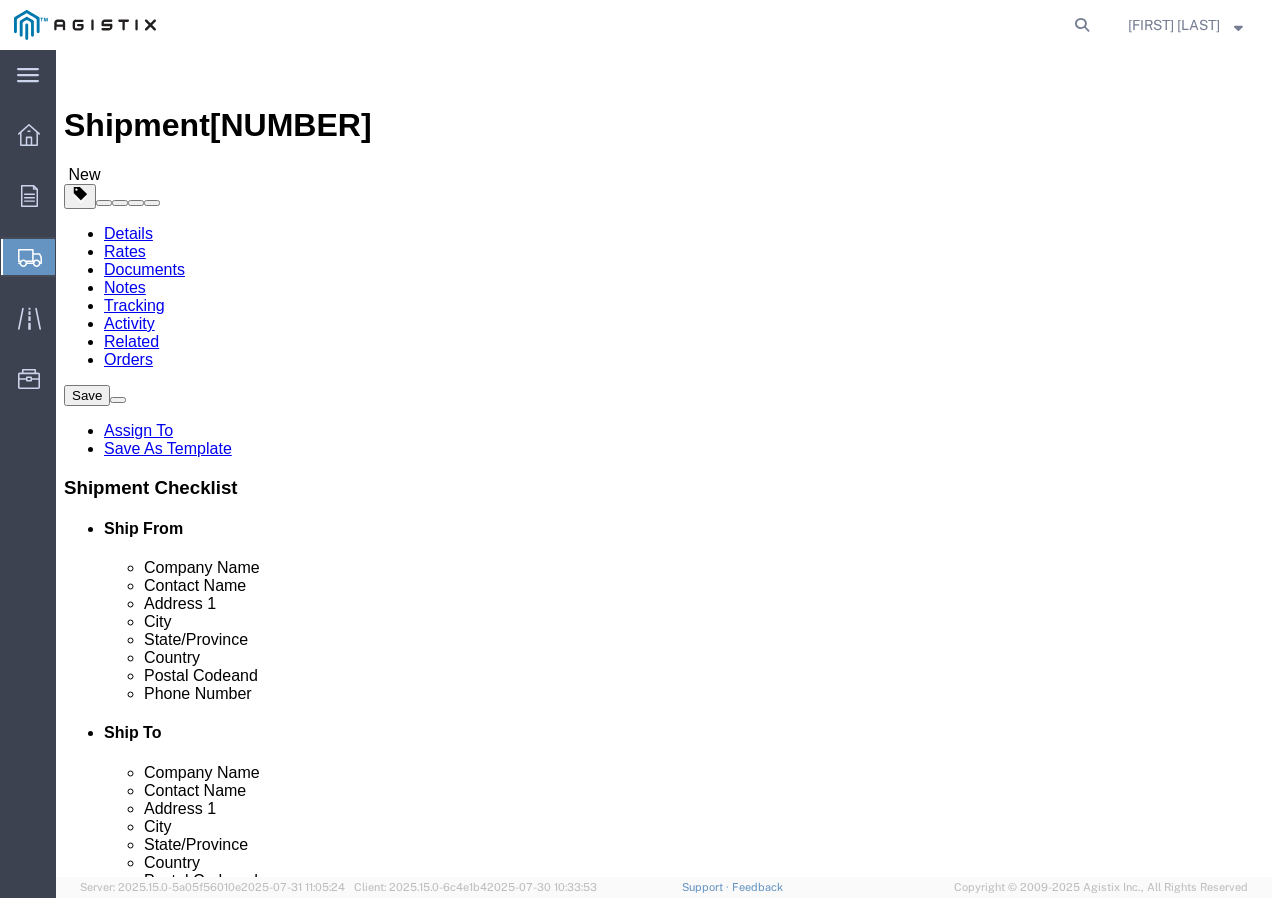 click on "Select Bulk Bundle(s) Cardboard Box(es) Carton(s) Crate(s) Drum(s) (Fiberboard) Drum(s) (Metal) Drum(s) (Plastic) Envelope Naked Cargo (UnPackaged) Pallet(s) Oversized (Not Stackable) Pallet(s) Oversized (Stackable) Pallet(s) Standard (Not Stackable) Pallet(s) Standard (Stackable) Roll(s) Your Packaging" 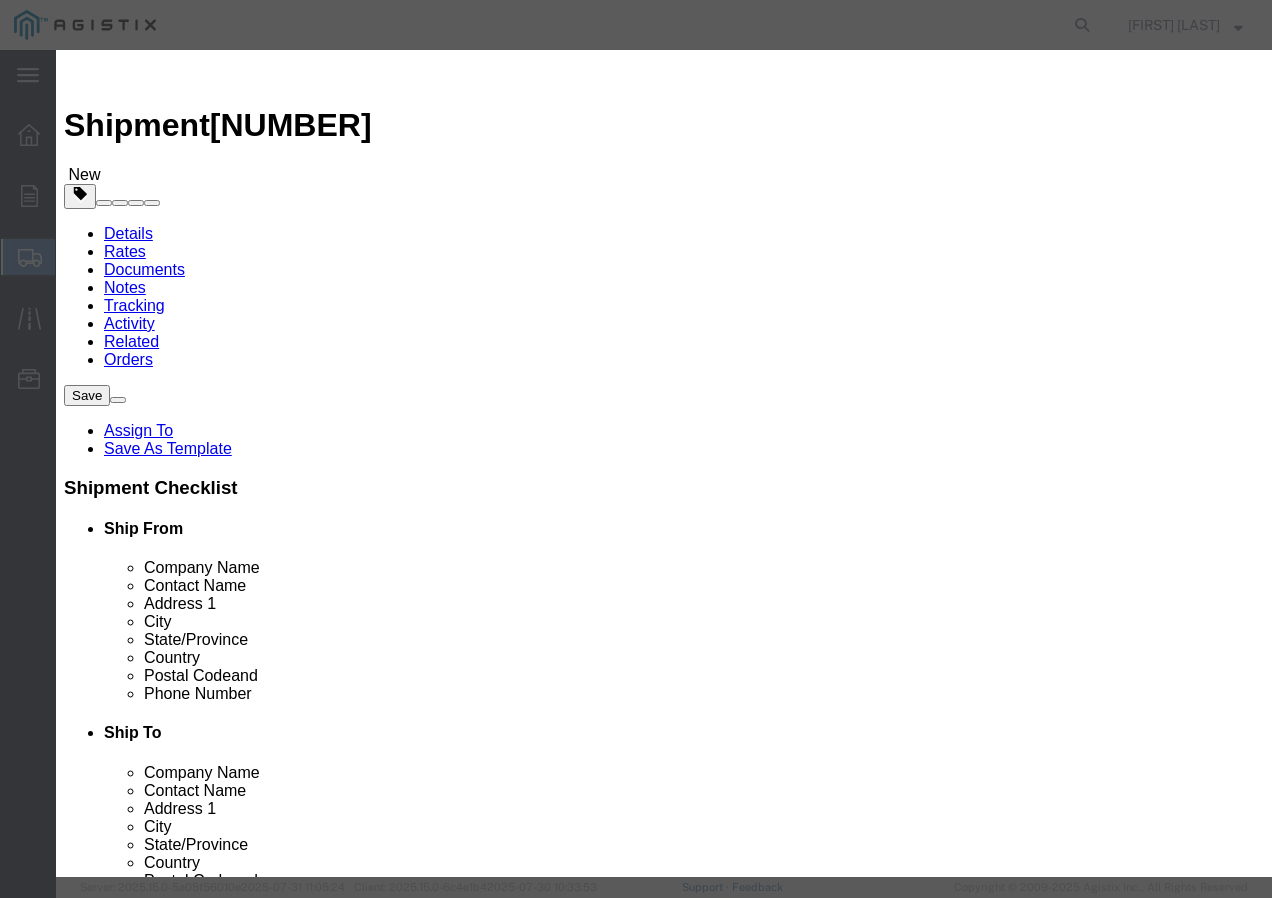 click 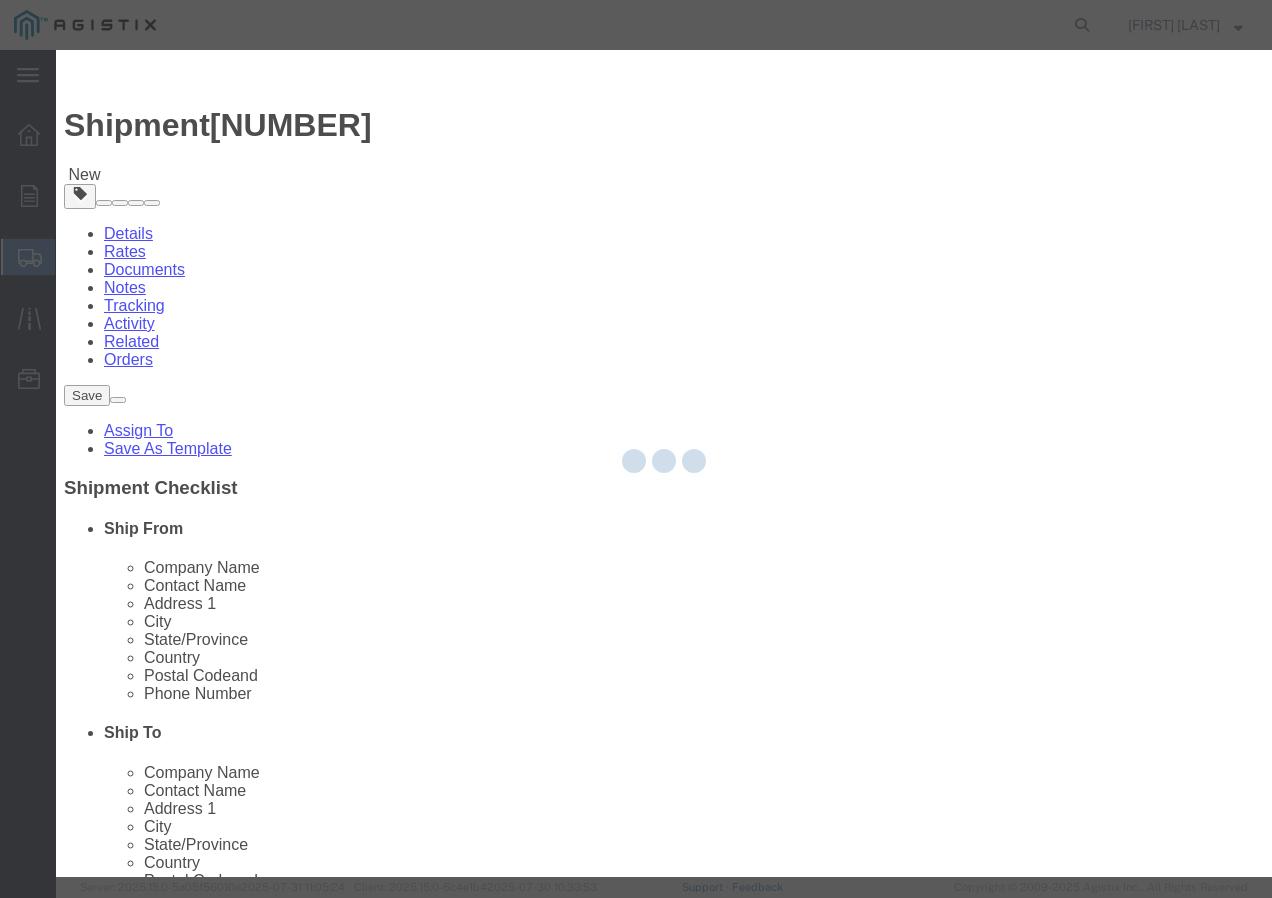 type 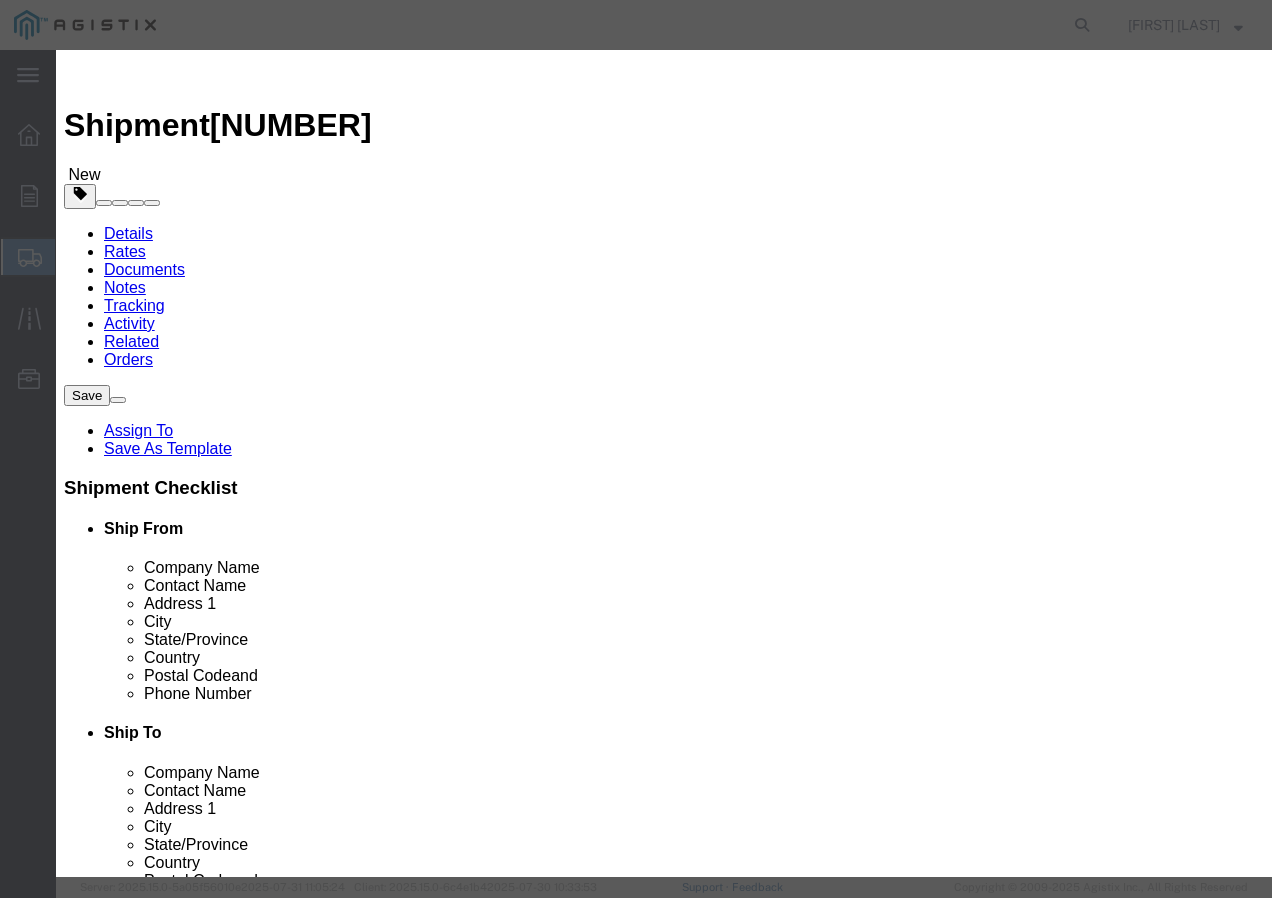 click 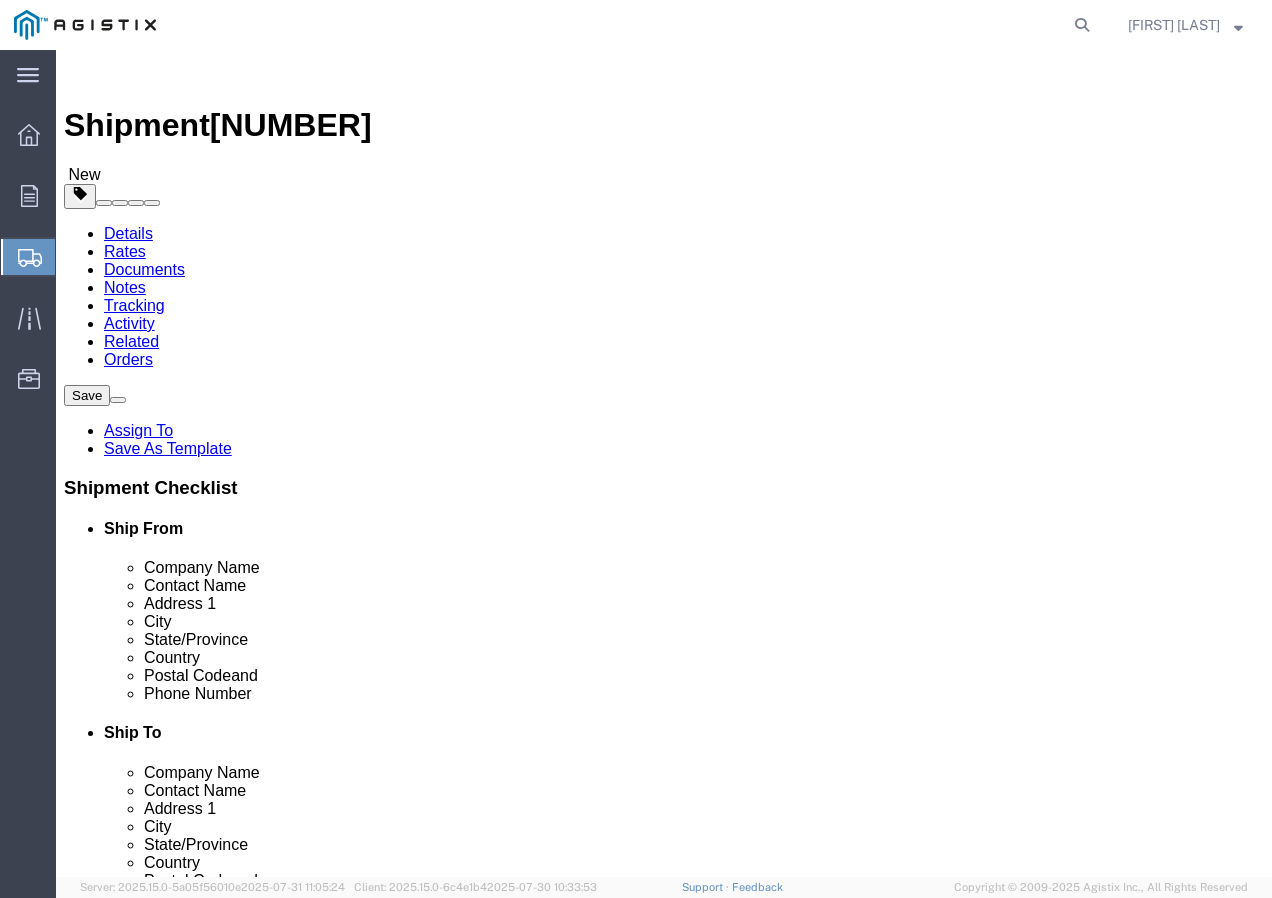 click on "1" 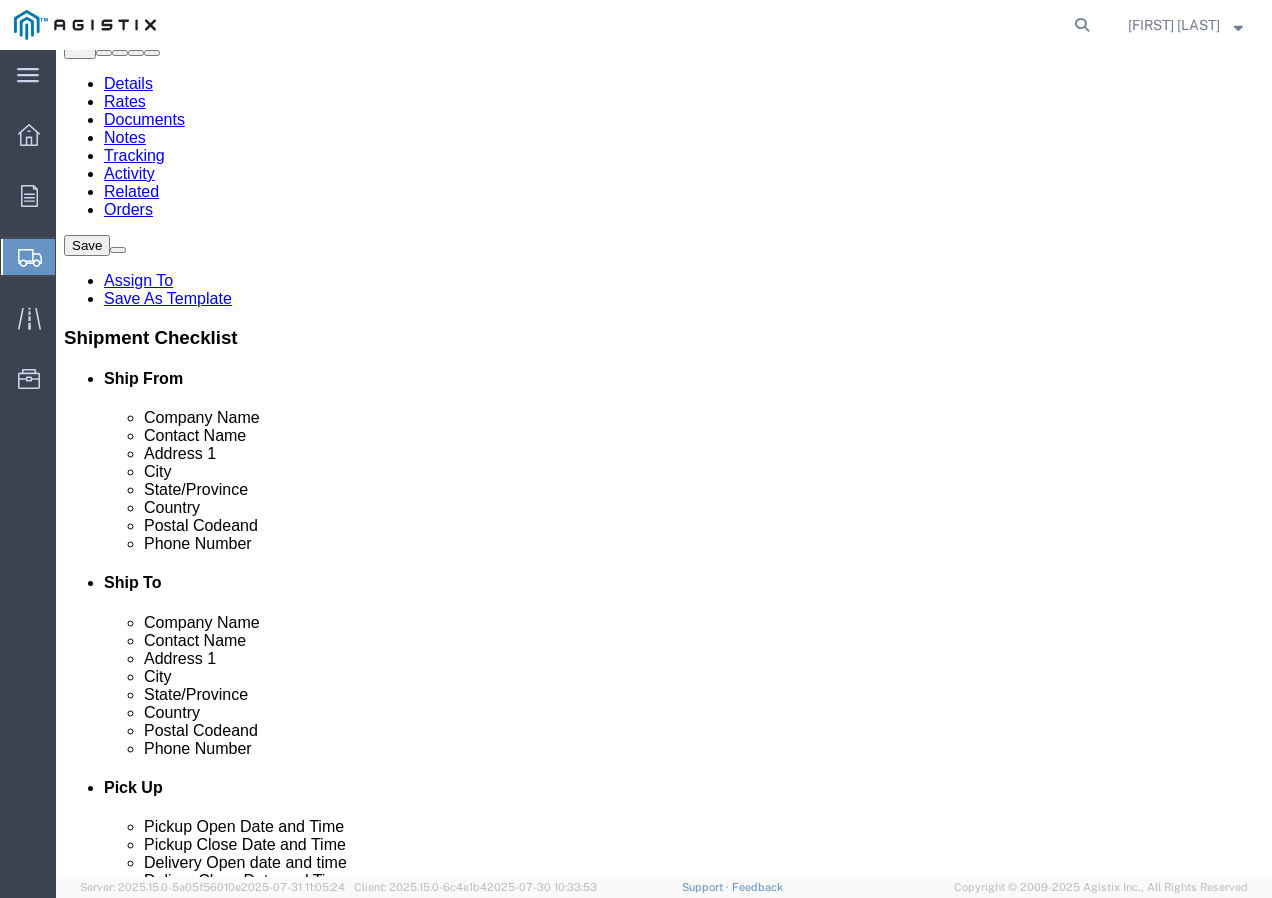 scroll, scrollTop: 200, scrollLeft: 0, axis: vertical 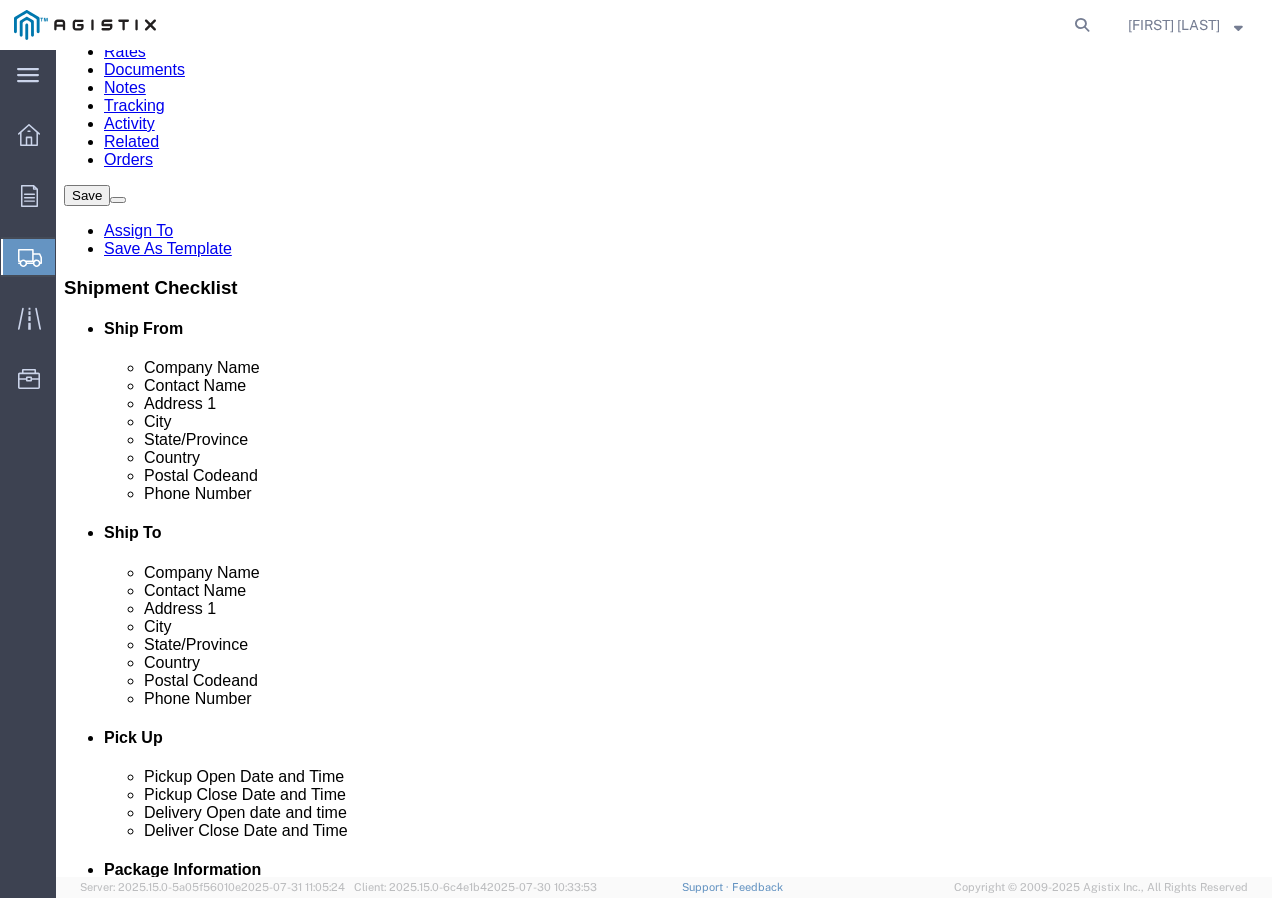 type on "92" 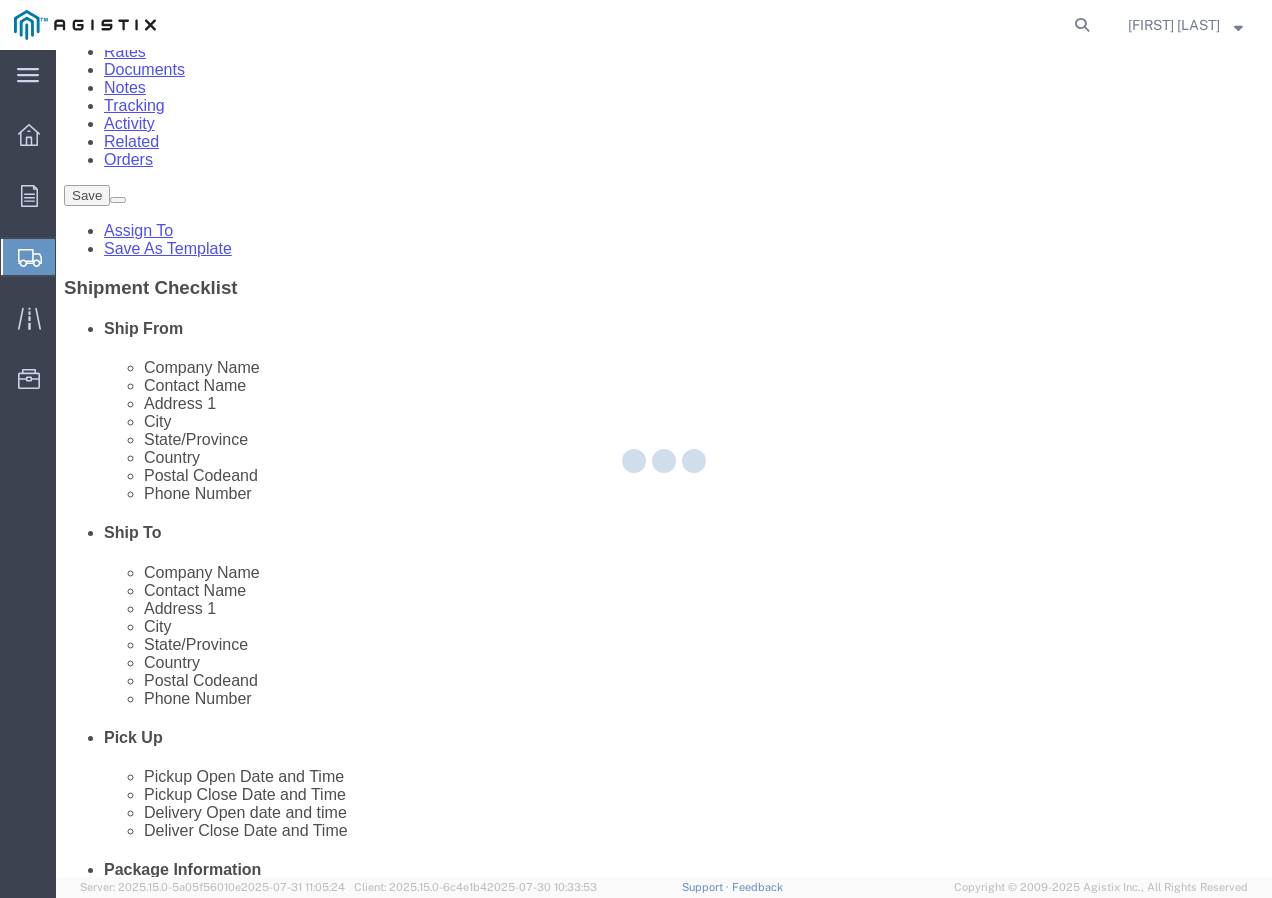 scroll, scrollTop: 0, scrollLeft: 0, axis: both 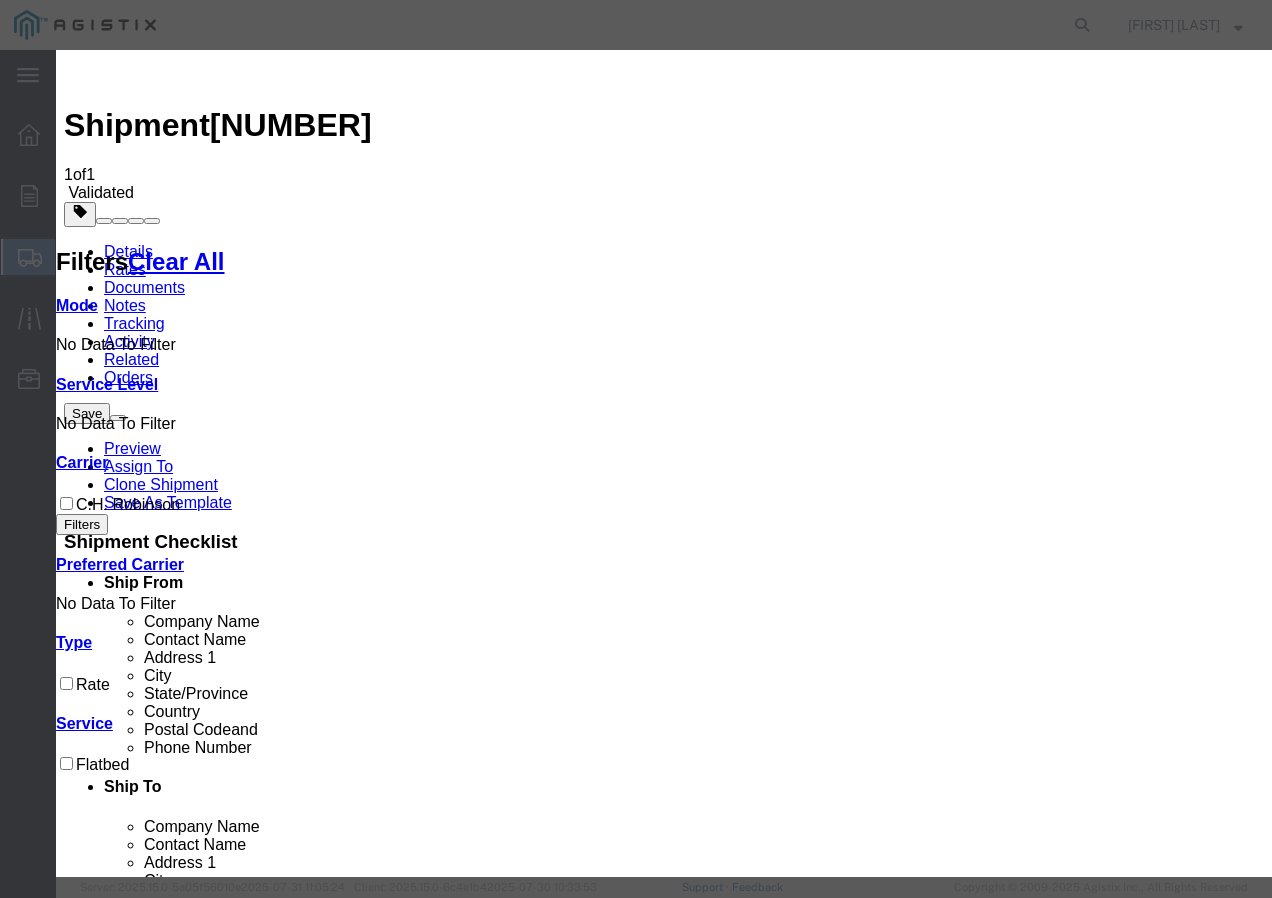 click at bounding box center [72, 3620] 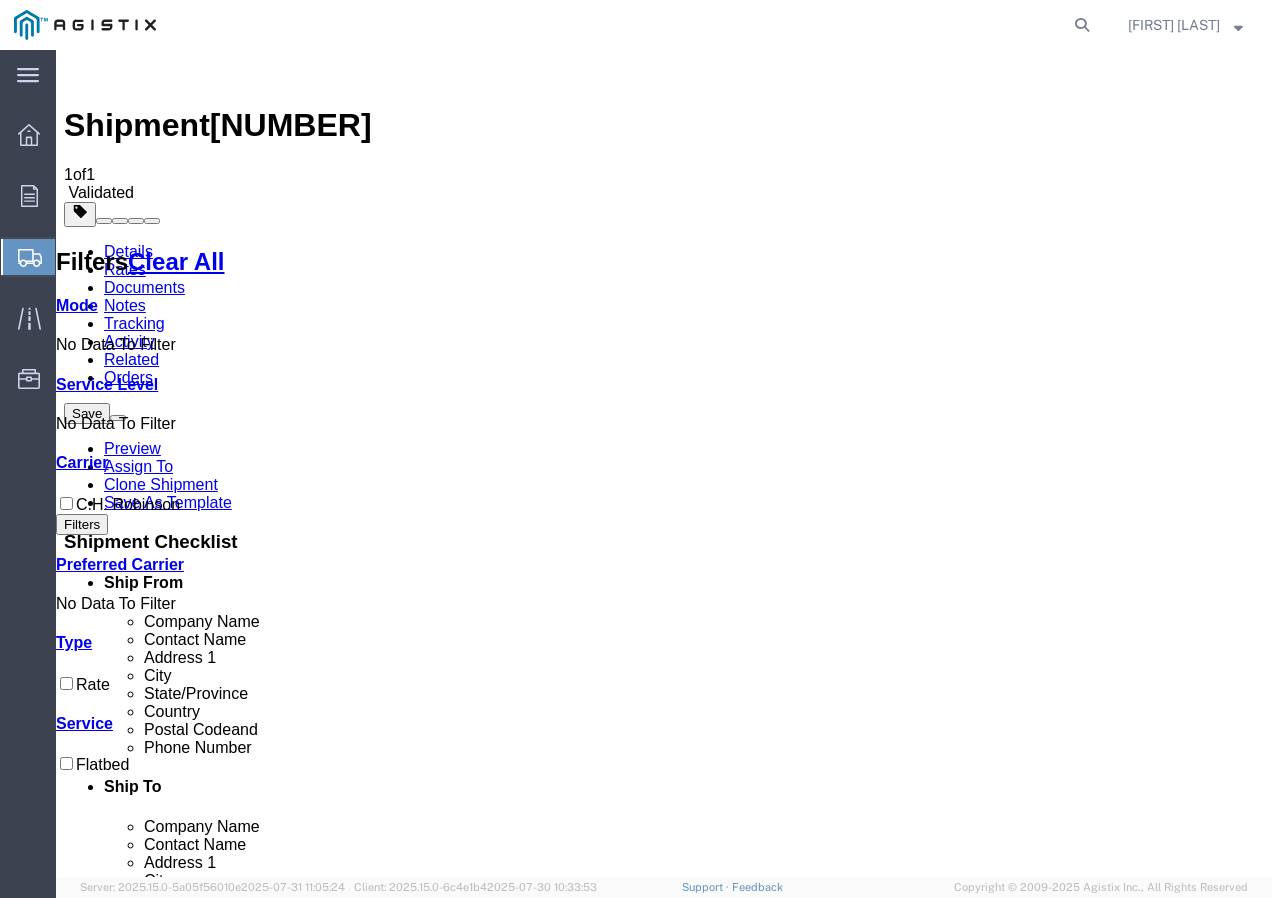 click on "Book" at bounding box center (979, 1850) 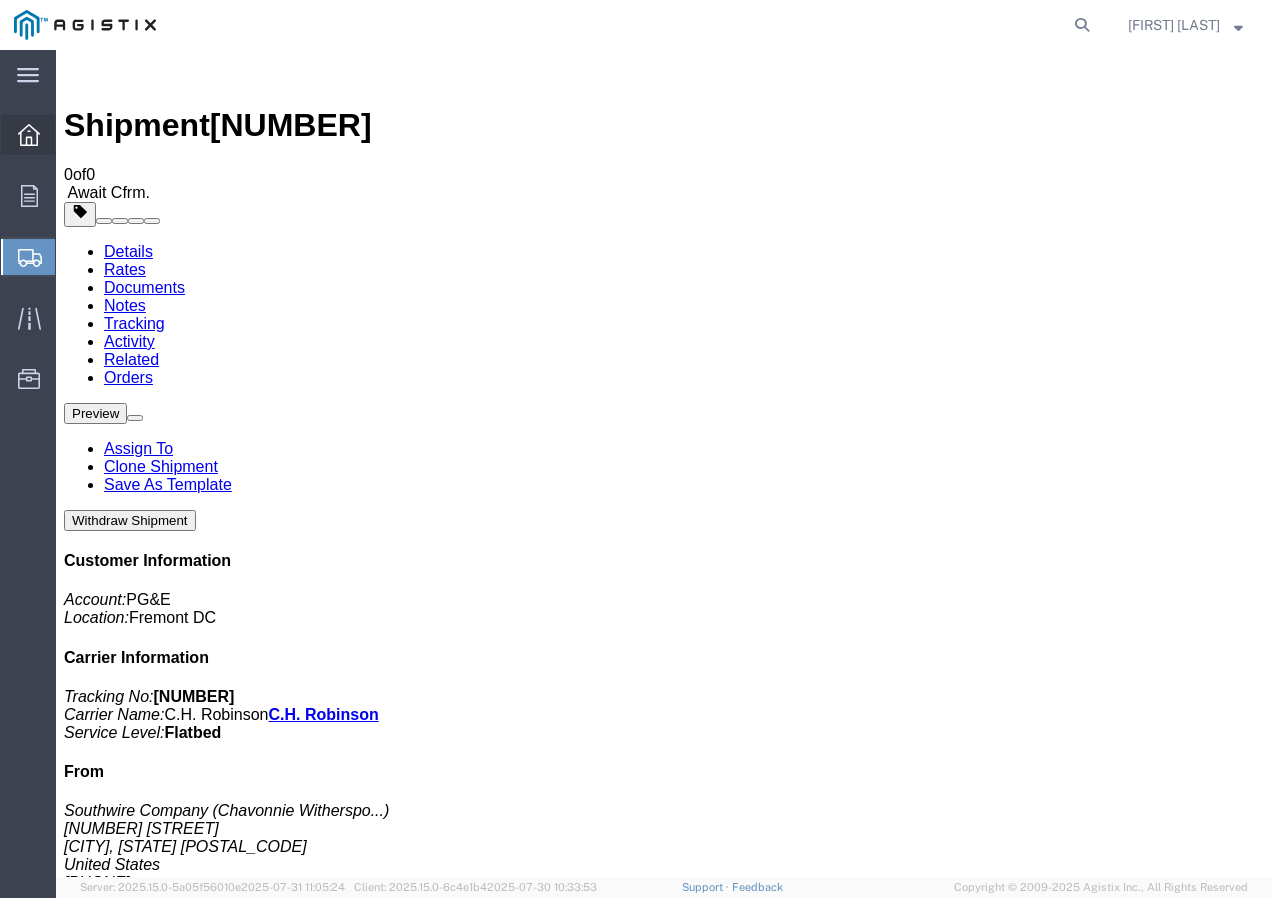 click 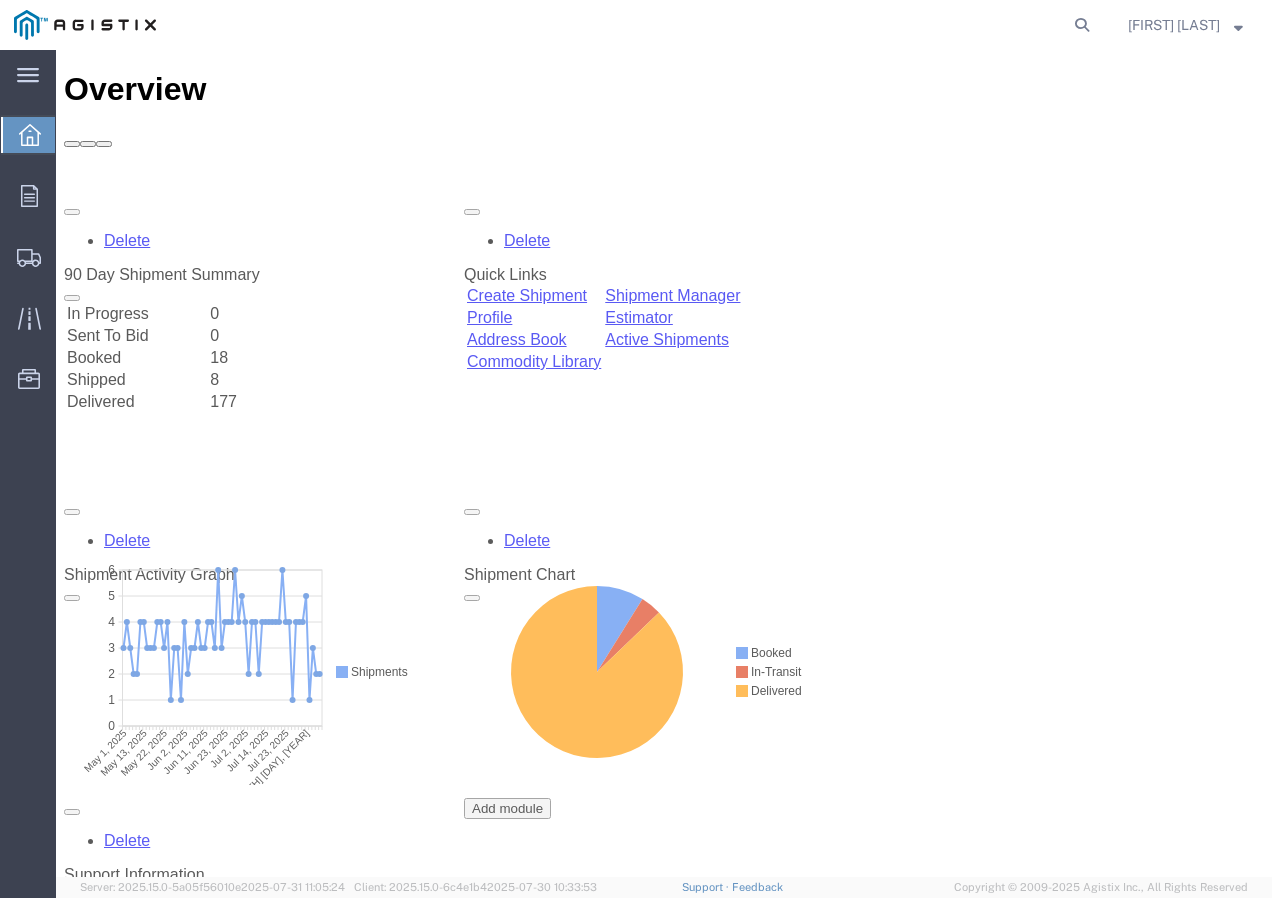 scroll, scrollTop: 0, scrollLeft: 0, axis: both 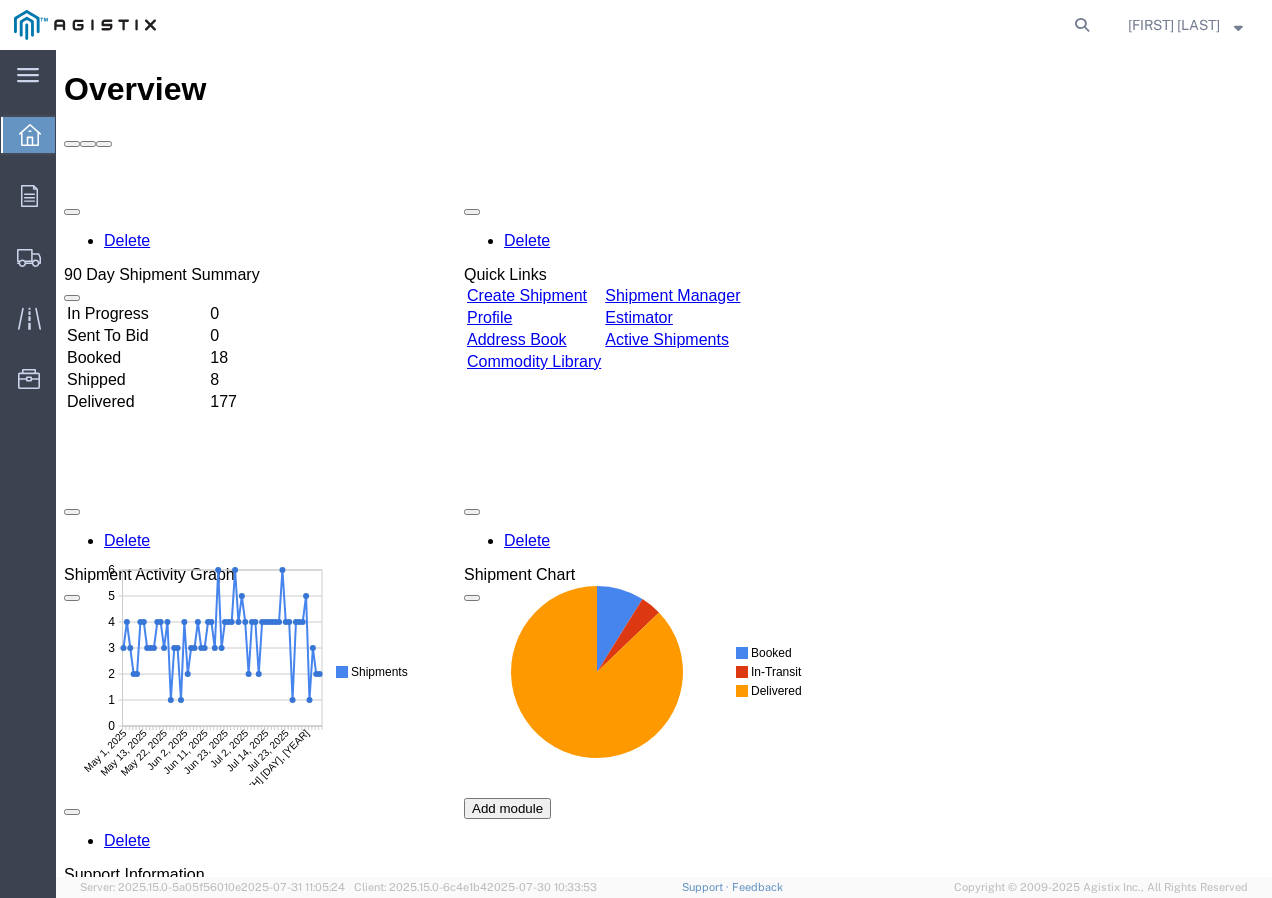 click on "Create Shipment" at bounding box center (527, 295) 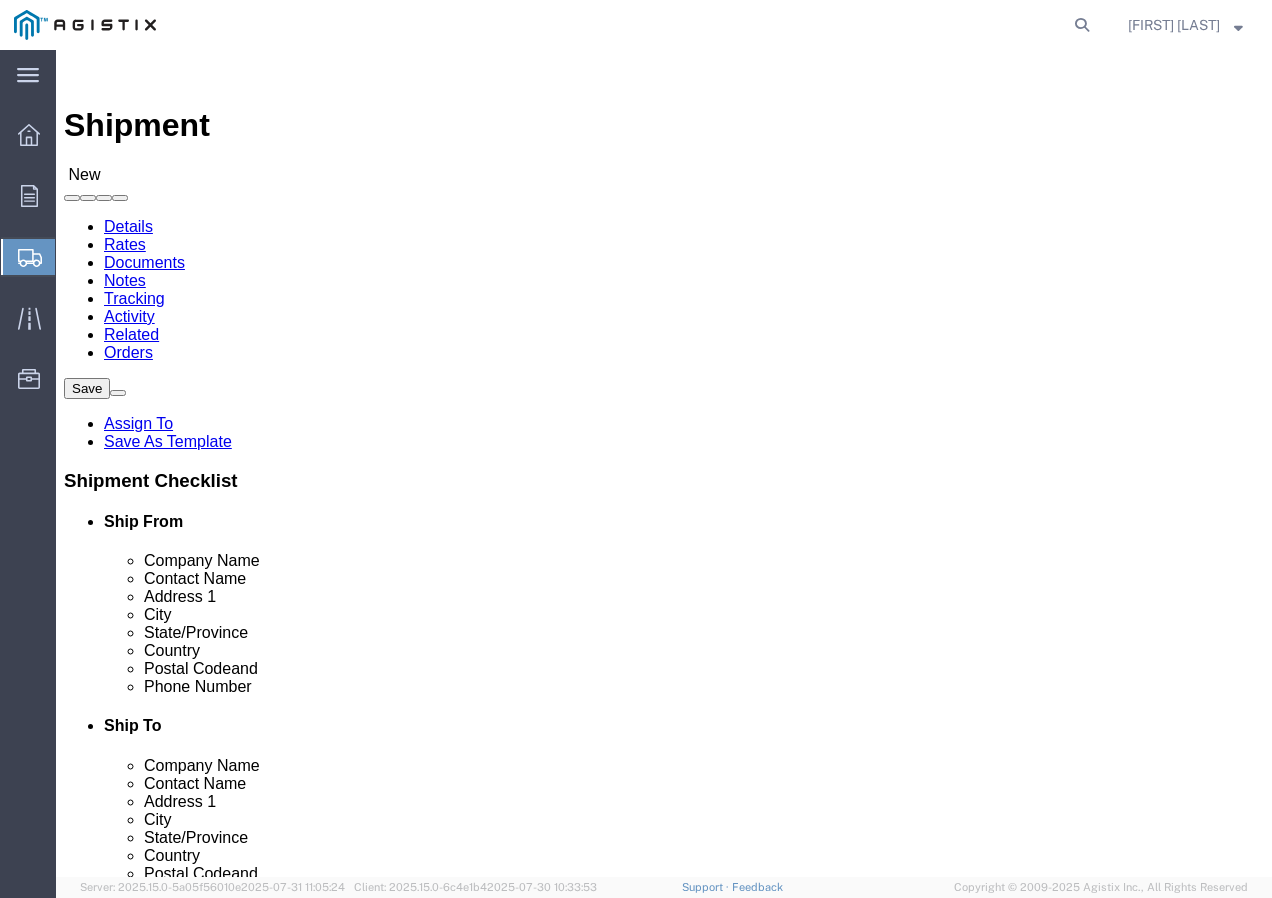 click on "Select PG&E Southwire Company" 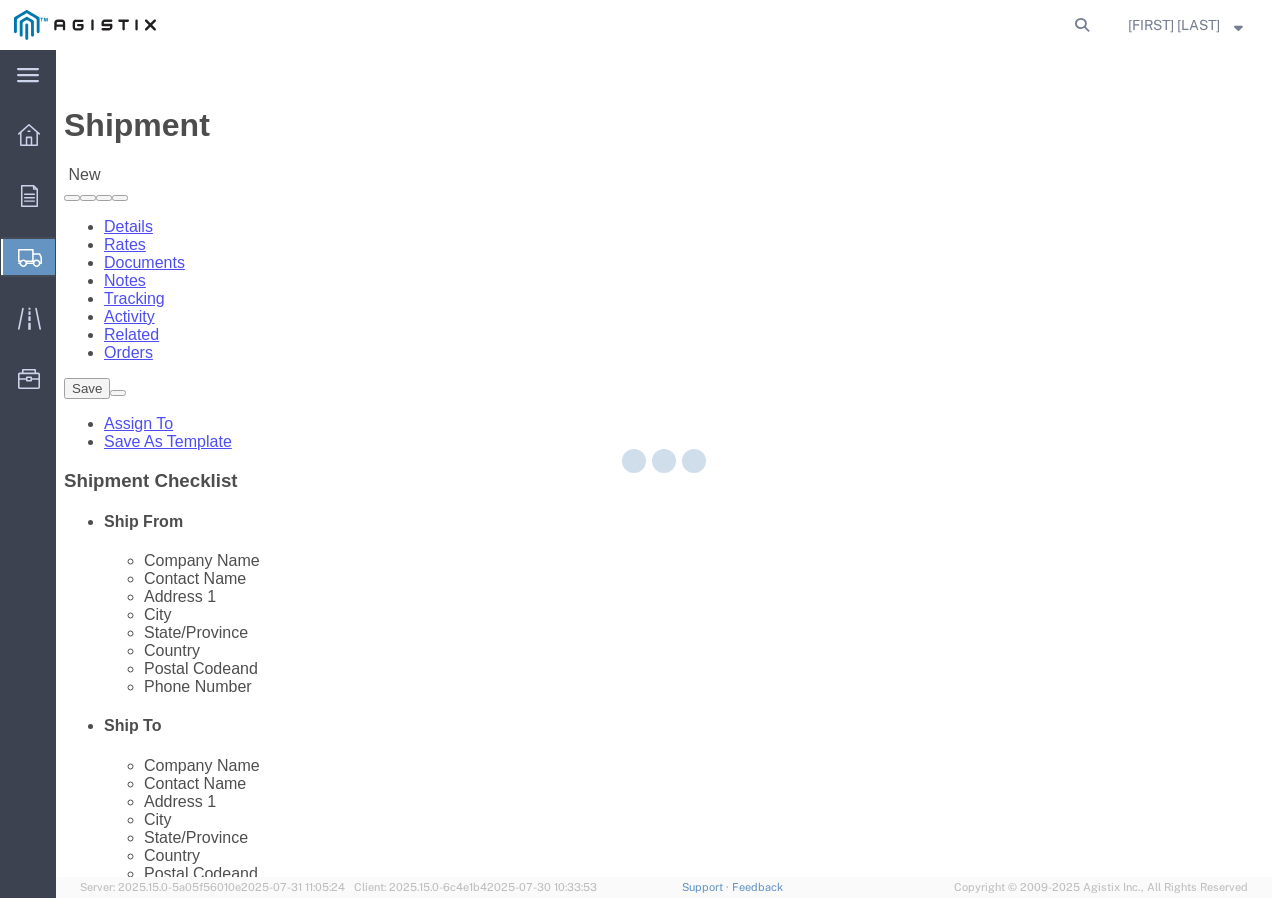 type on "Southwire Company" 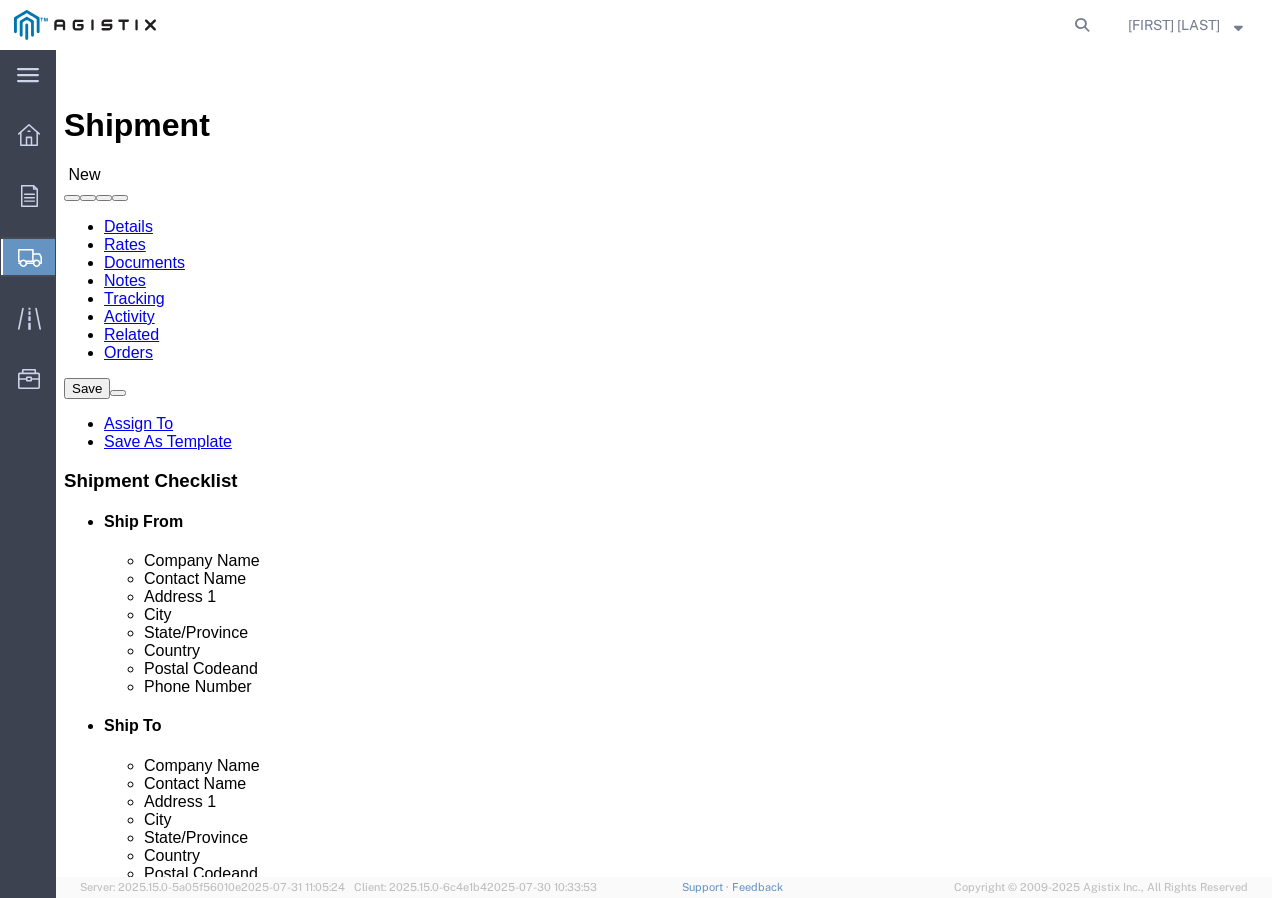 select on "CA" 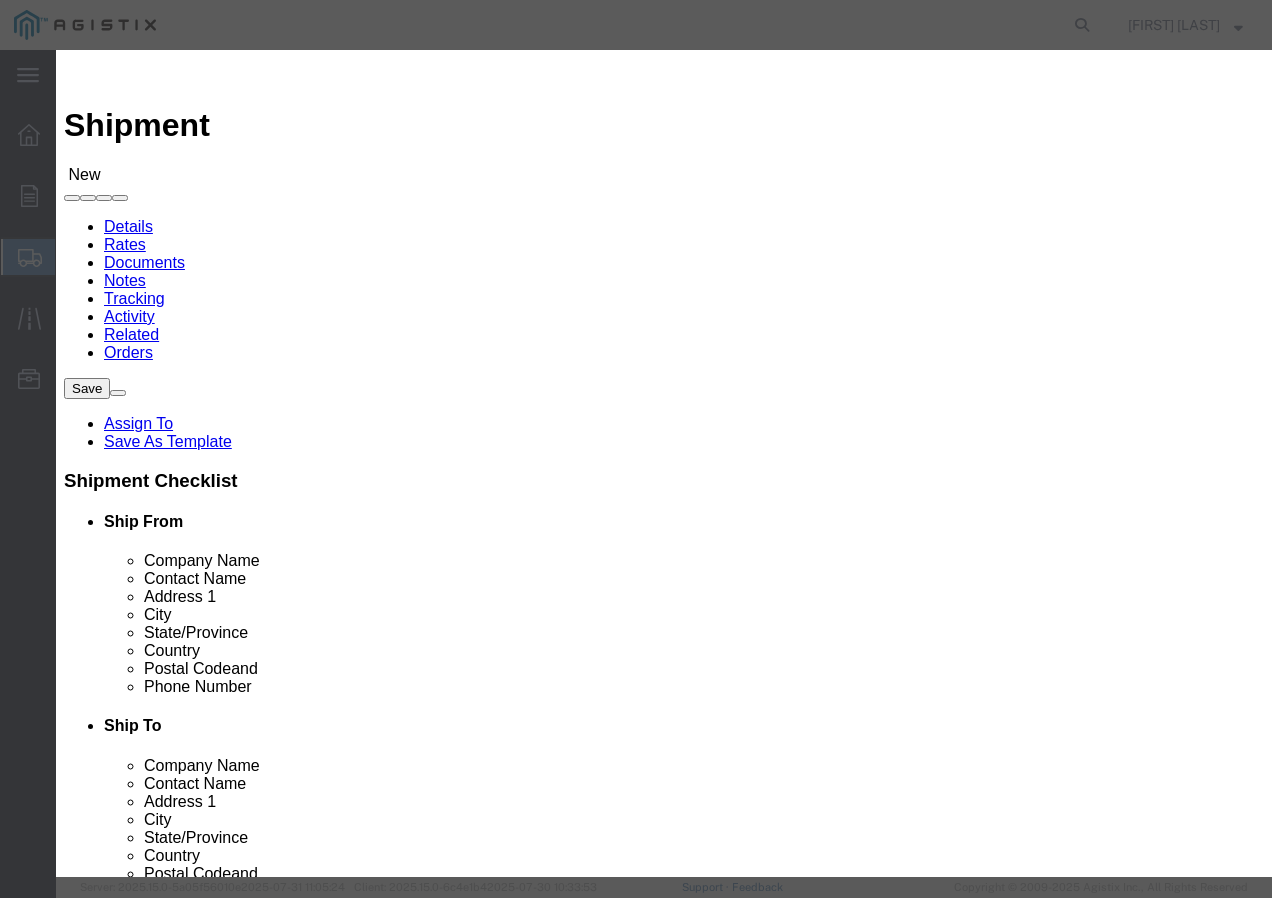 click on "Search by Address Book Name City Company Name Contact Name Country CustomerAlias DPL Days To Expire DPL Last Update DPL Status Email Address Location Type Notes Phone Number Role State Zip" 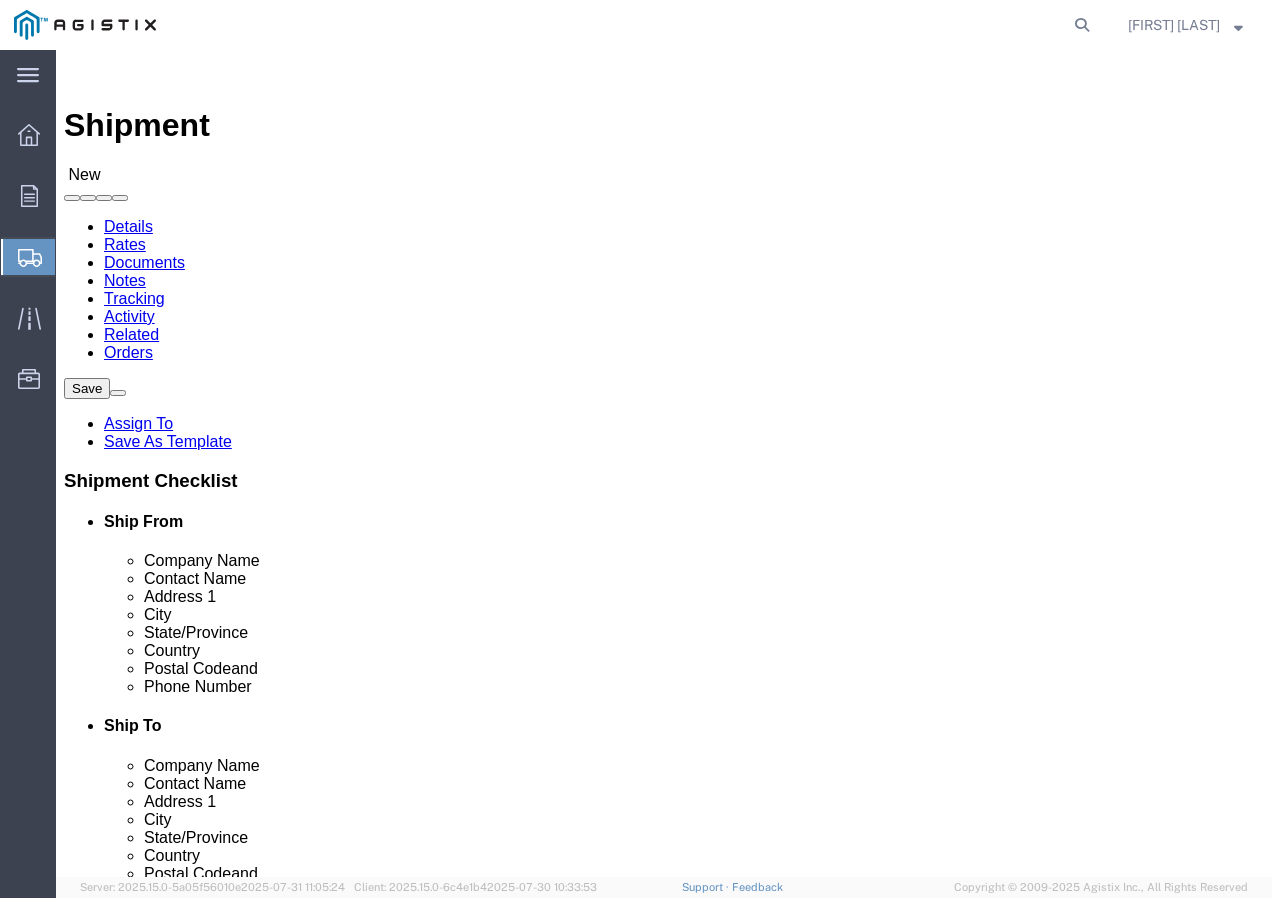 click 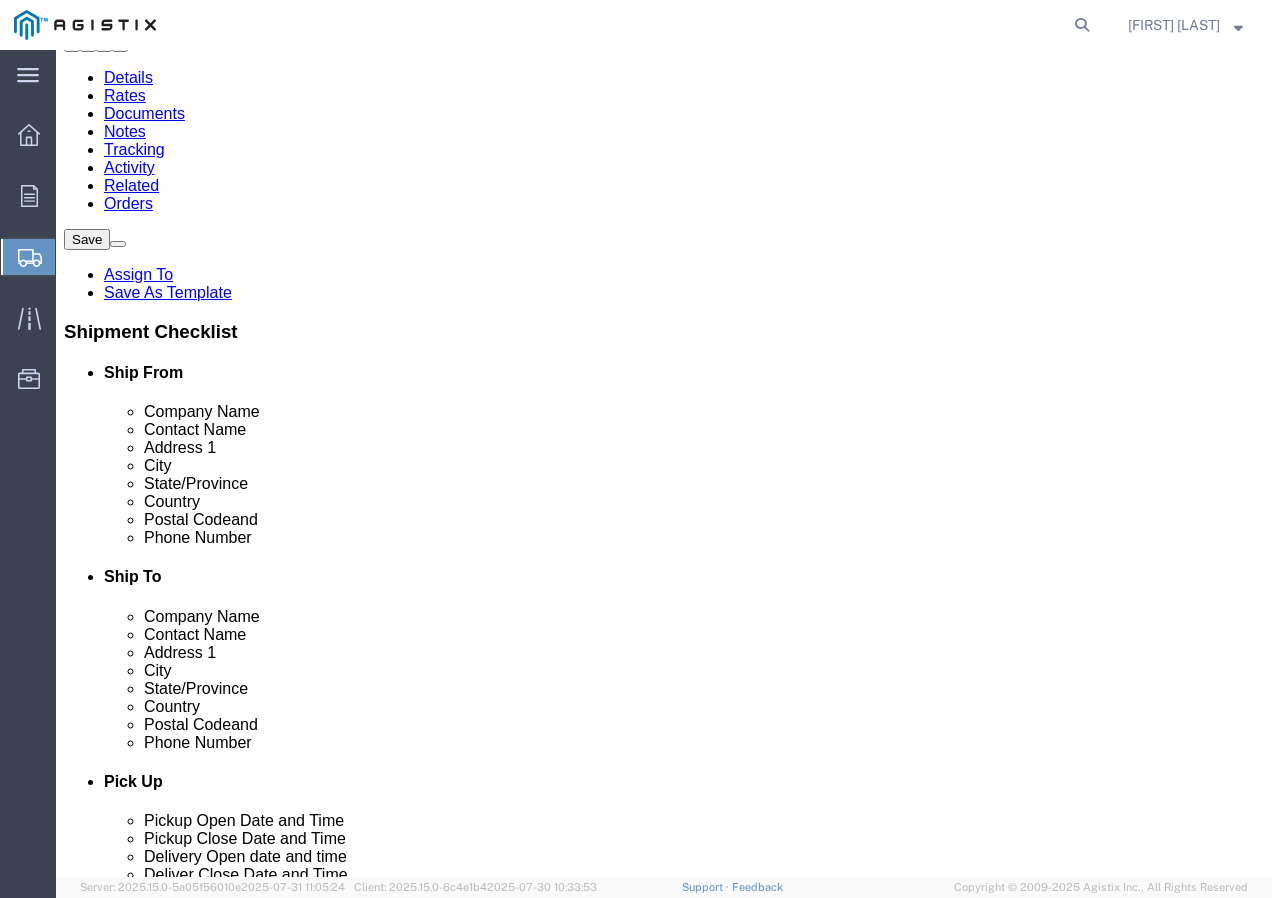 scroll, scrollTop: 300, scrollLeft: 0, axis: vertical 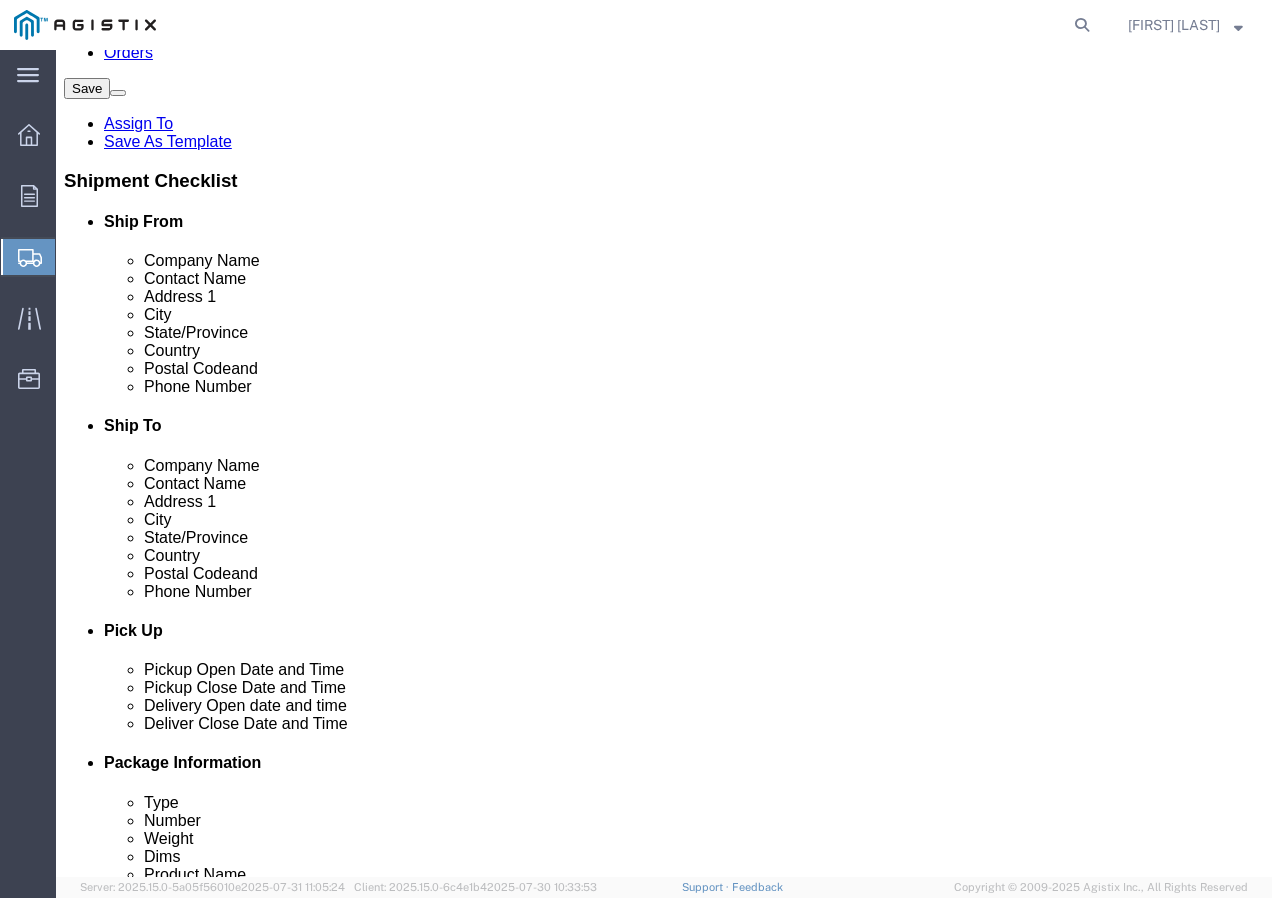 type on "Receiving Department" 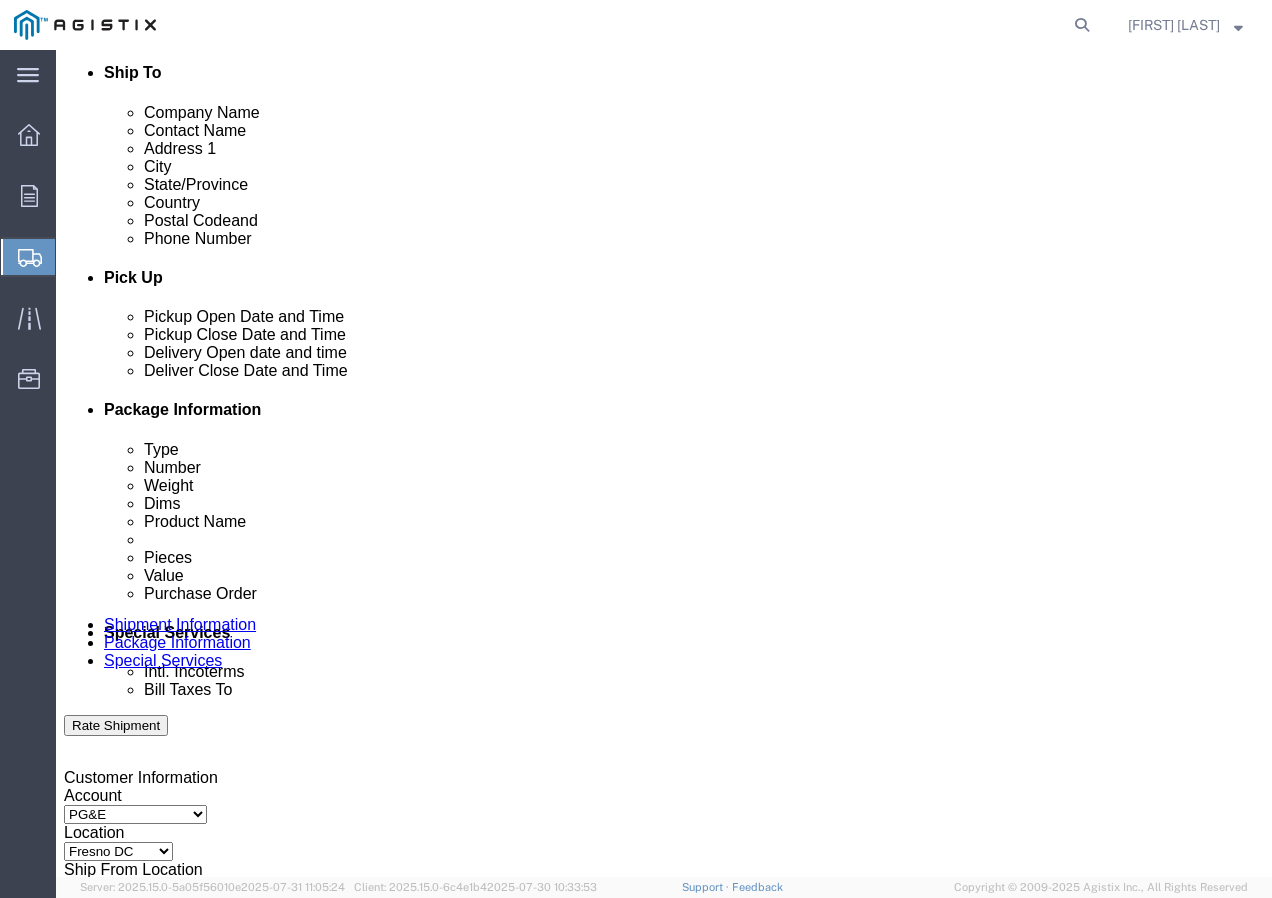scroll, scrollTop: 700, scrollLeft: 0, axis: vertical 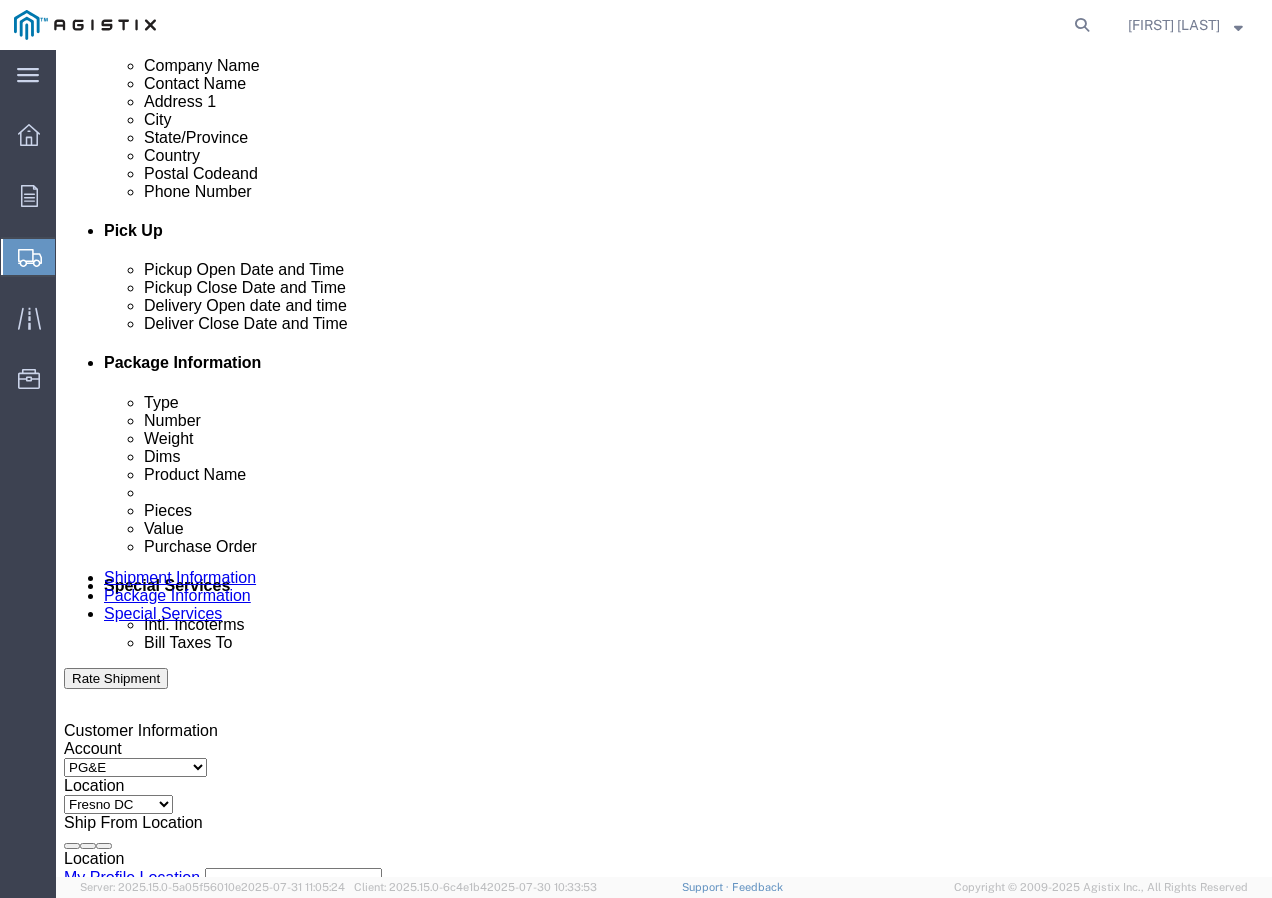 type on "8007567243" 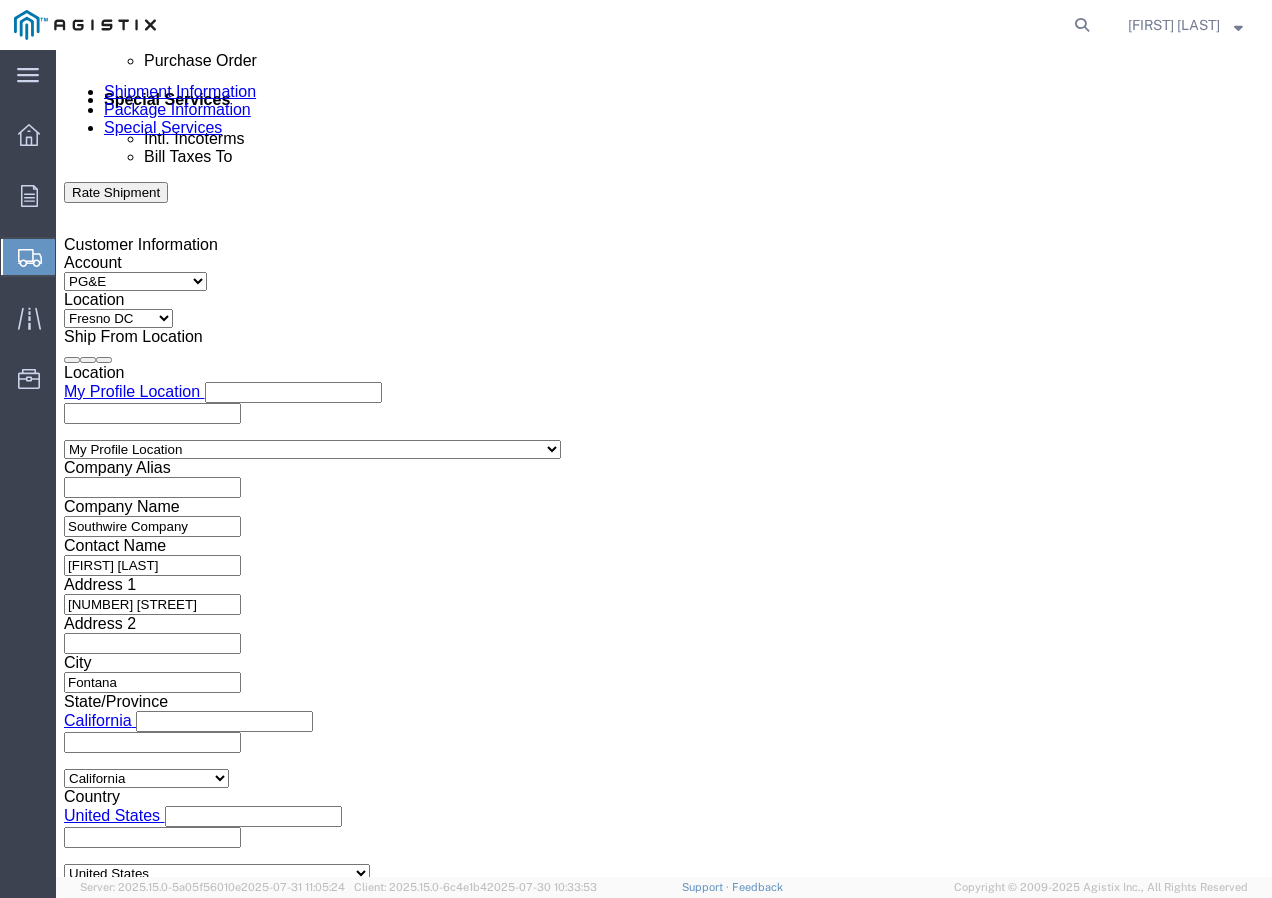click on "9:00 AM" 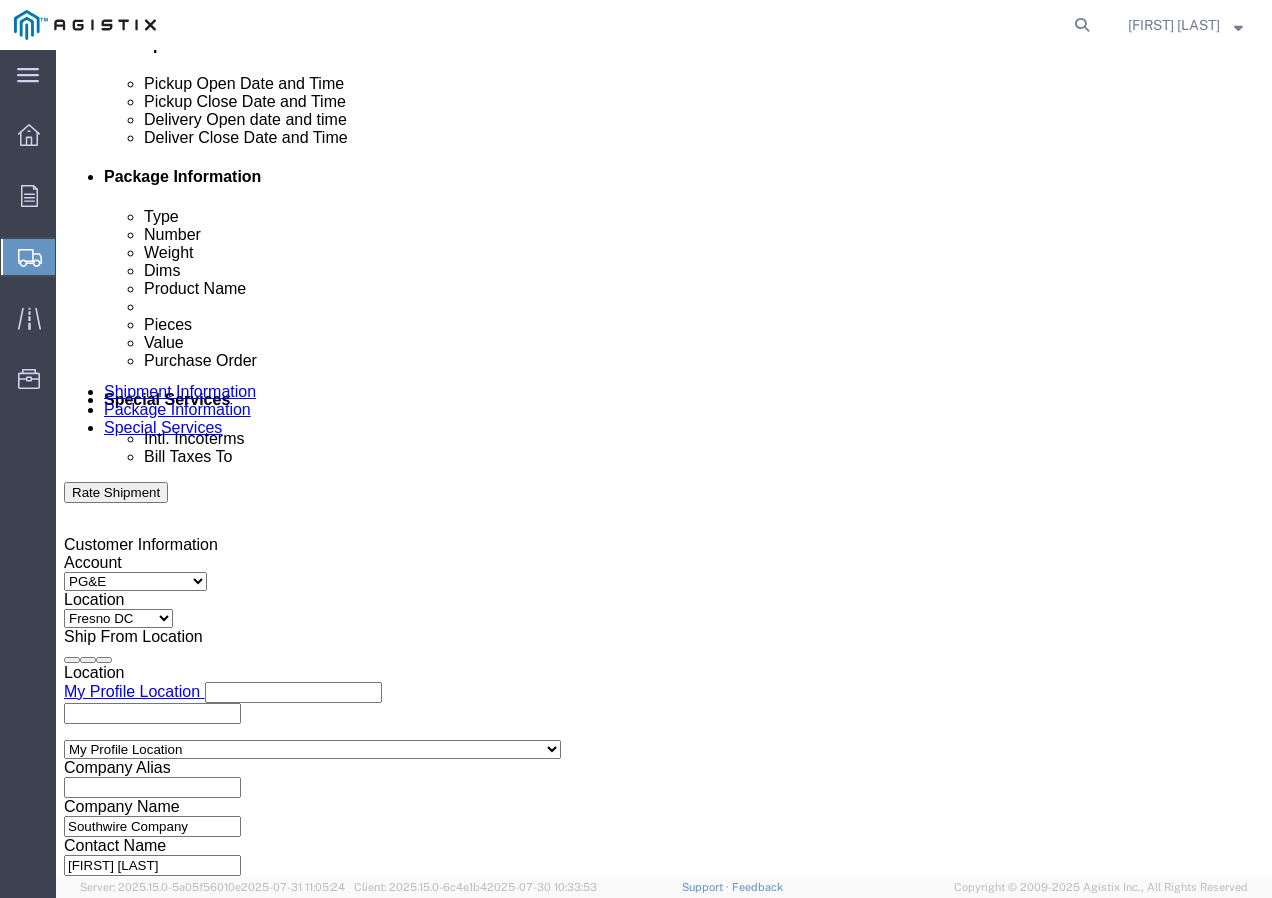 click 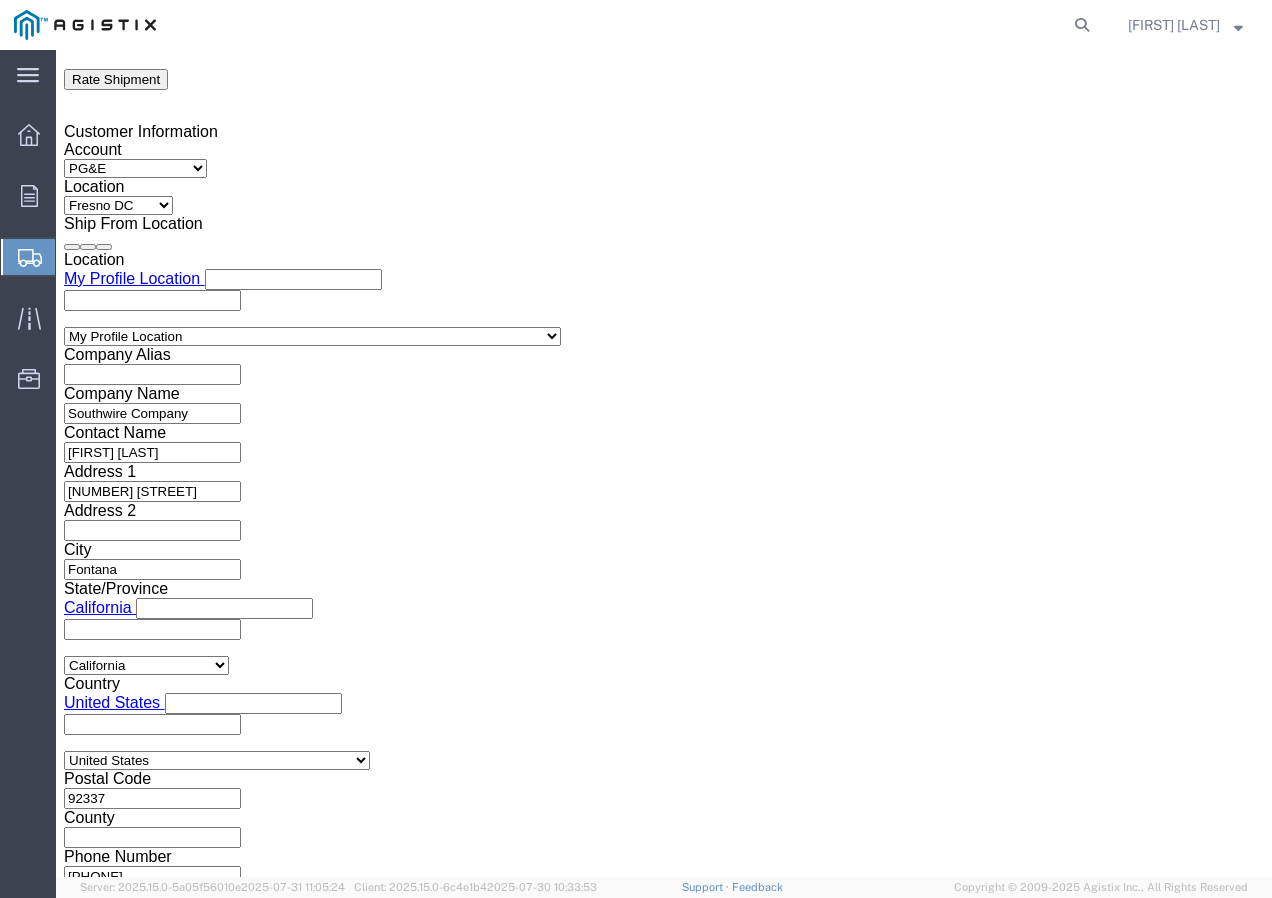 click on "Apply" 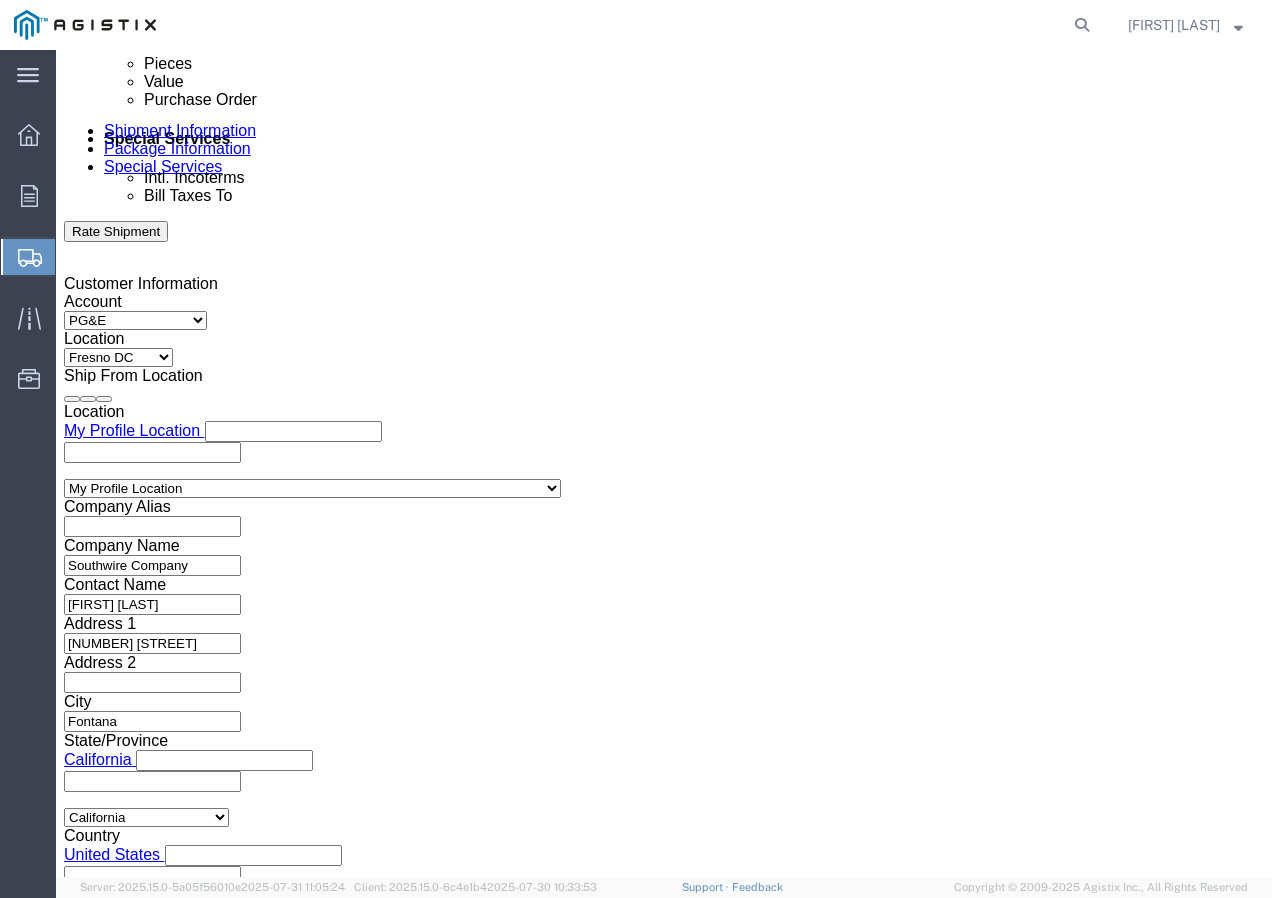 scroll, scrollTop: 999, scrollLeft: 0, axis: vertical 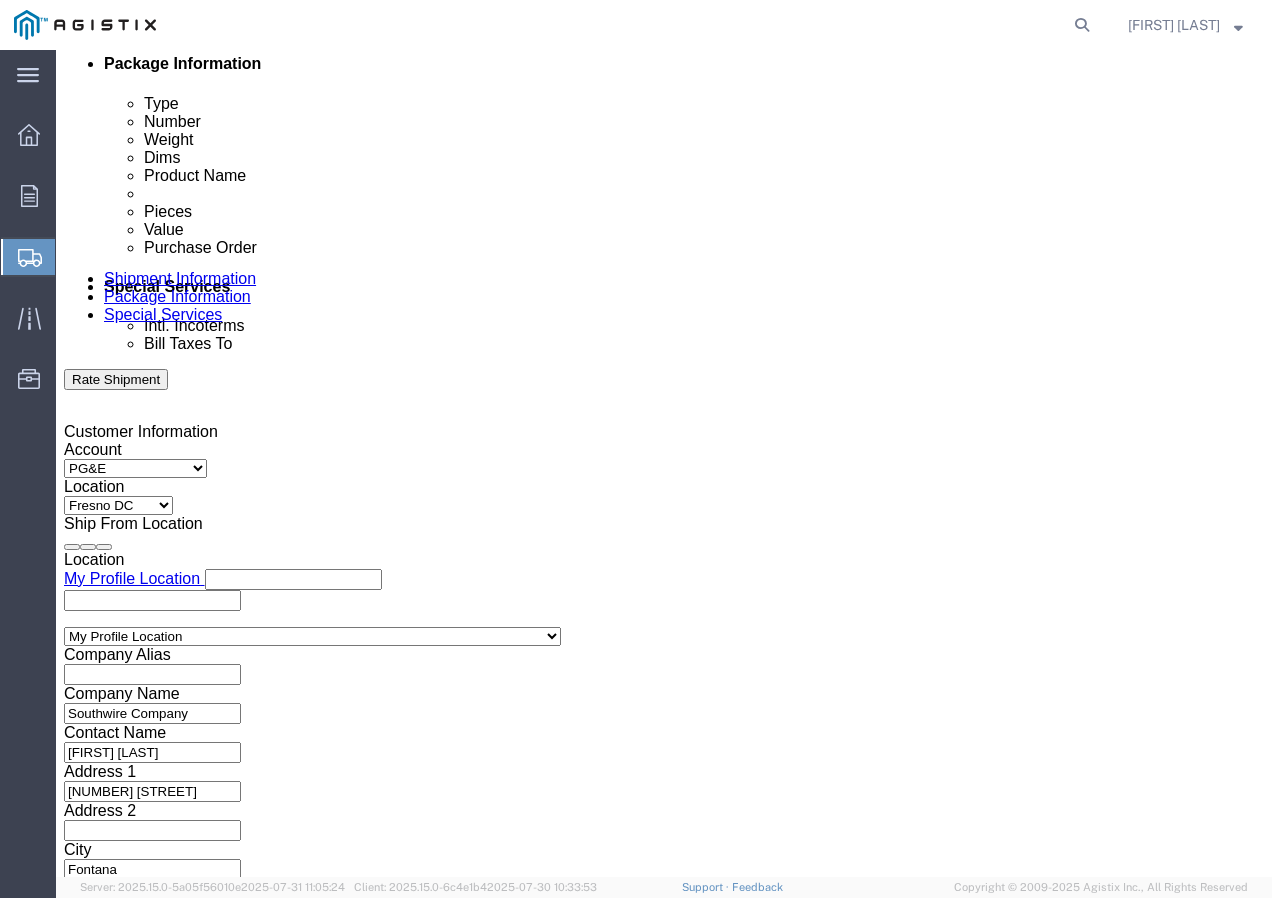 click 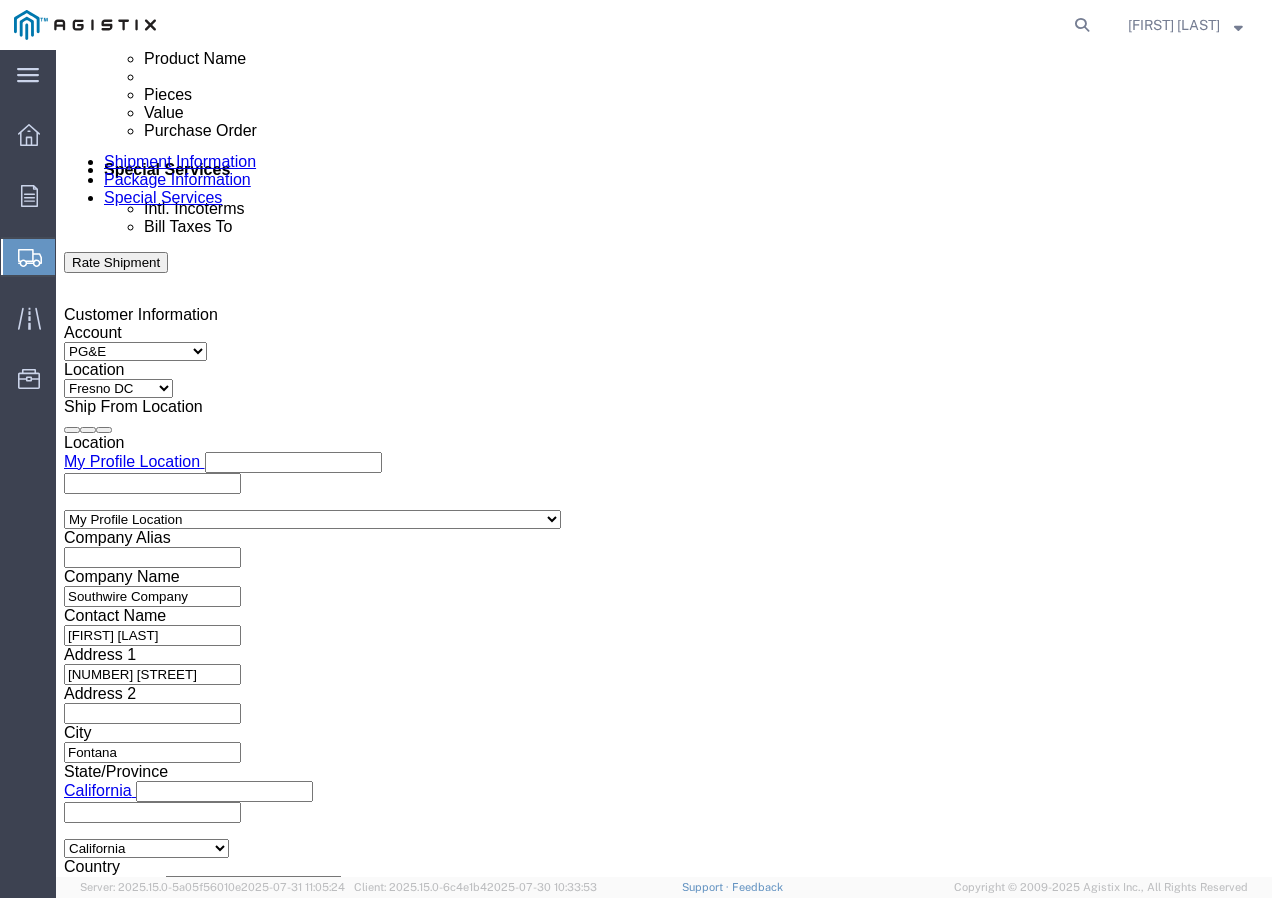 scroll, scrollTop: 1299, scrollLeft: 0, axis: vertical 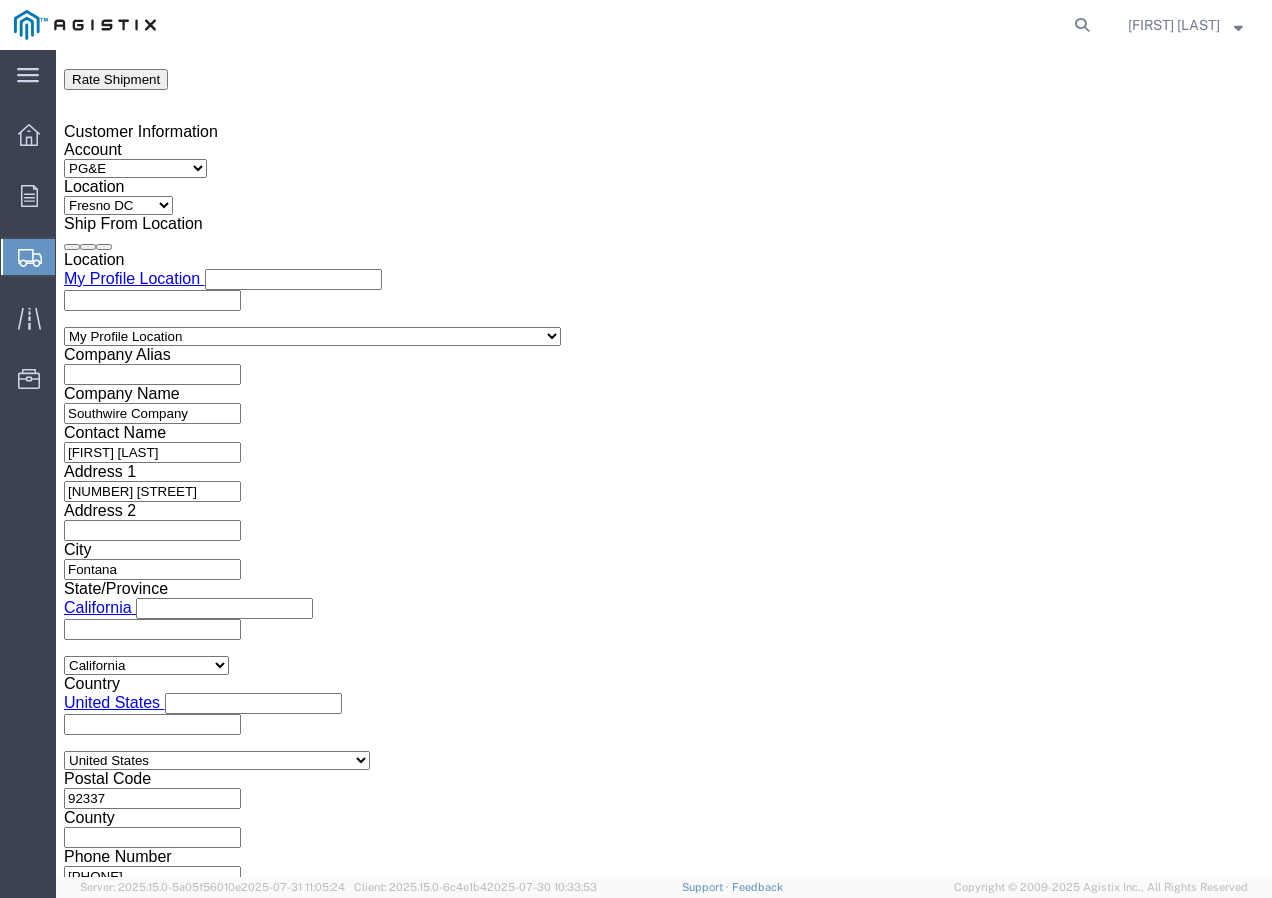 type on "[NUMBER]" 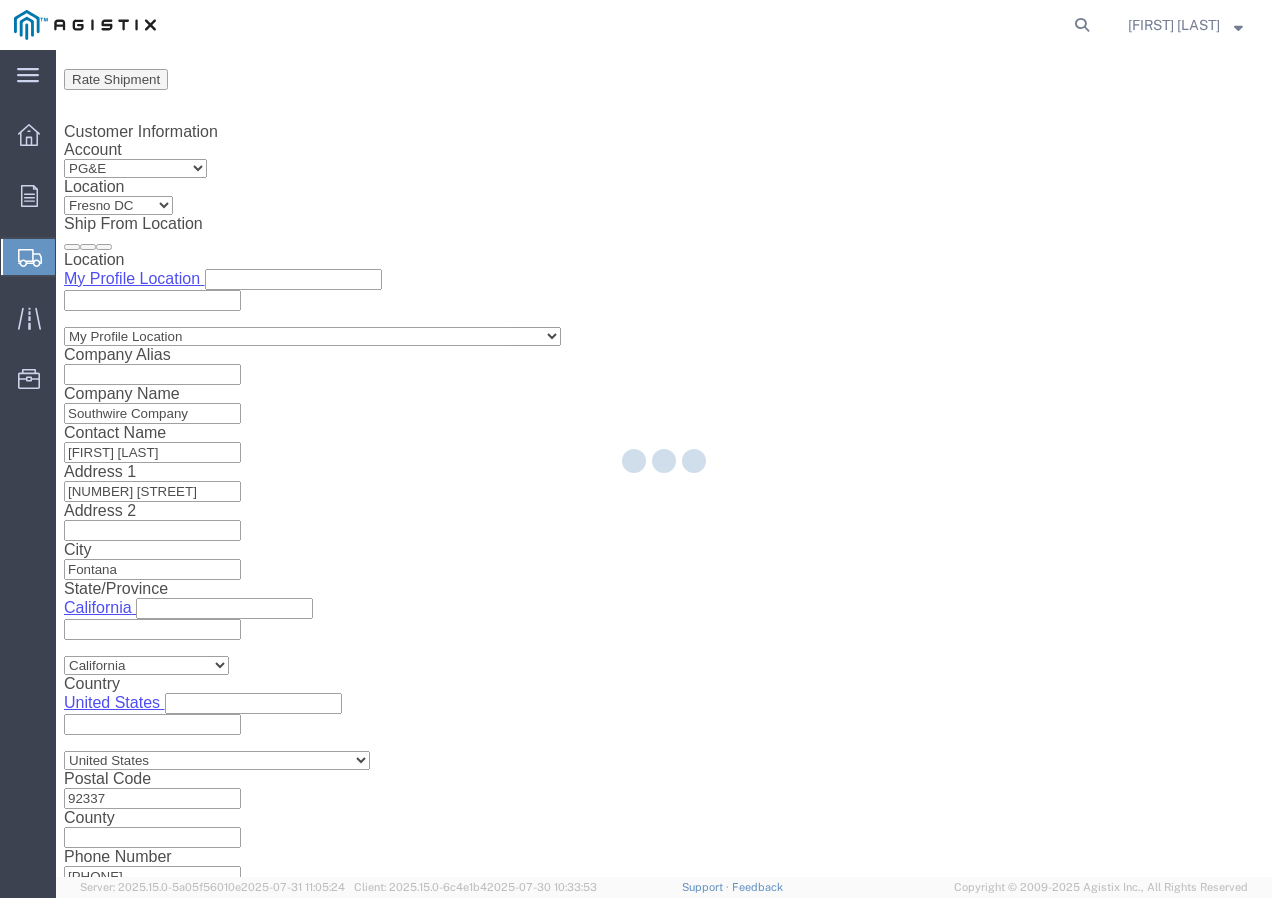 select 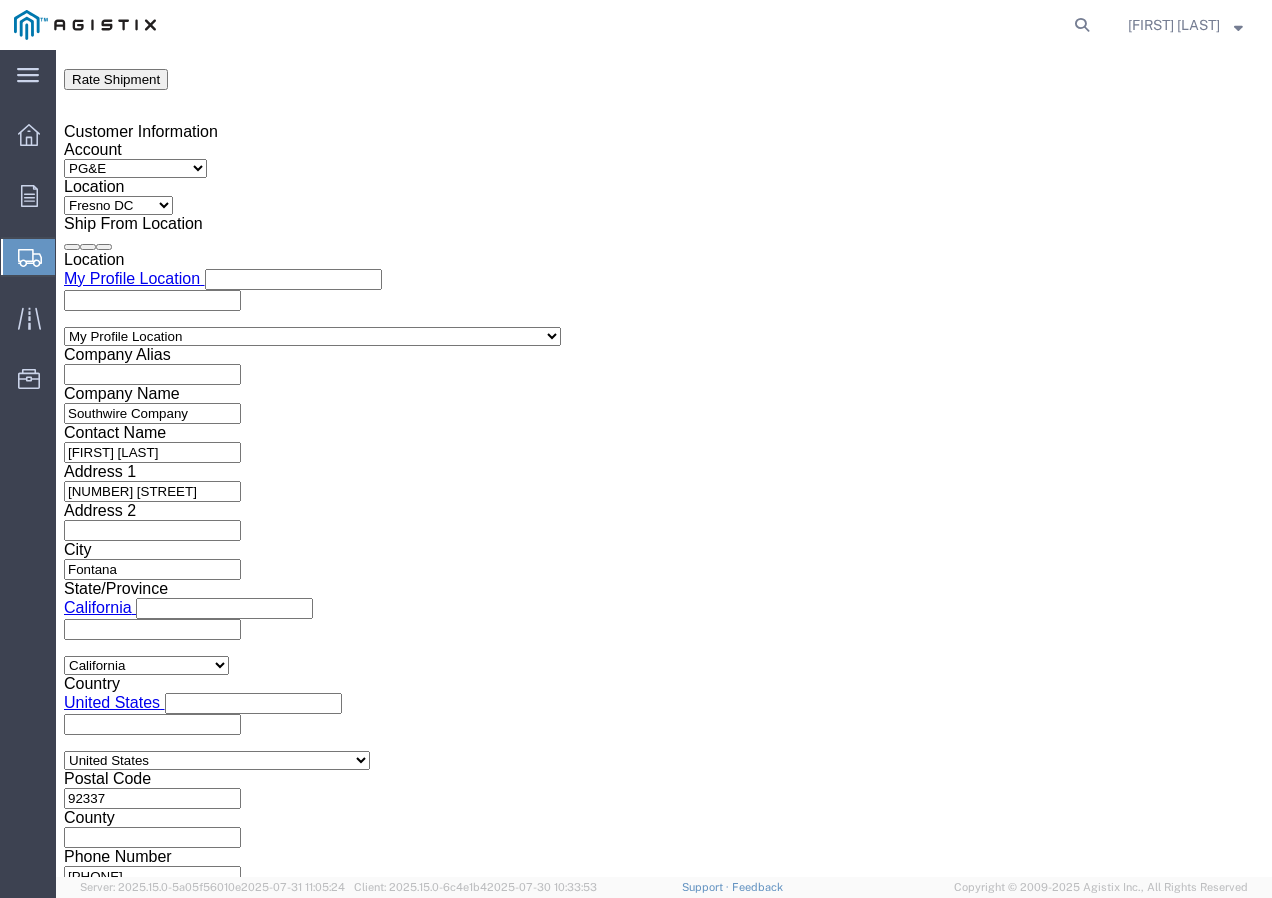 click on "Select 1-Ton (PSS) 10 Wheel 10 Yard Dump Truck 20 Yard Dump Truck Bobtail Bottom Dump Box Van Container Truck Curtain side DBL Bottom Dromedary Dry Bulk Tanker Dump End Dump Flat Bed Low Boy Lowboy 4-Axle Lowboy 5-Axle Muck Out - Mini excavator Padded Van line Pickup Pickup Truck (1 ton) Pickup Truck (2 ton) Pickup/PSS Portable Sub and Dredge Puri-Vac Refrigerated Trailer Resin Resin Car Rocket Launcher Roll-Off Truck Semi Bottom Standard Dry Van Step Deck Straight Super 10 Super Dump Tanker Transfer Truck Vacuum Truck" 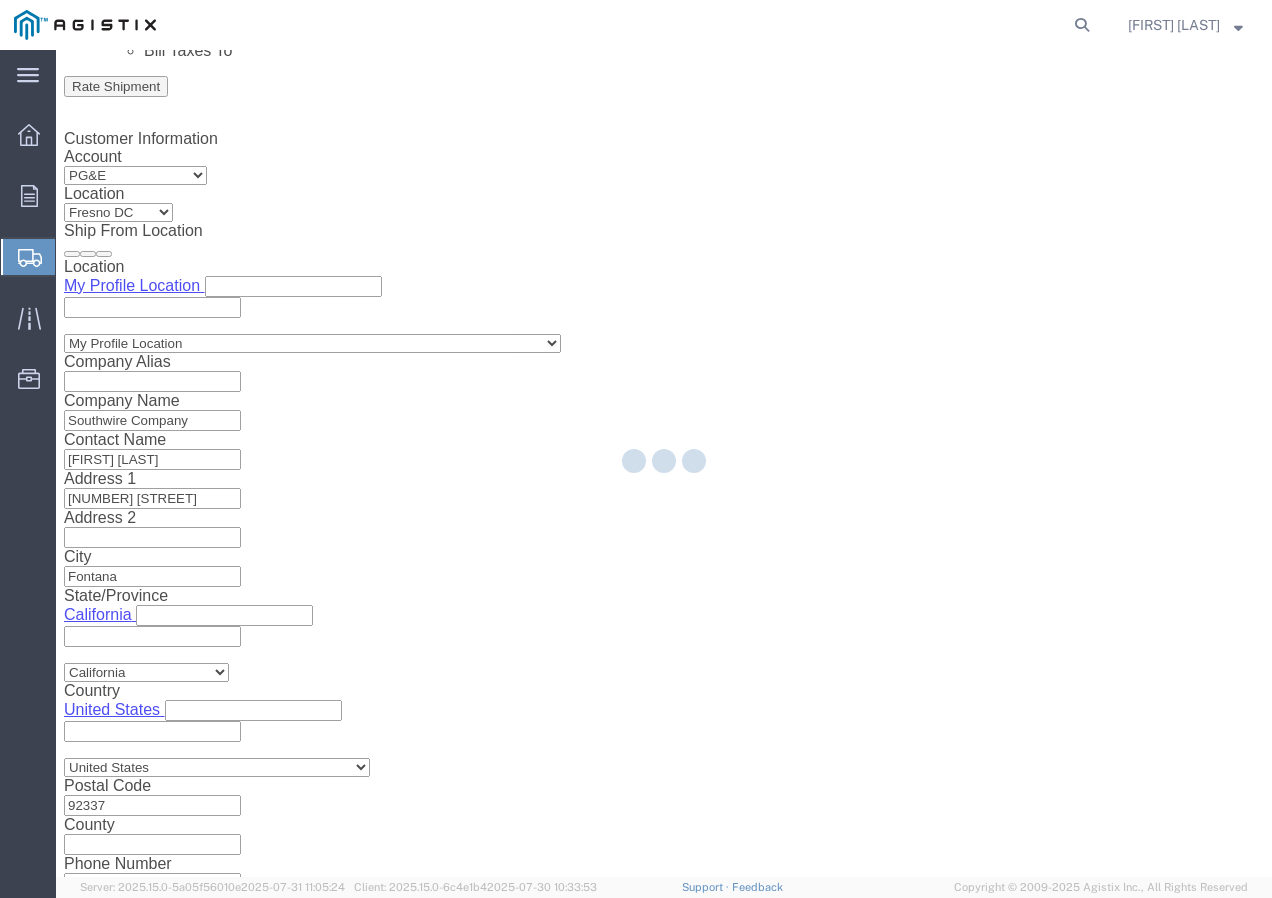 scroll, scrollTop: 0, scrollLeft: 0, axis: both 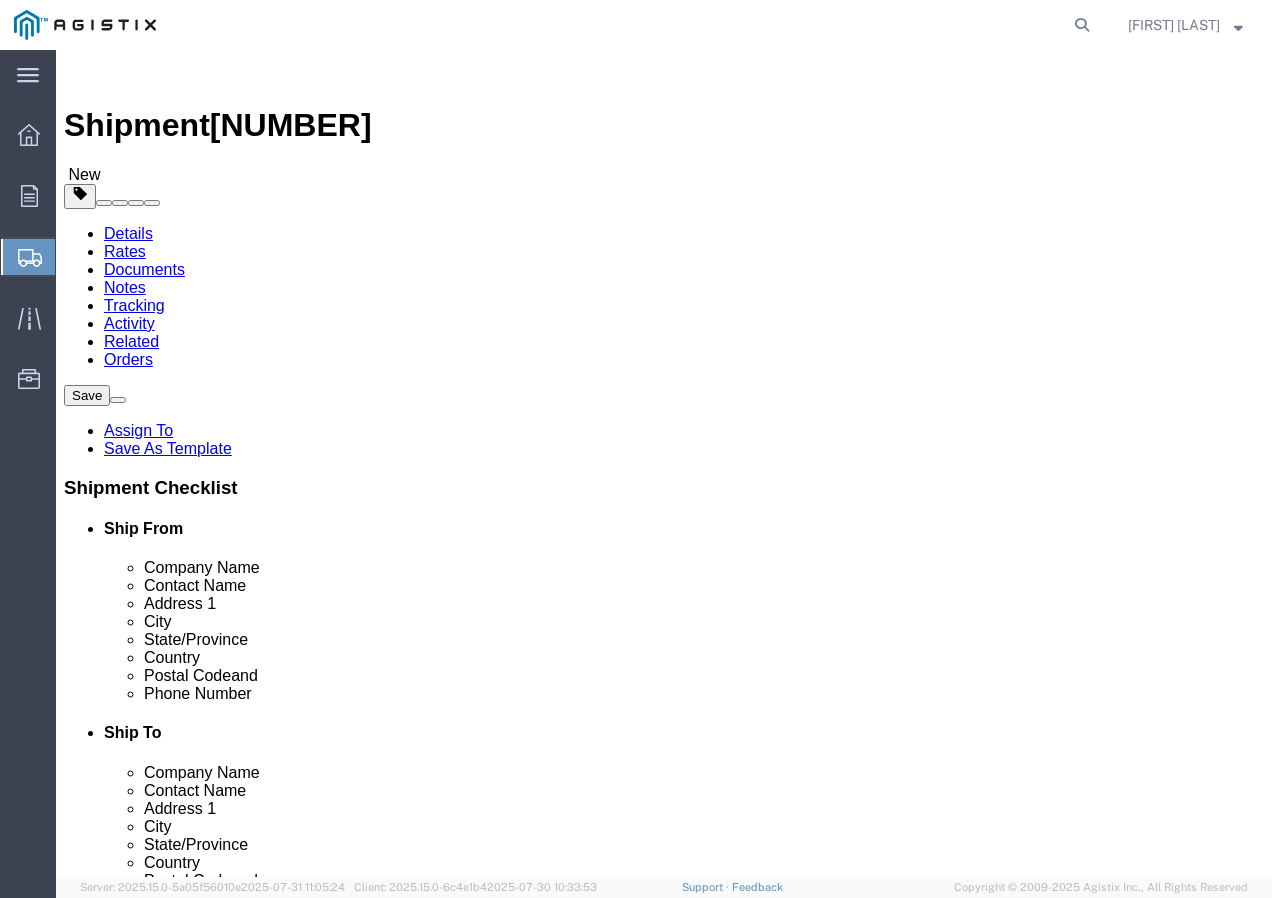 click on "Select Bulk Bundle(s) Cardboard Box(es) Carton(s) Crate(s) Drum(s) (Fiberboard) Drum(s) (Metal) Drum(s) (Plastic) Envelope Naked Cargo (UnPackaged) Pallet(s) Oversized (Not Stackable) Pallet(s) Oversized (Stackable) Pallet(s) Standard (Not Stackable) Pallet(s) Standard (Stackable) Roll(s) Your Packaging" 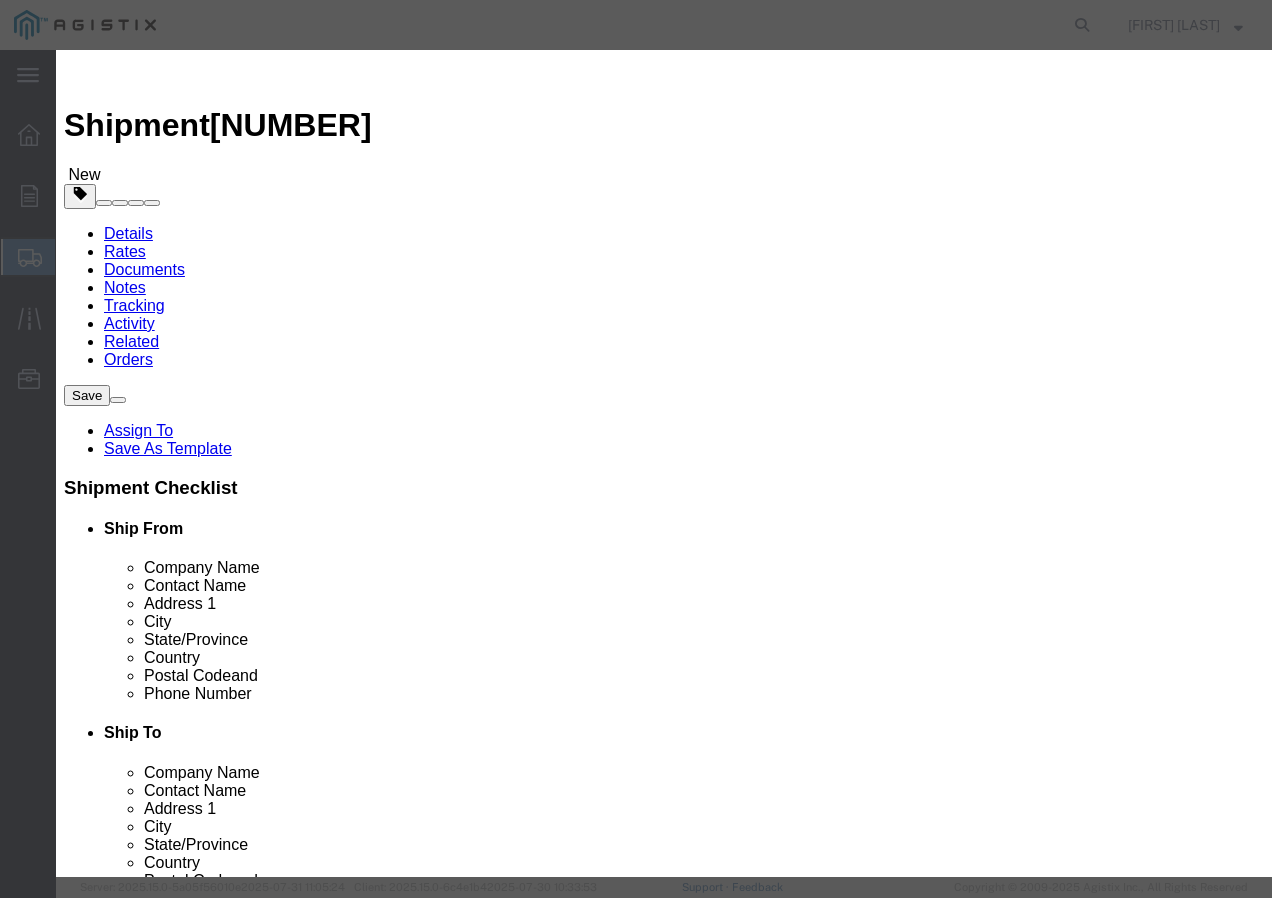 click 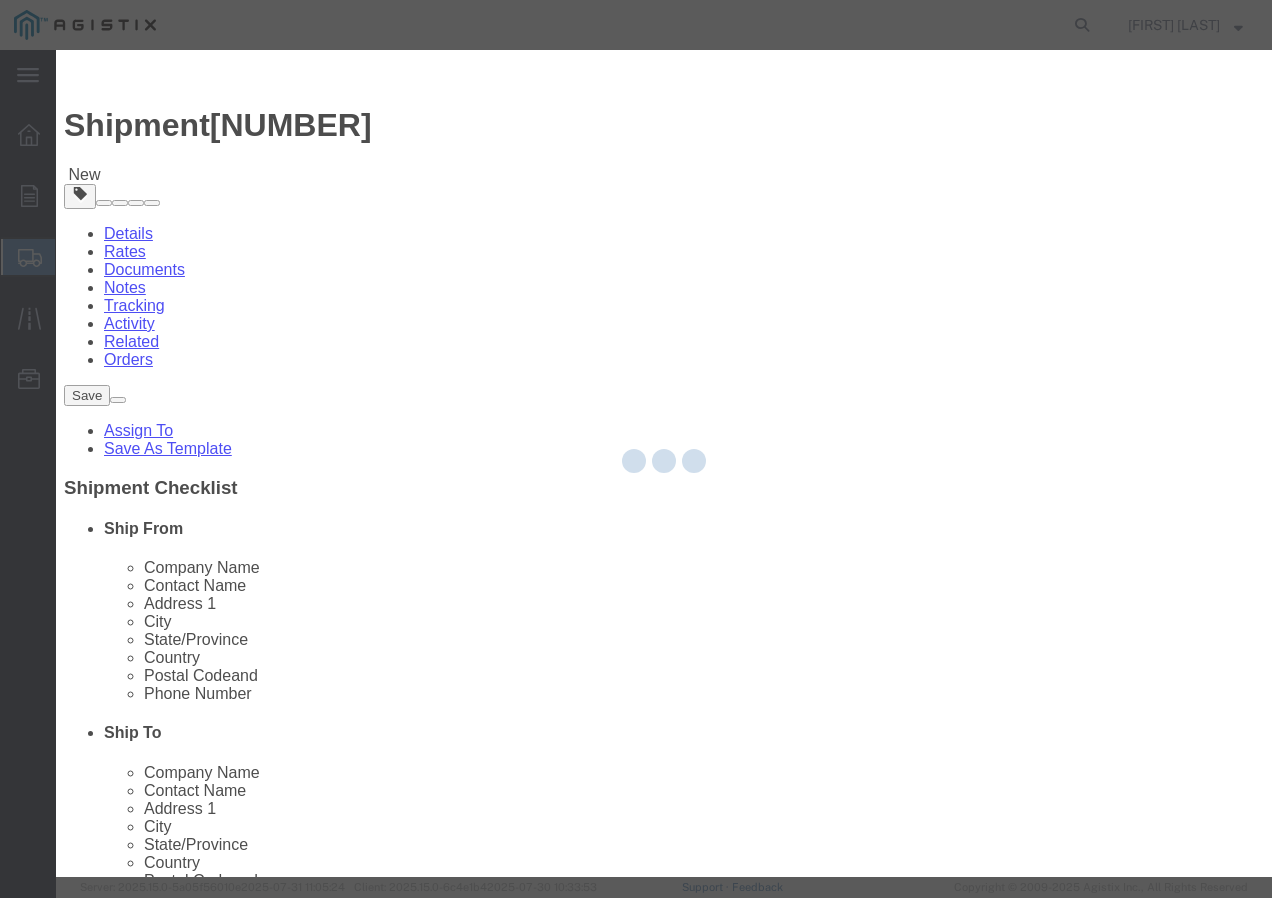 type 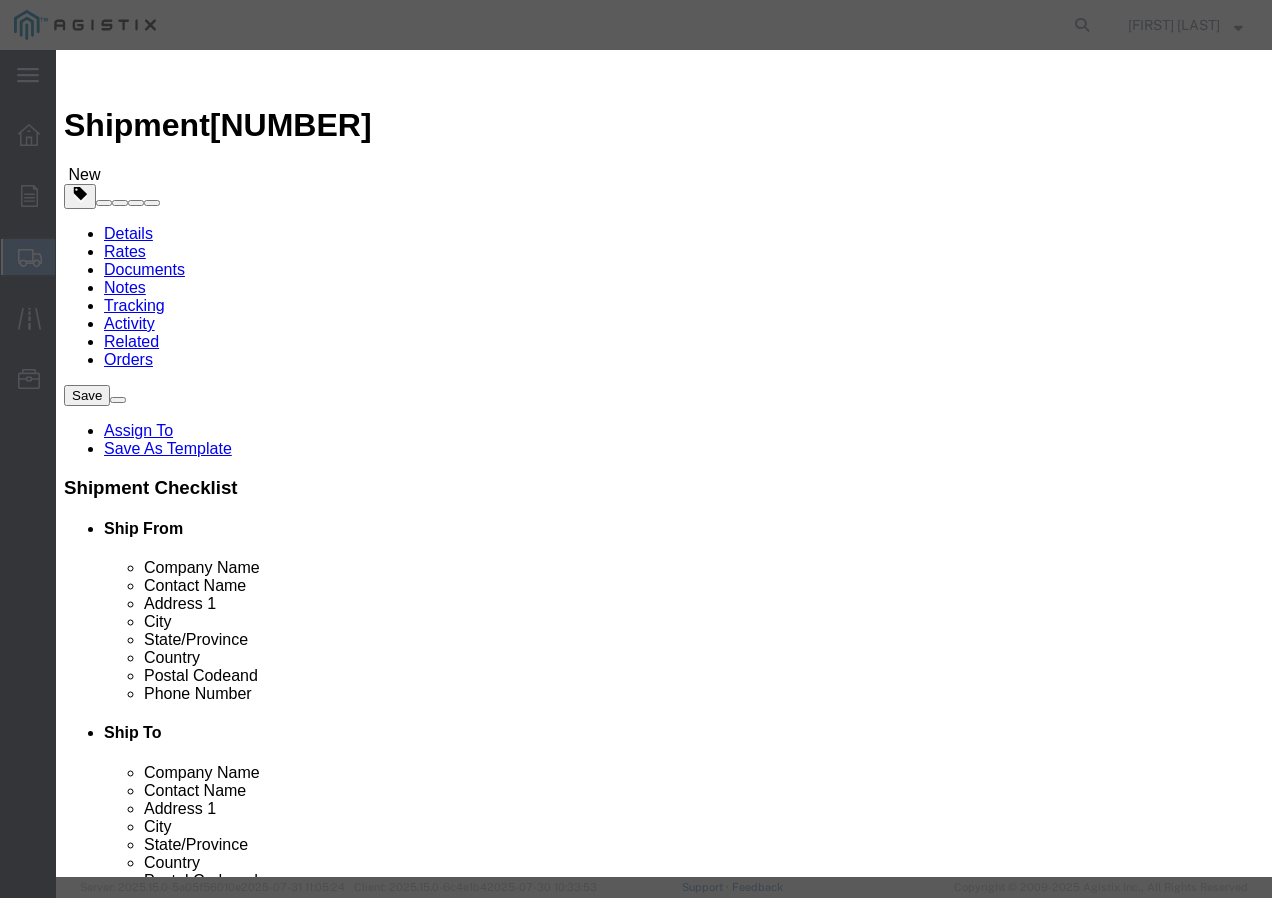 click 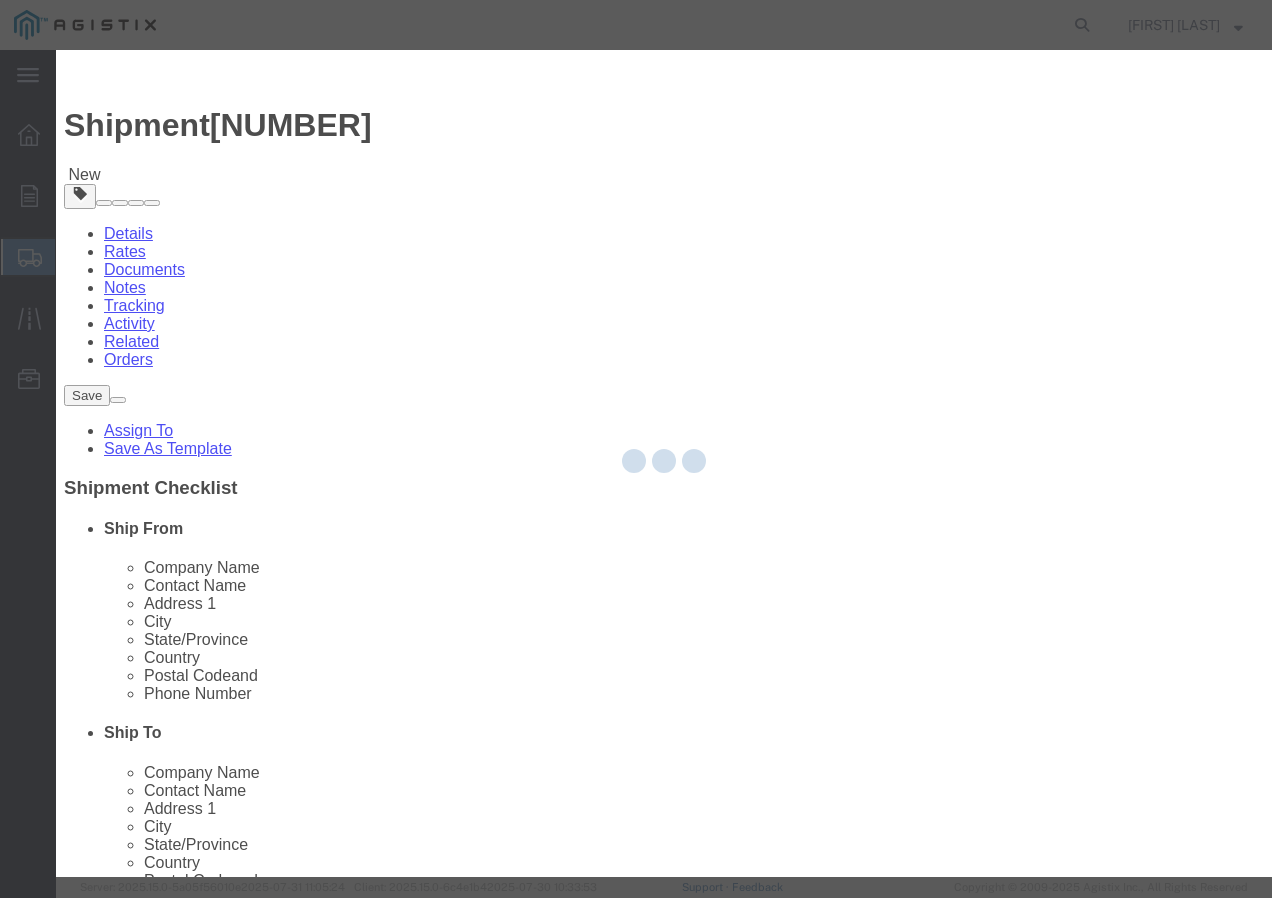 type 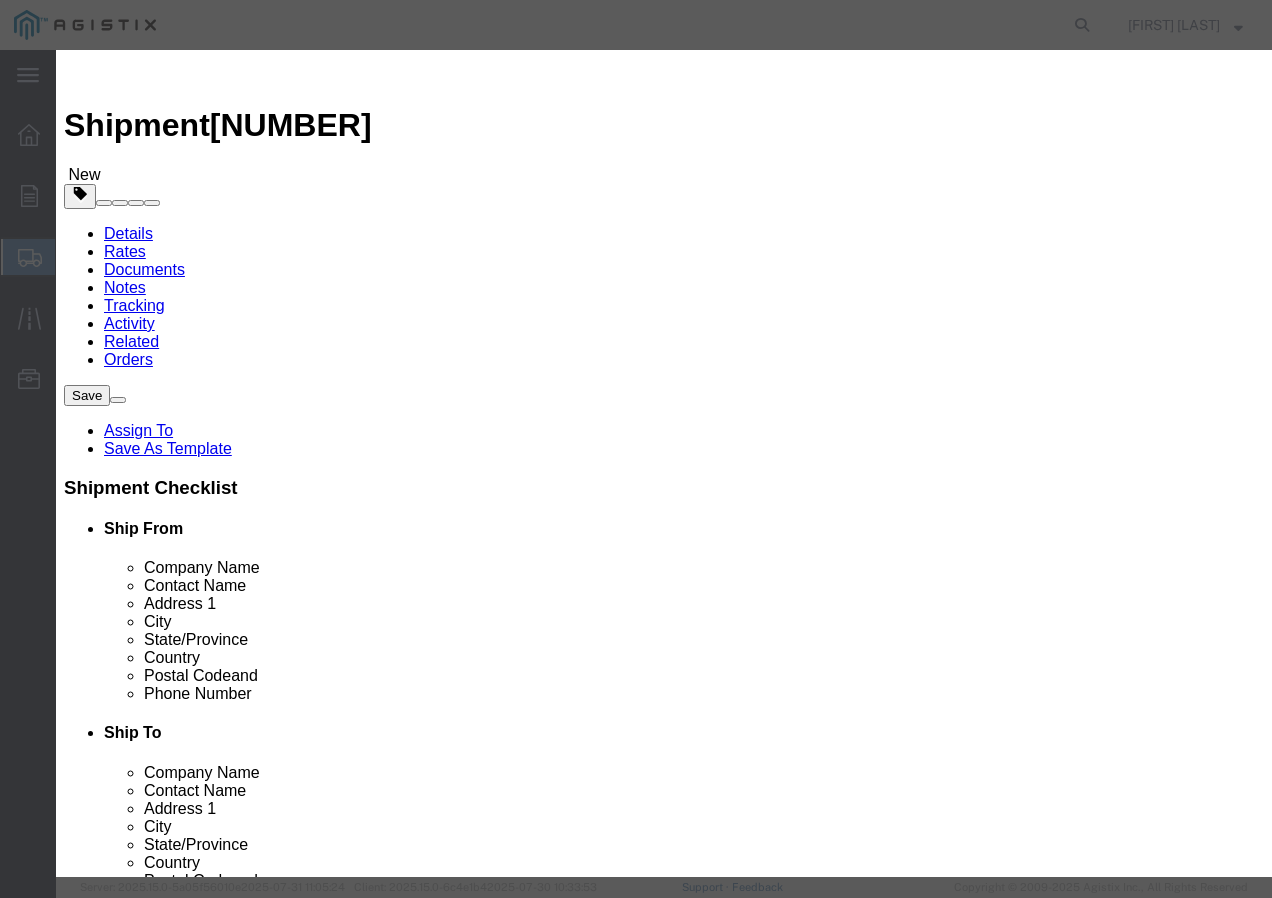 select on "USD" 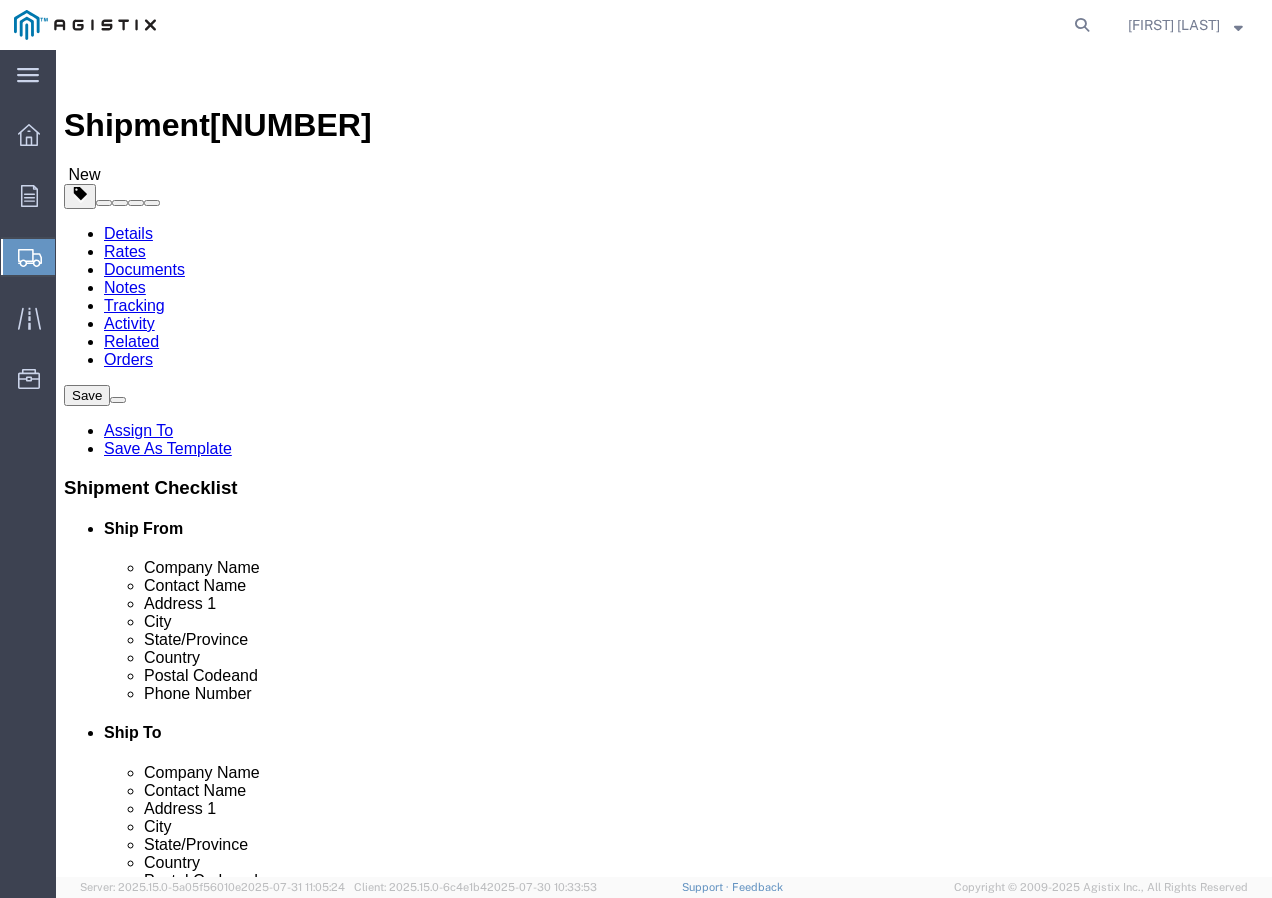 click on "1" 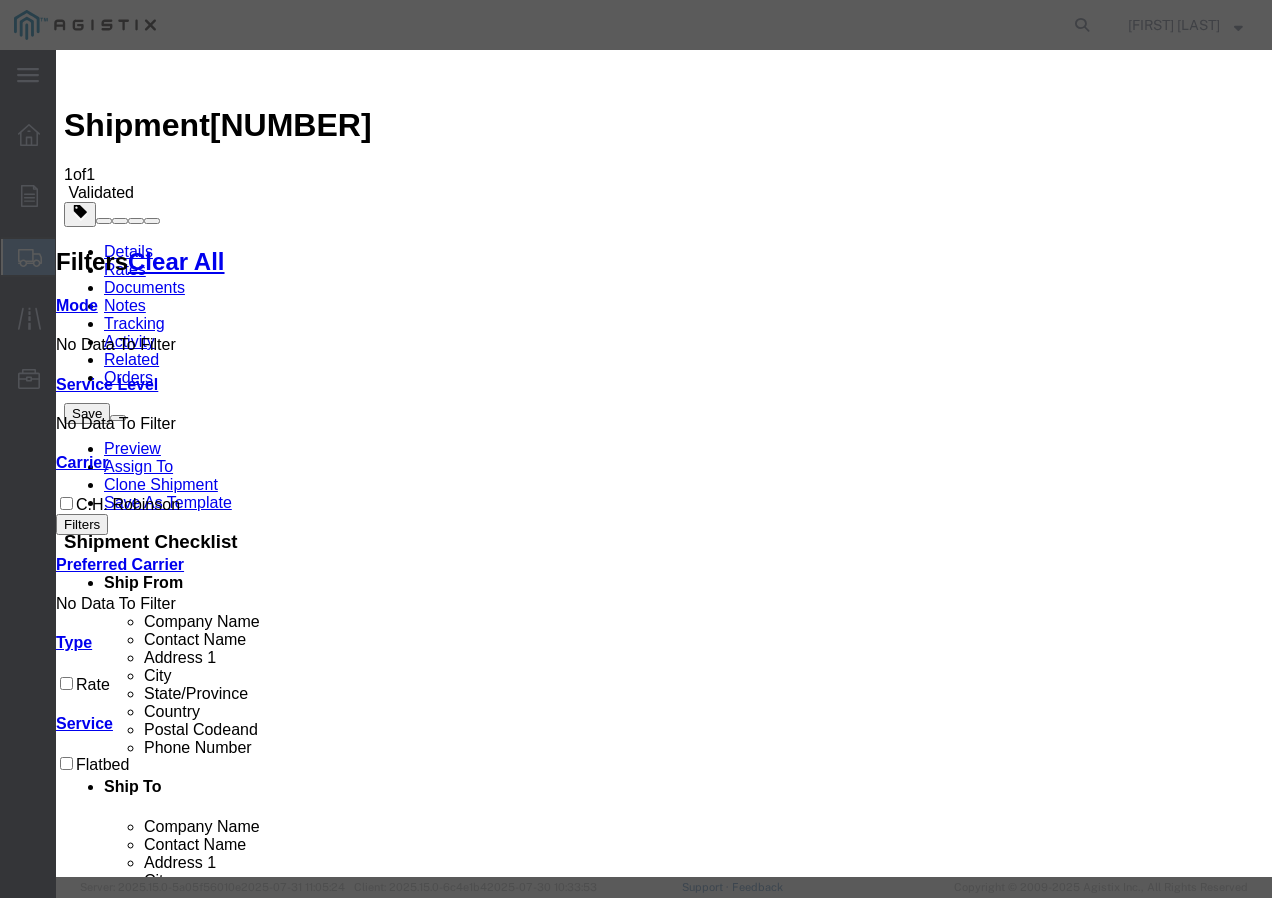 click at bounding box center (72, 3680) 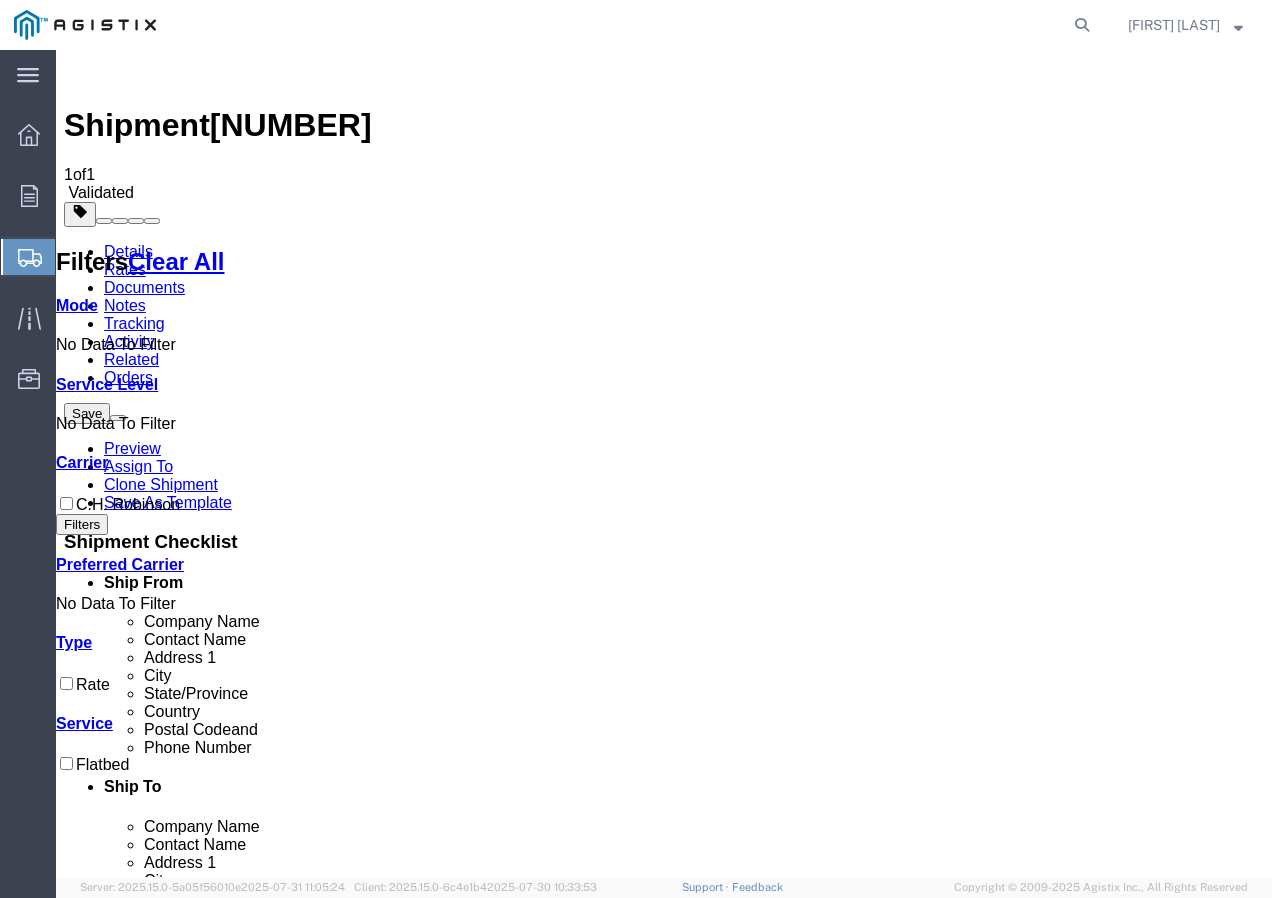 click on "Book" at bounding box center [979, 1850] 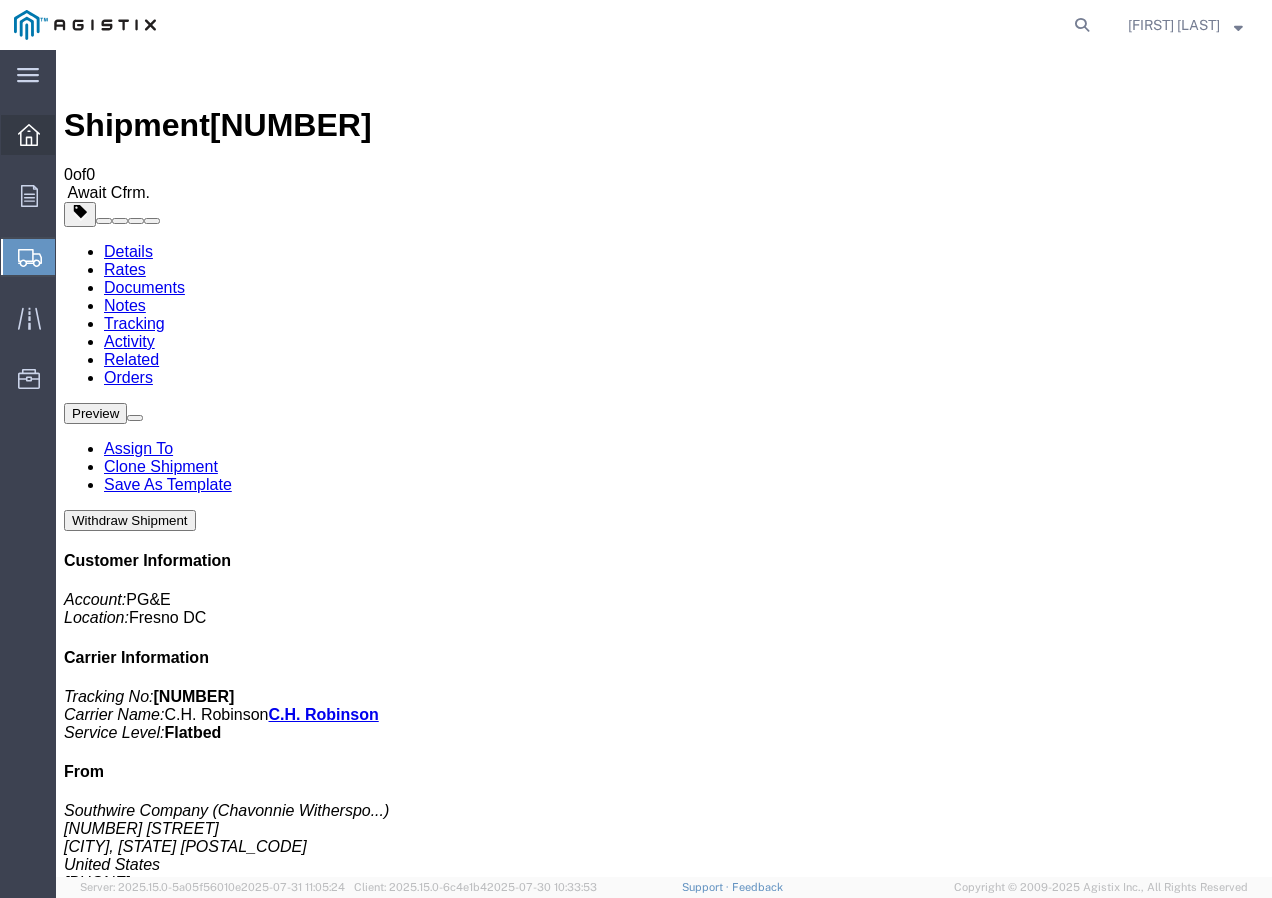 click 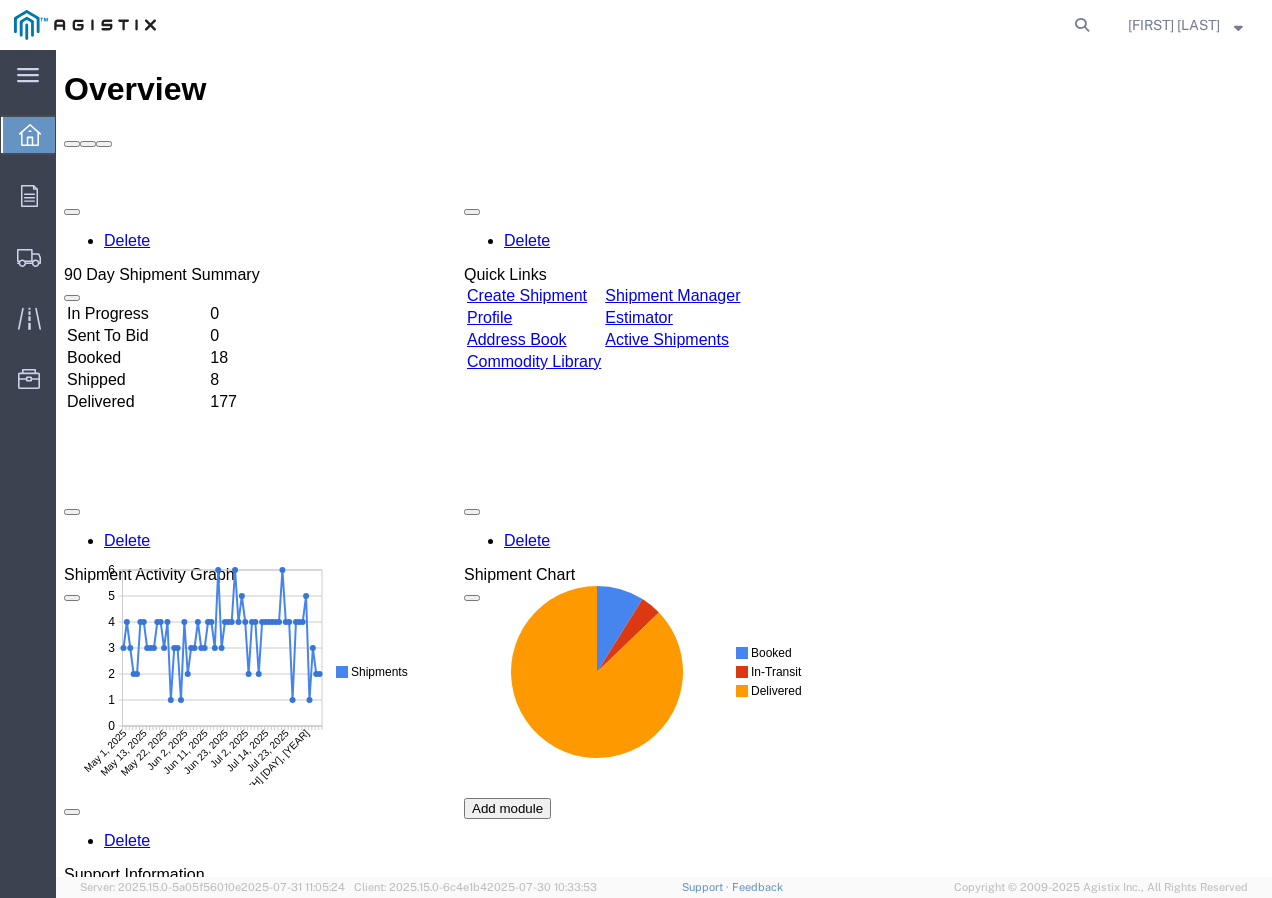 scroll, scrollTop: 0, scrollLeft: 0, axis: both 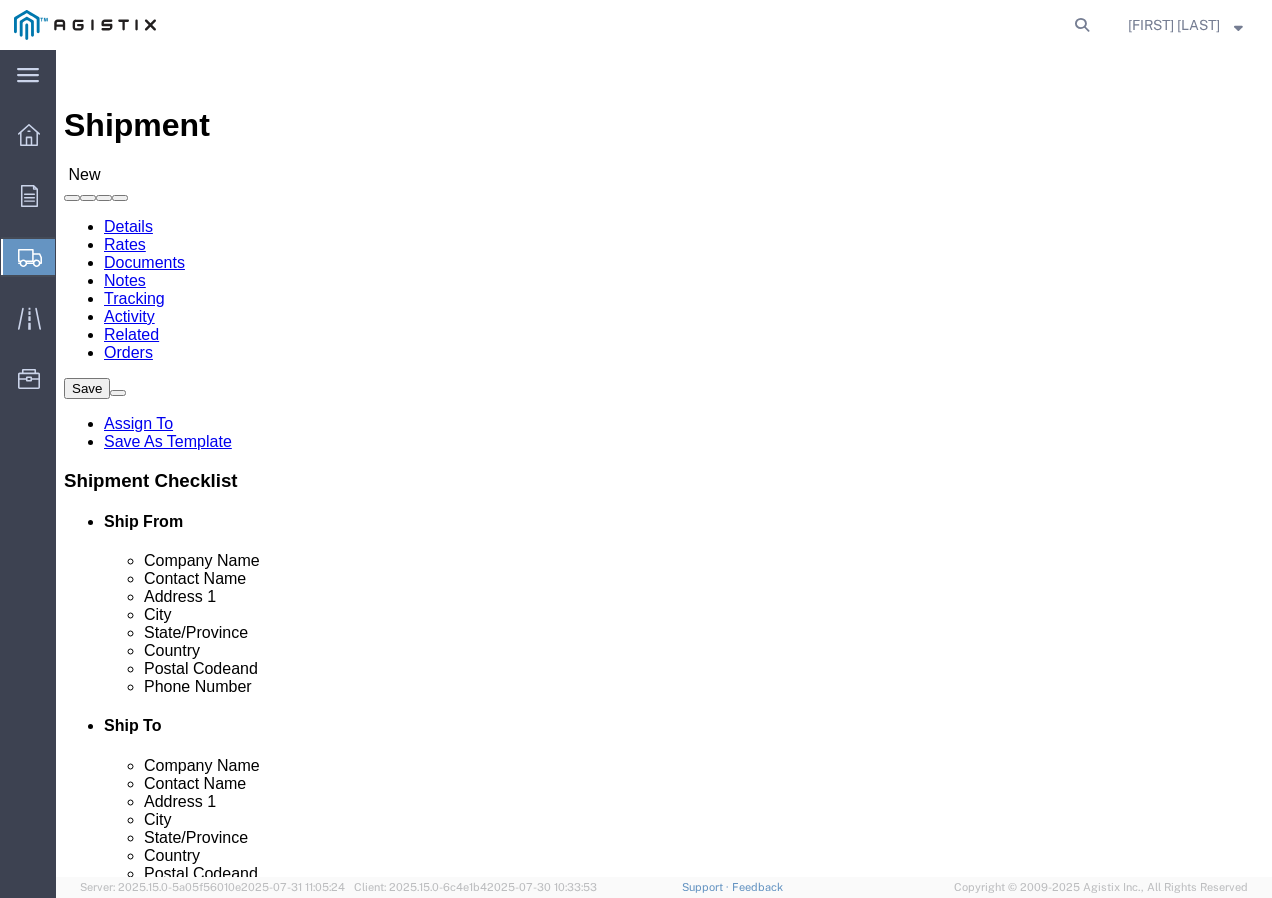 click on "Select PG&E Southwire Company" 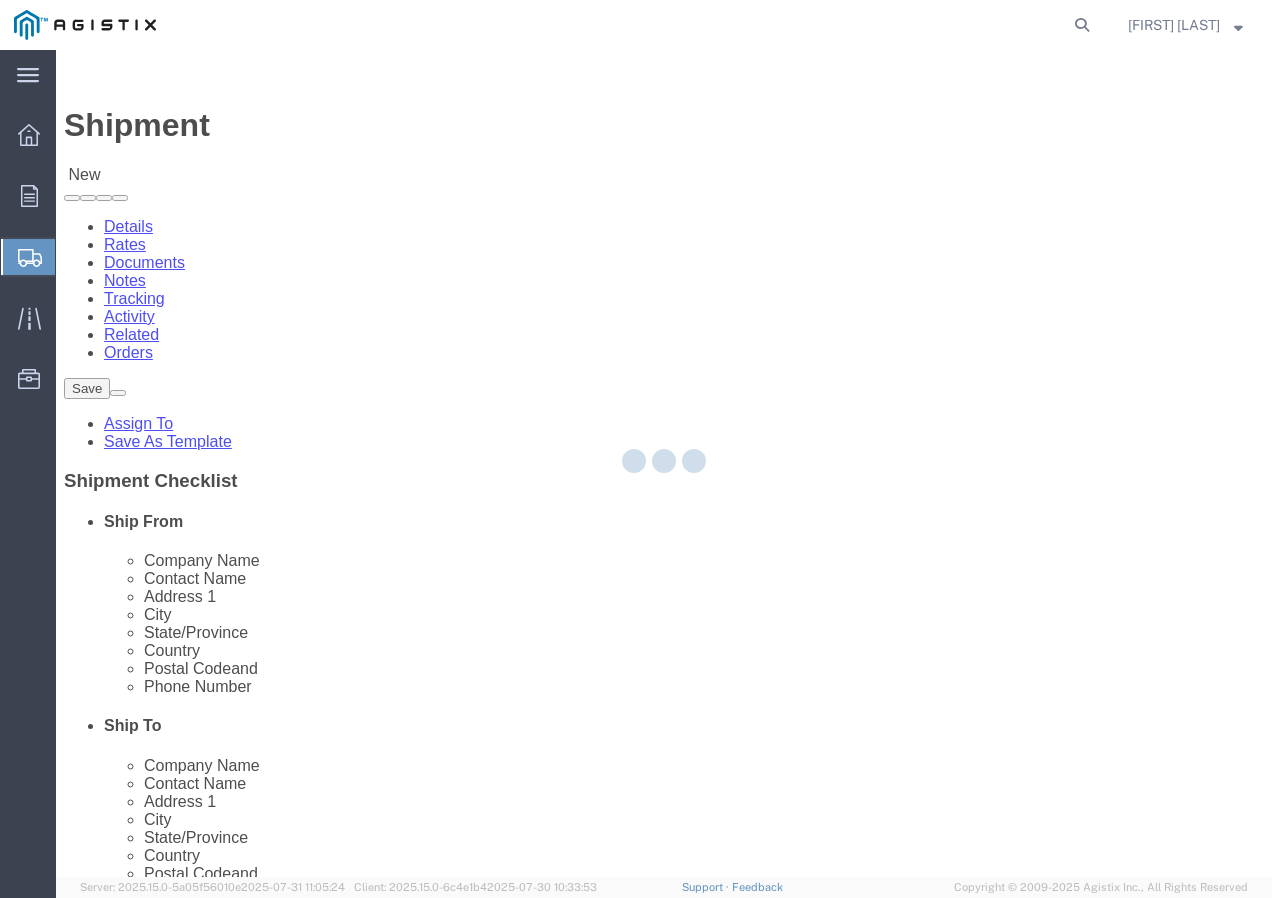 type on "Southwire Company" 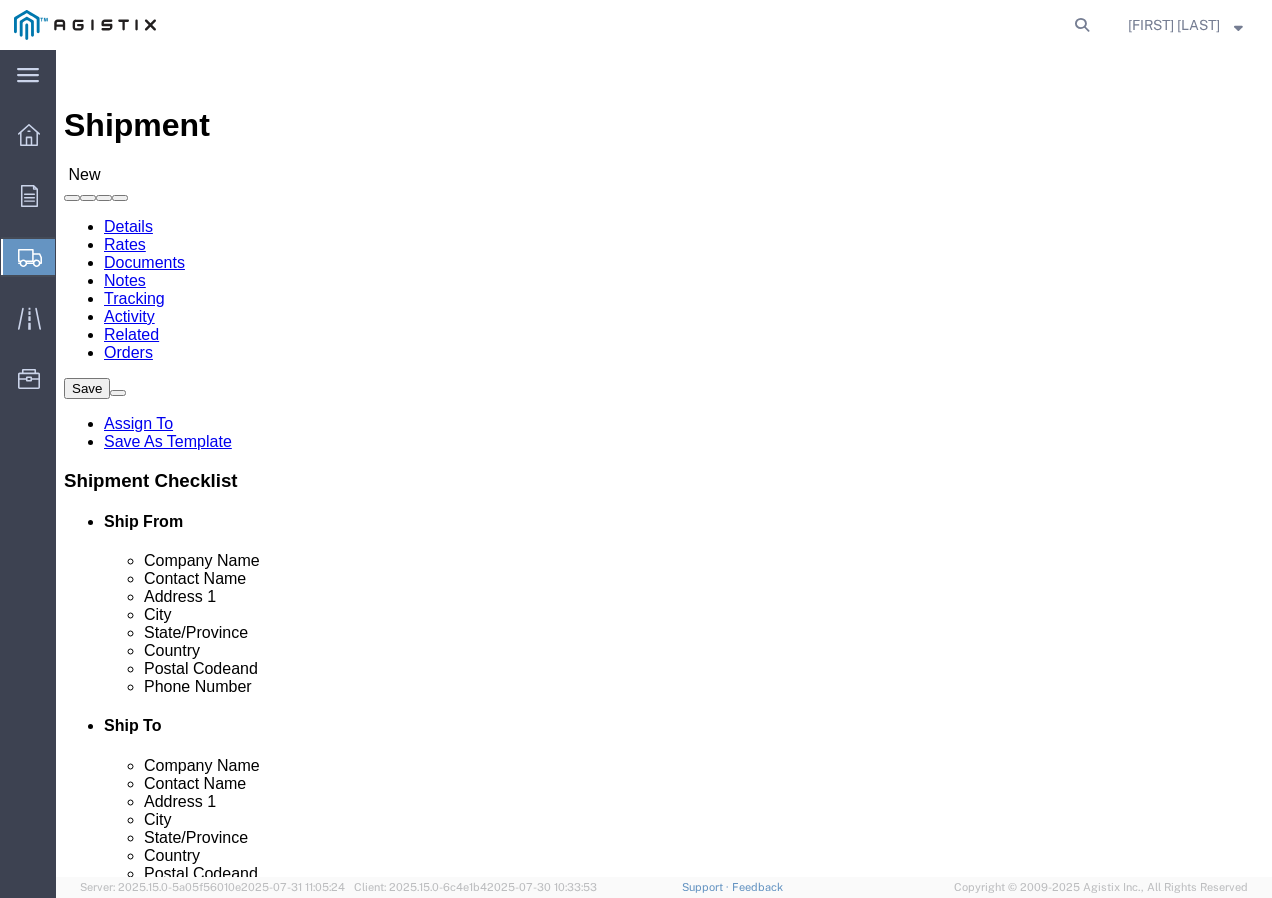 click on "Select All Others Fremont DC Fresno DC Wheatland DC" 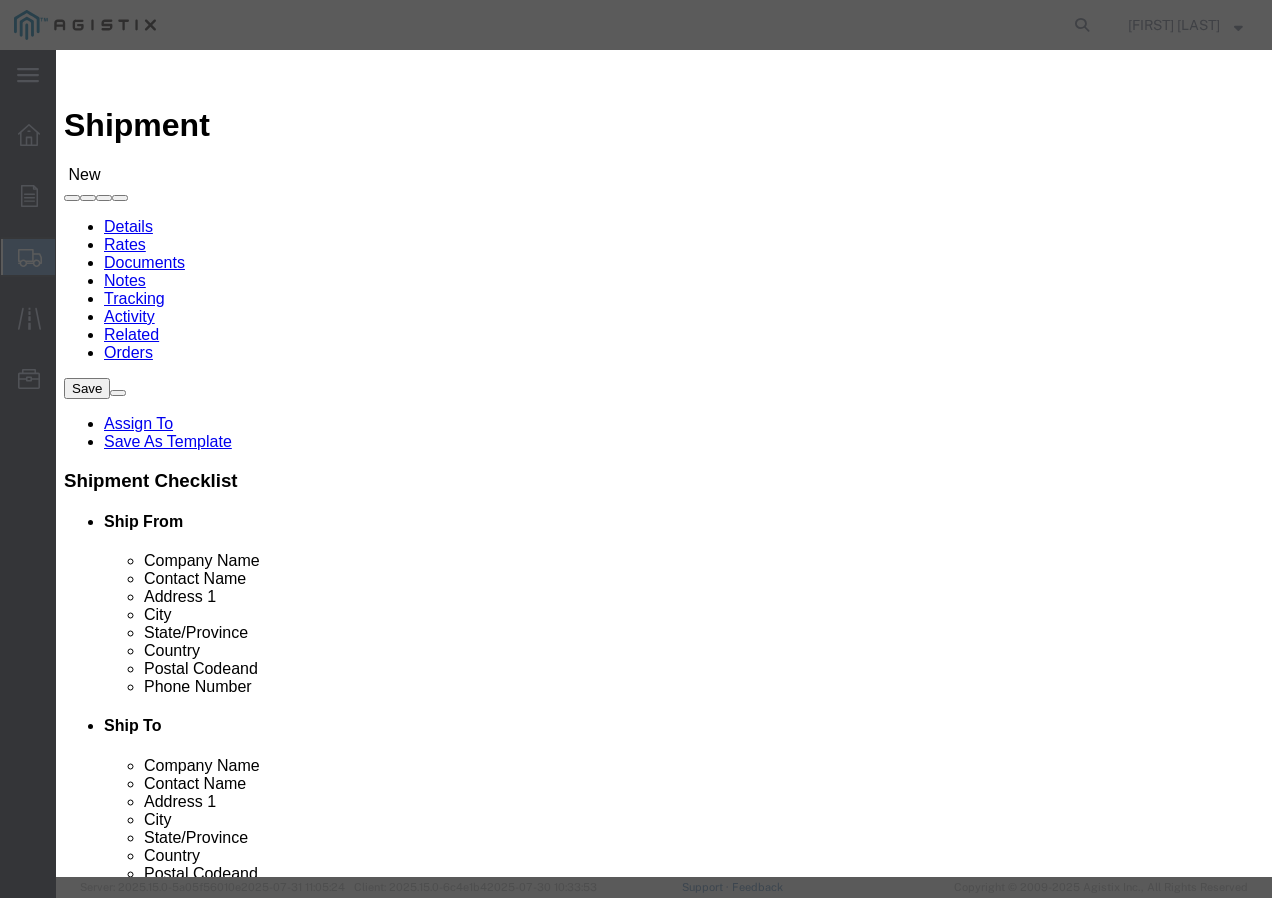 click on "Search by Address Book Name City Company Name Contact Name Country CustomerAlias DPL Days To Expire DPL Last Update DPL Status Email Address Location Type Notes Phone Number Role State Zip" 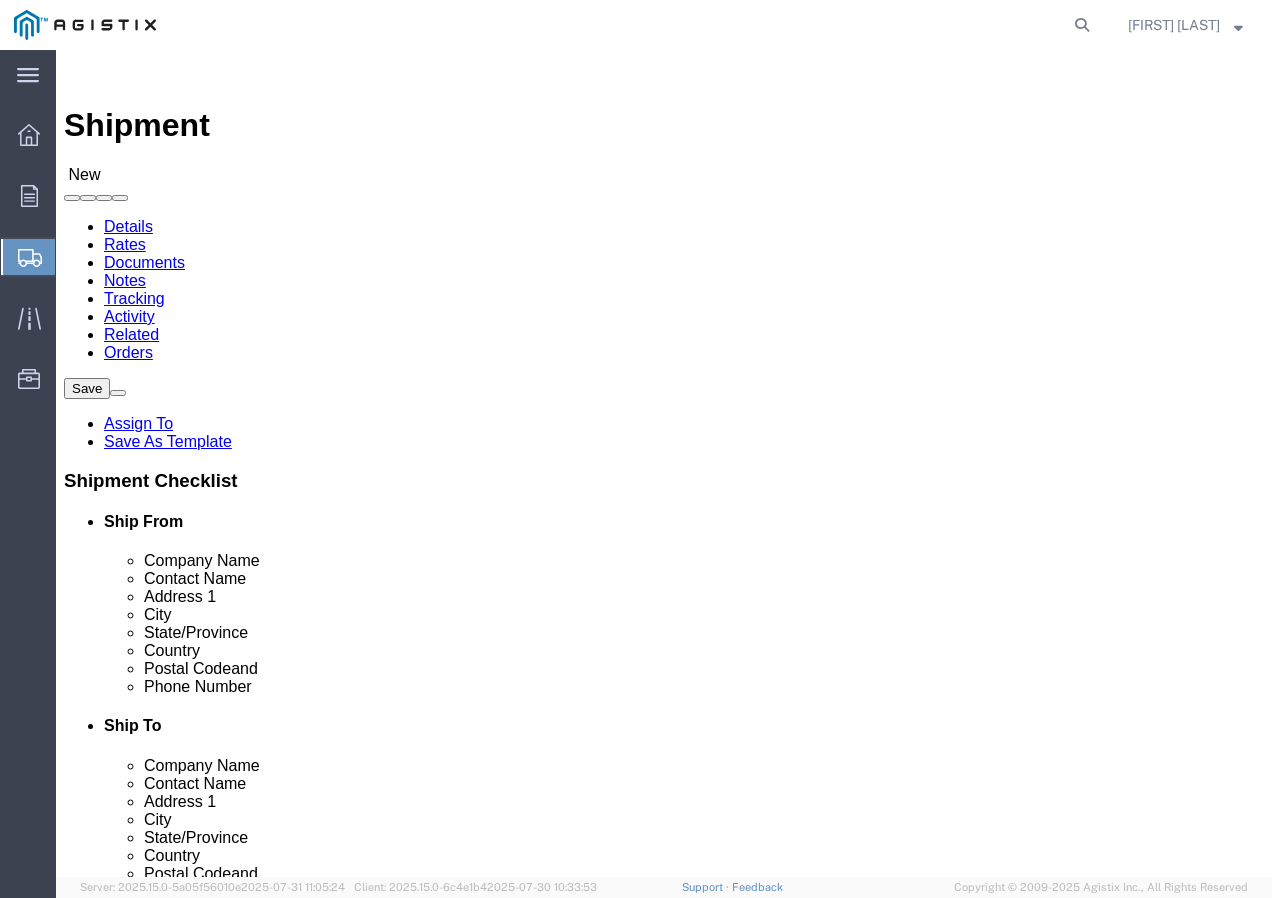 click 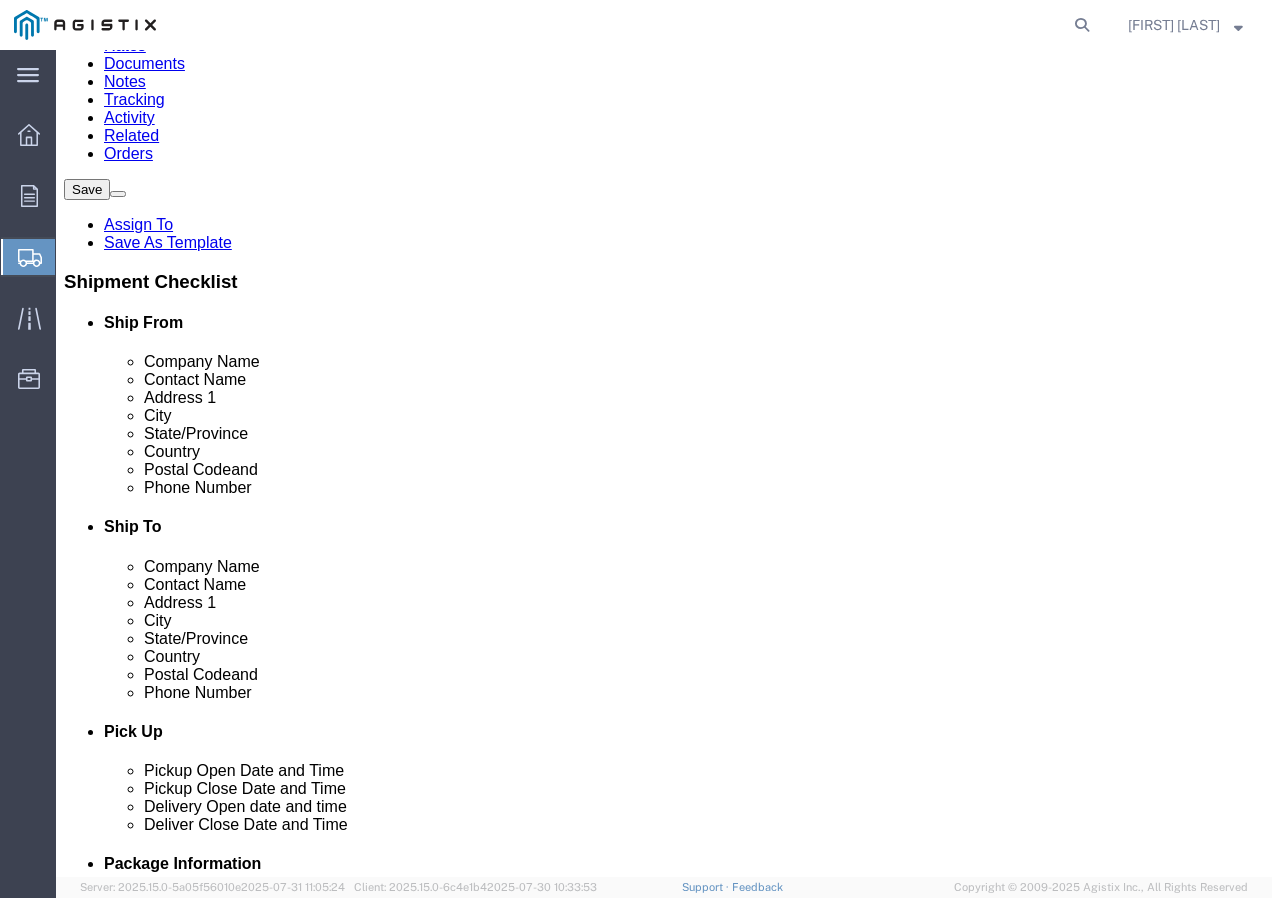 scroll, scrollTop: 200, scrollLeft: 0, axis: vertical 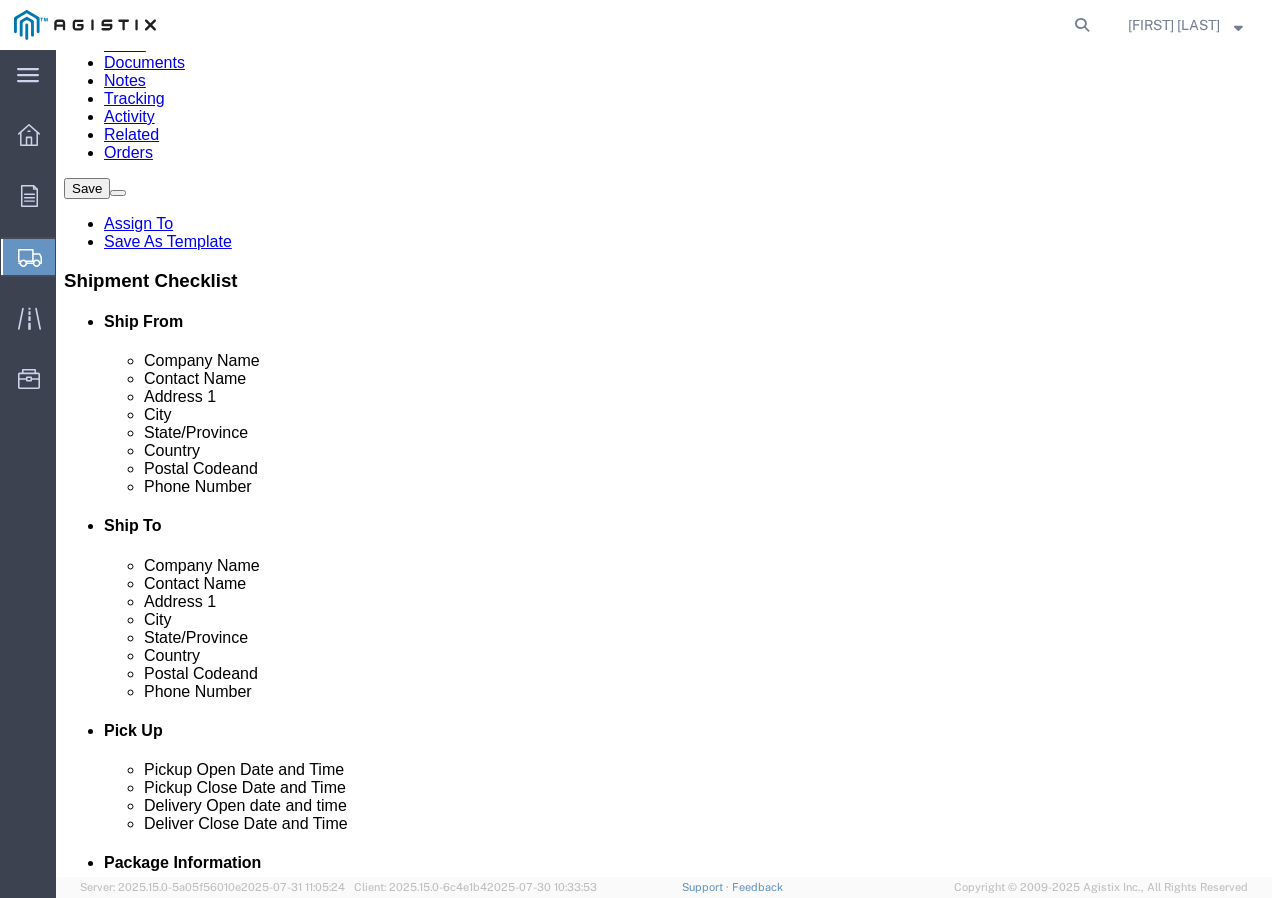 click 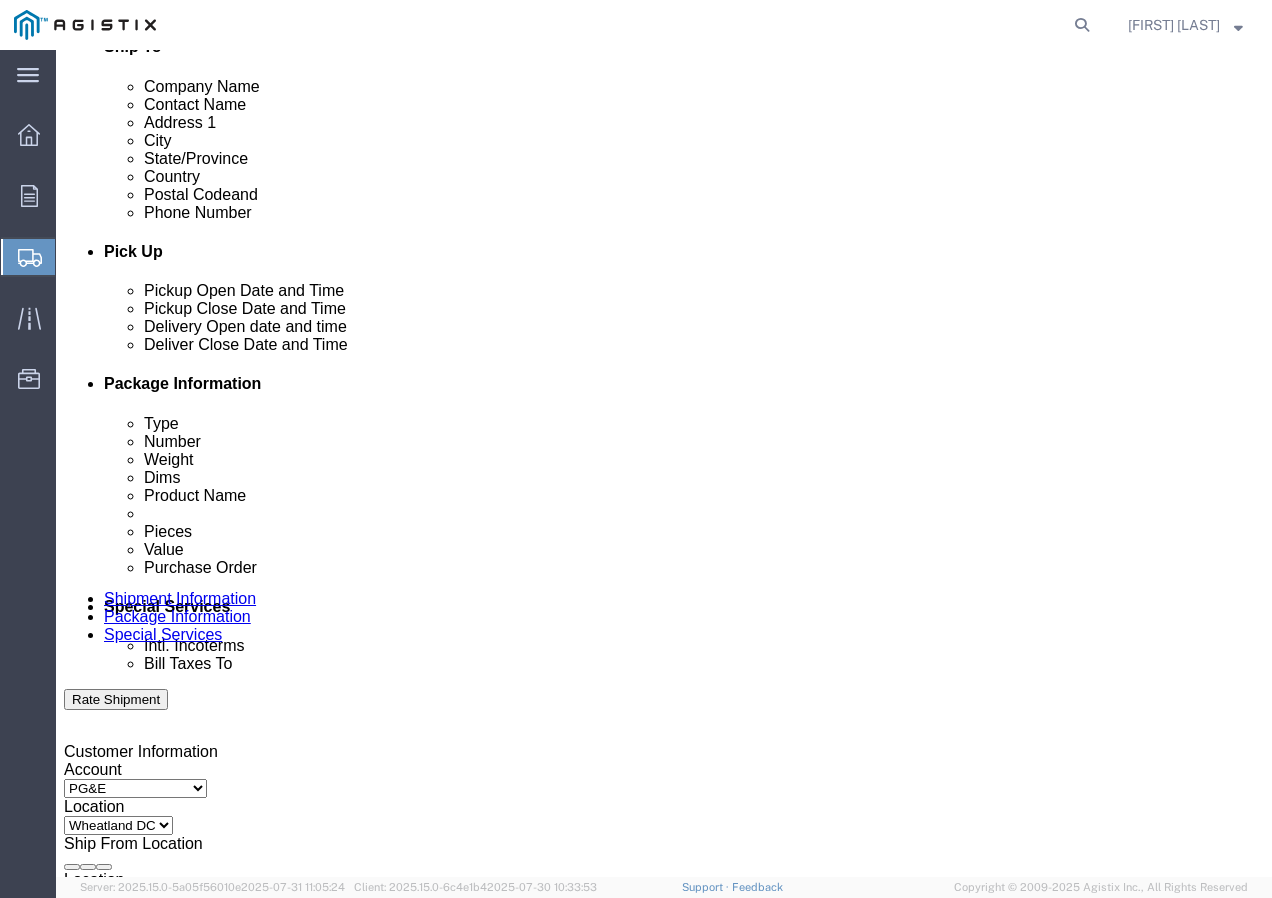 scroll, scrollTop: 700, scrollLeft: 0, axis: vertical 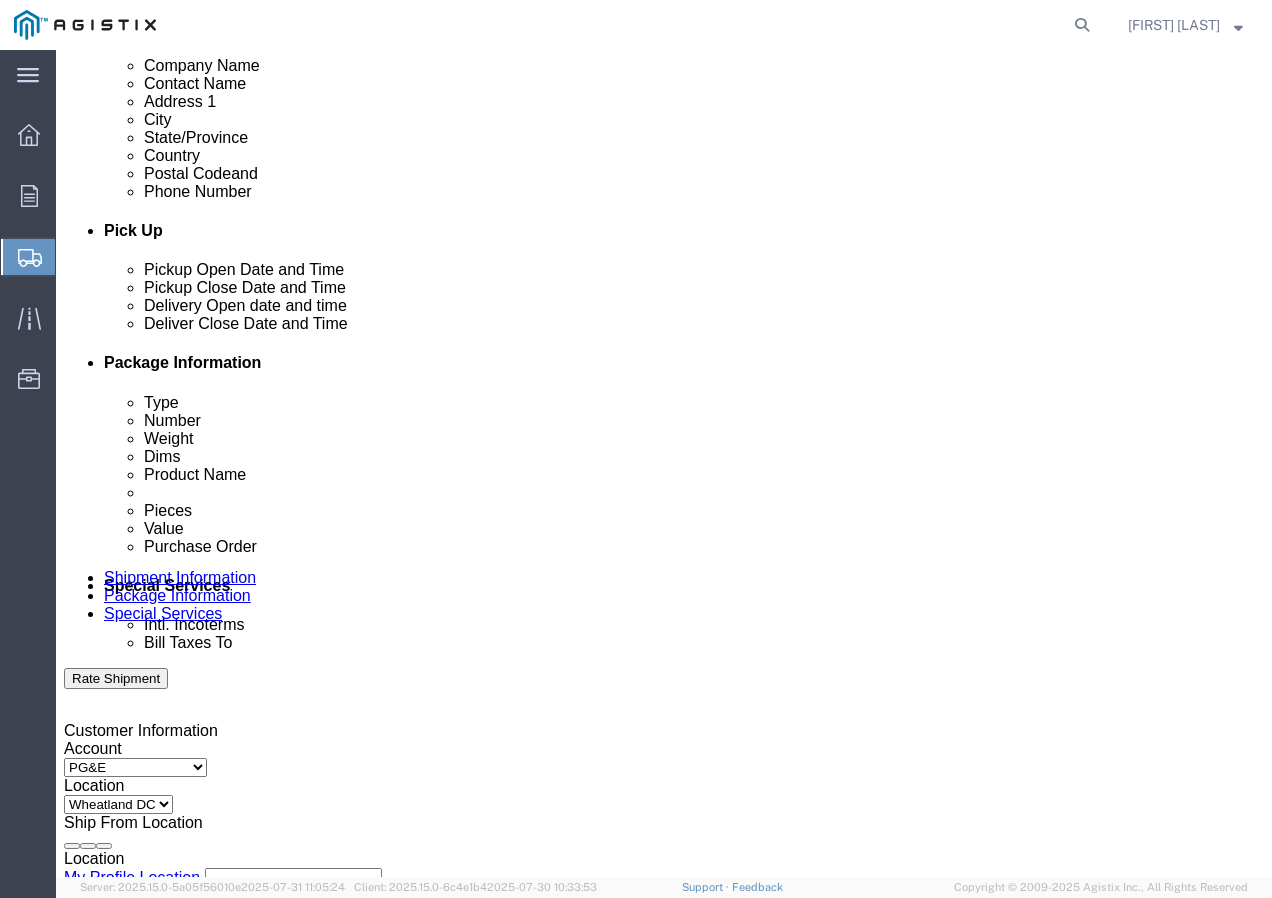 click on "Aug 01 2025 9:00 AM" 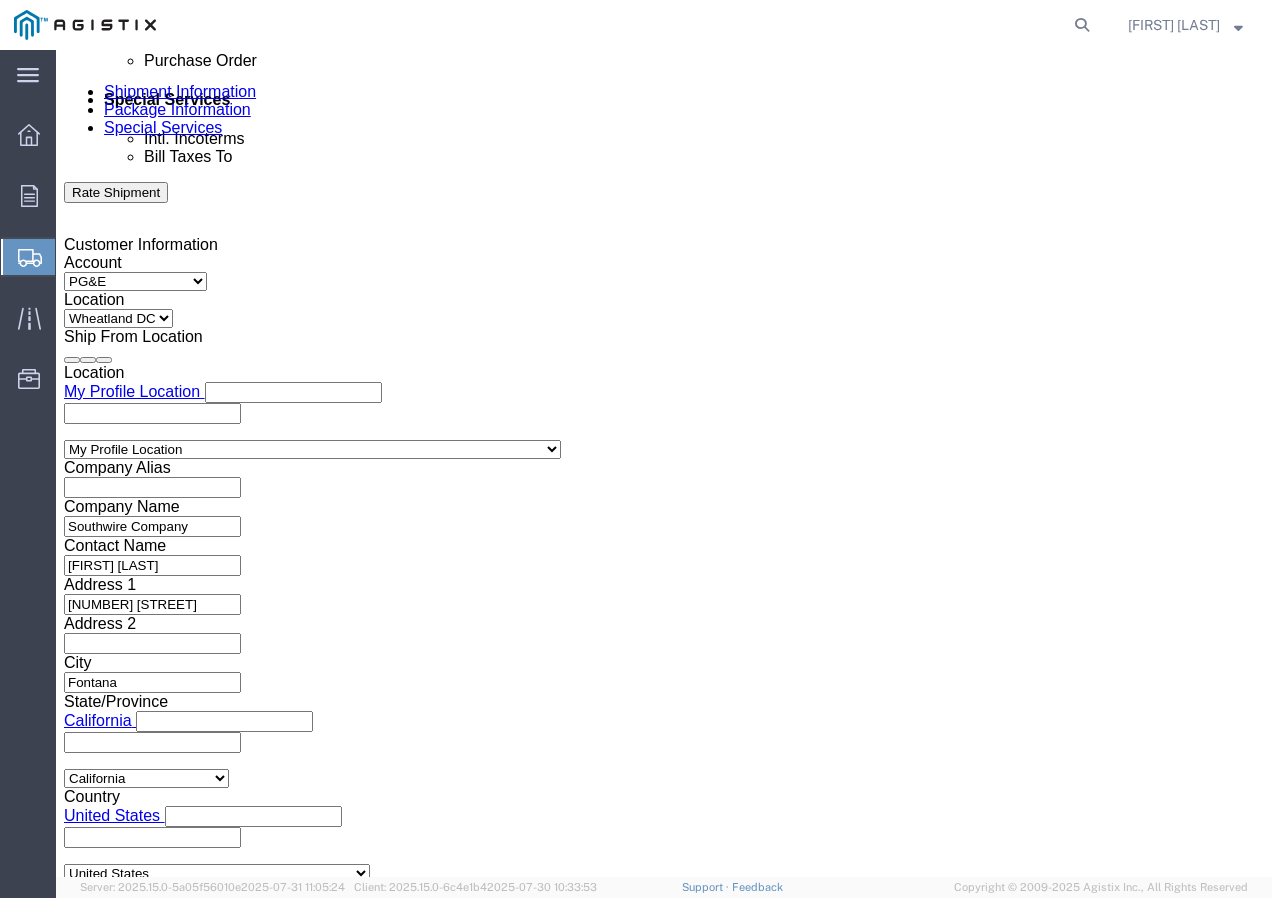 click on "9:00 AM" 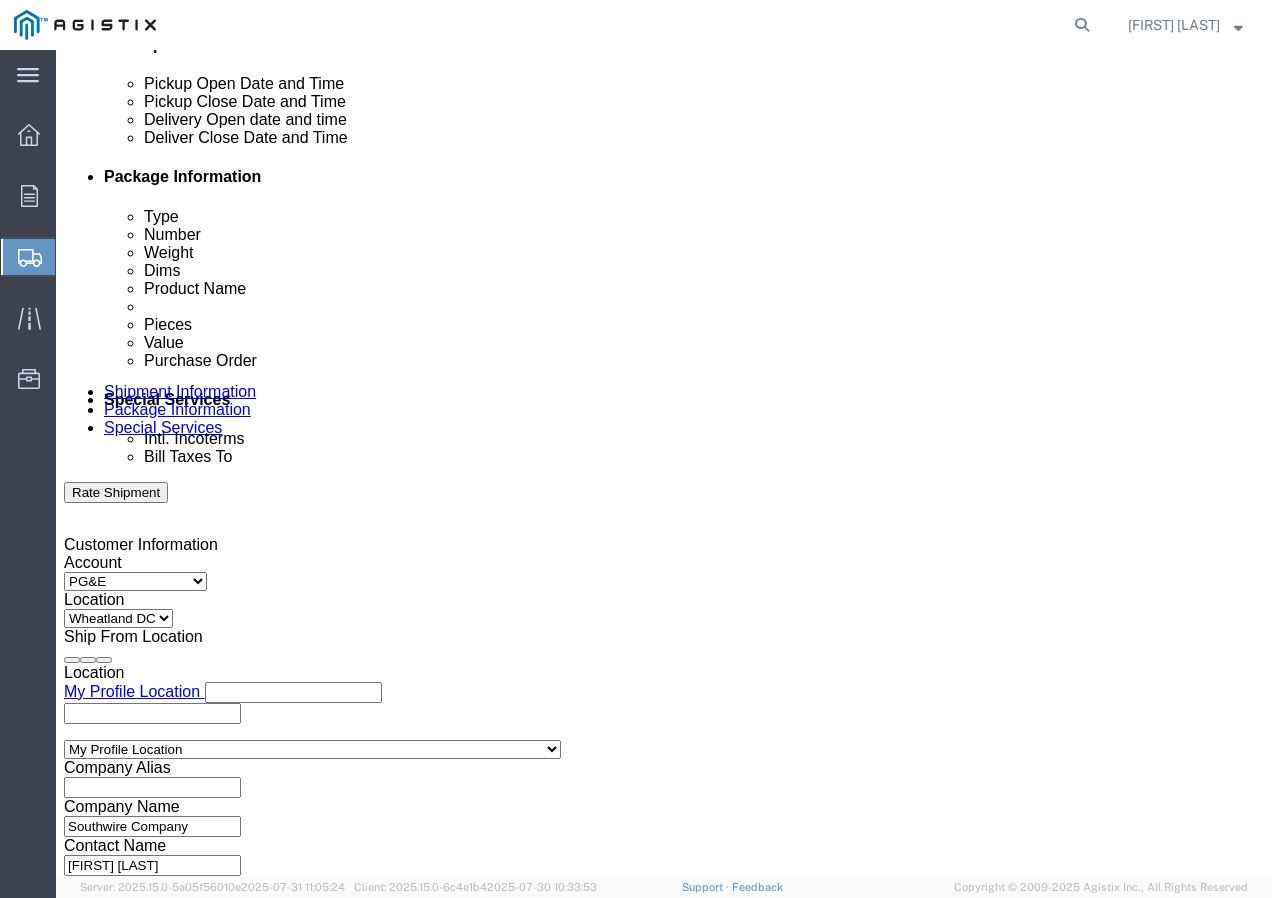 click 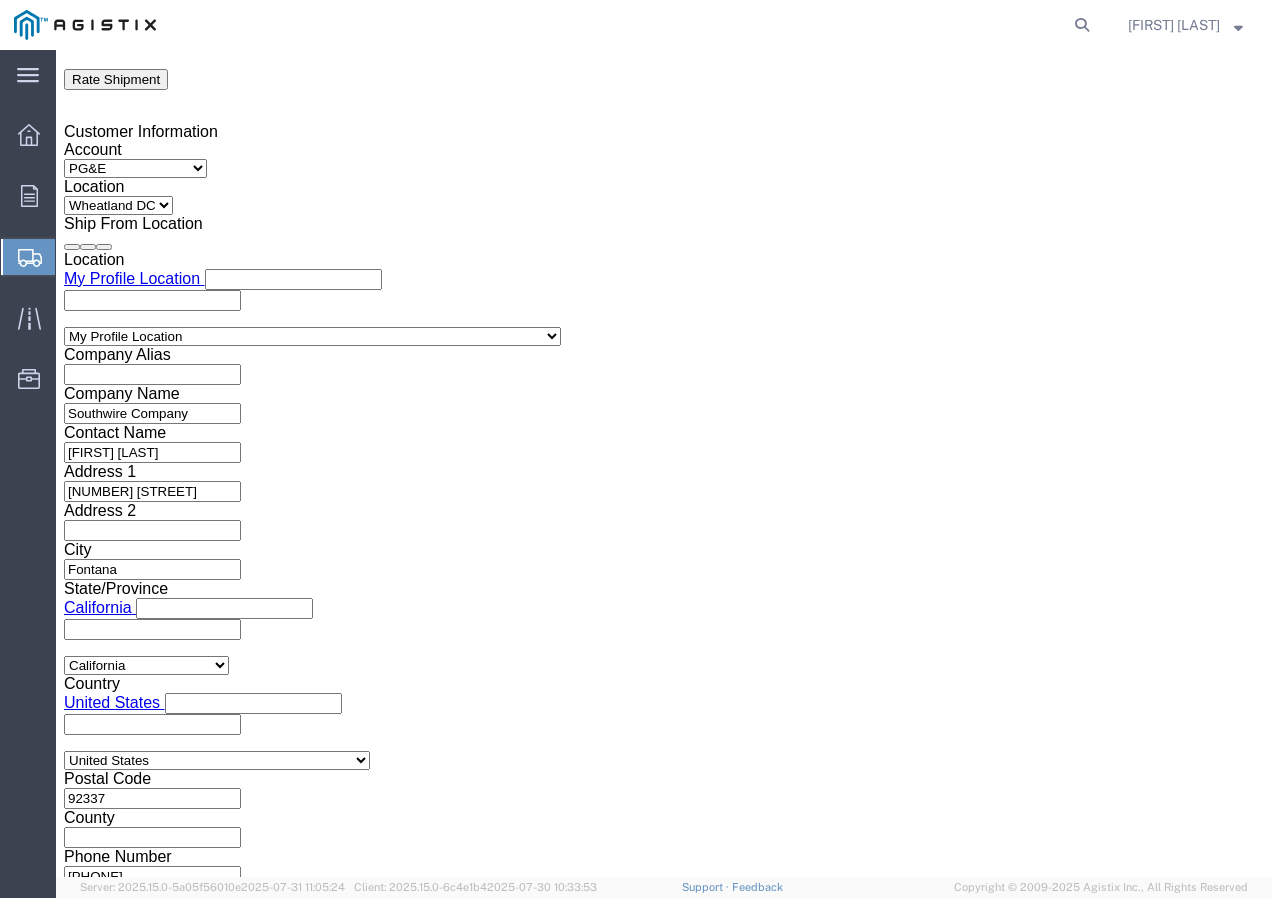 click on "Apply" 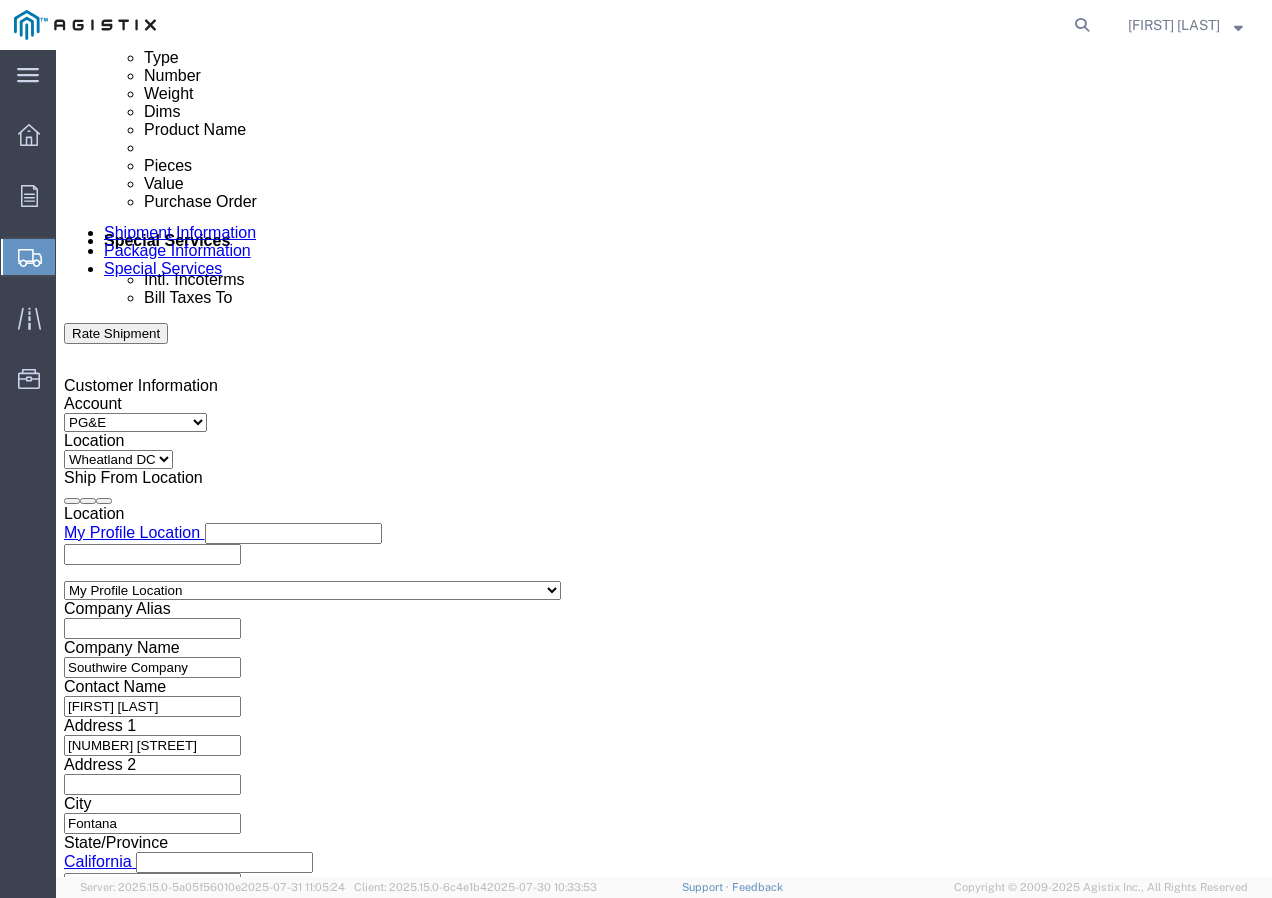 scroll, scrollTop: 999, scrollLeft: 0, axis: vertical 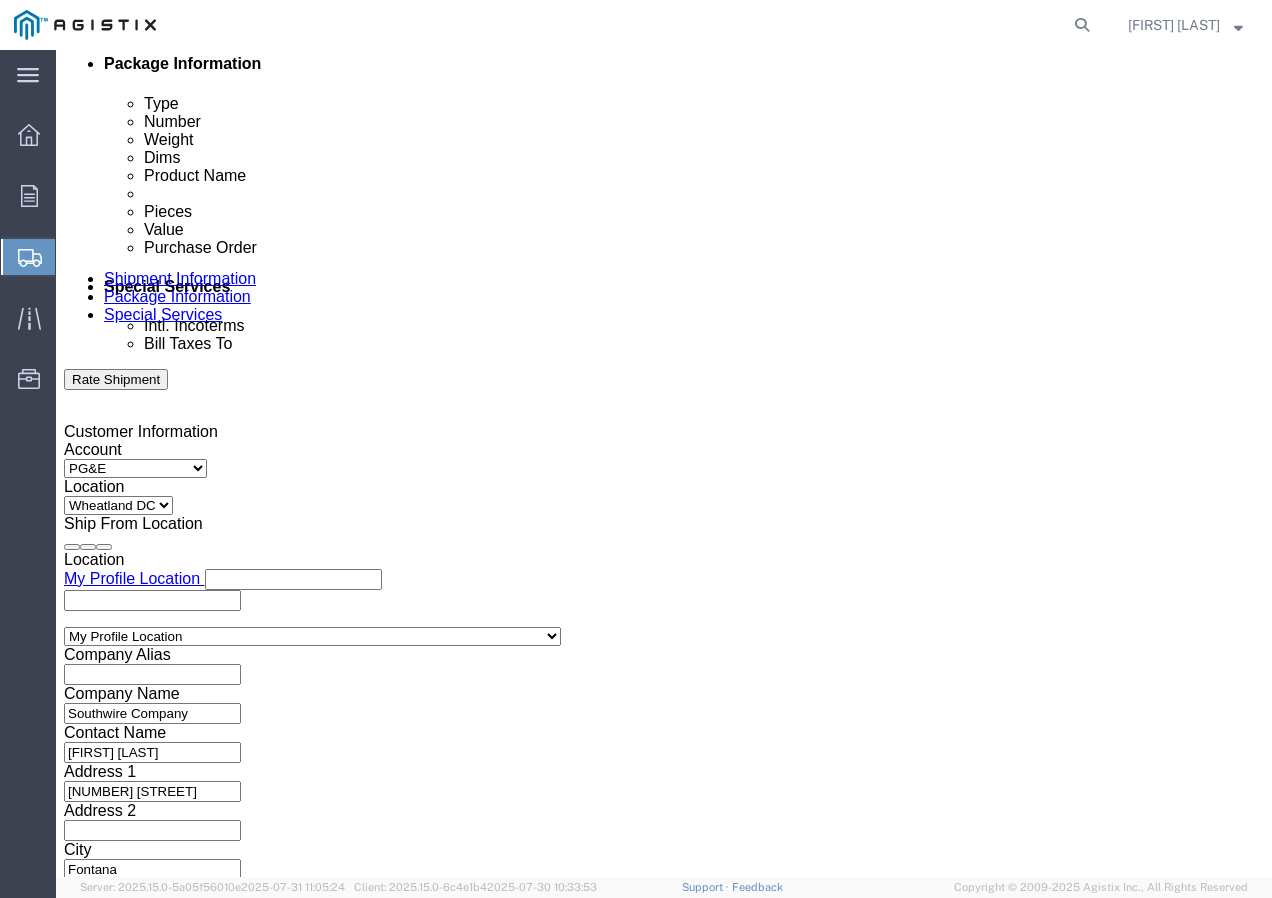 click 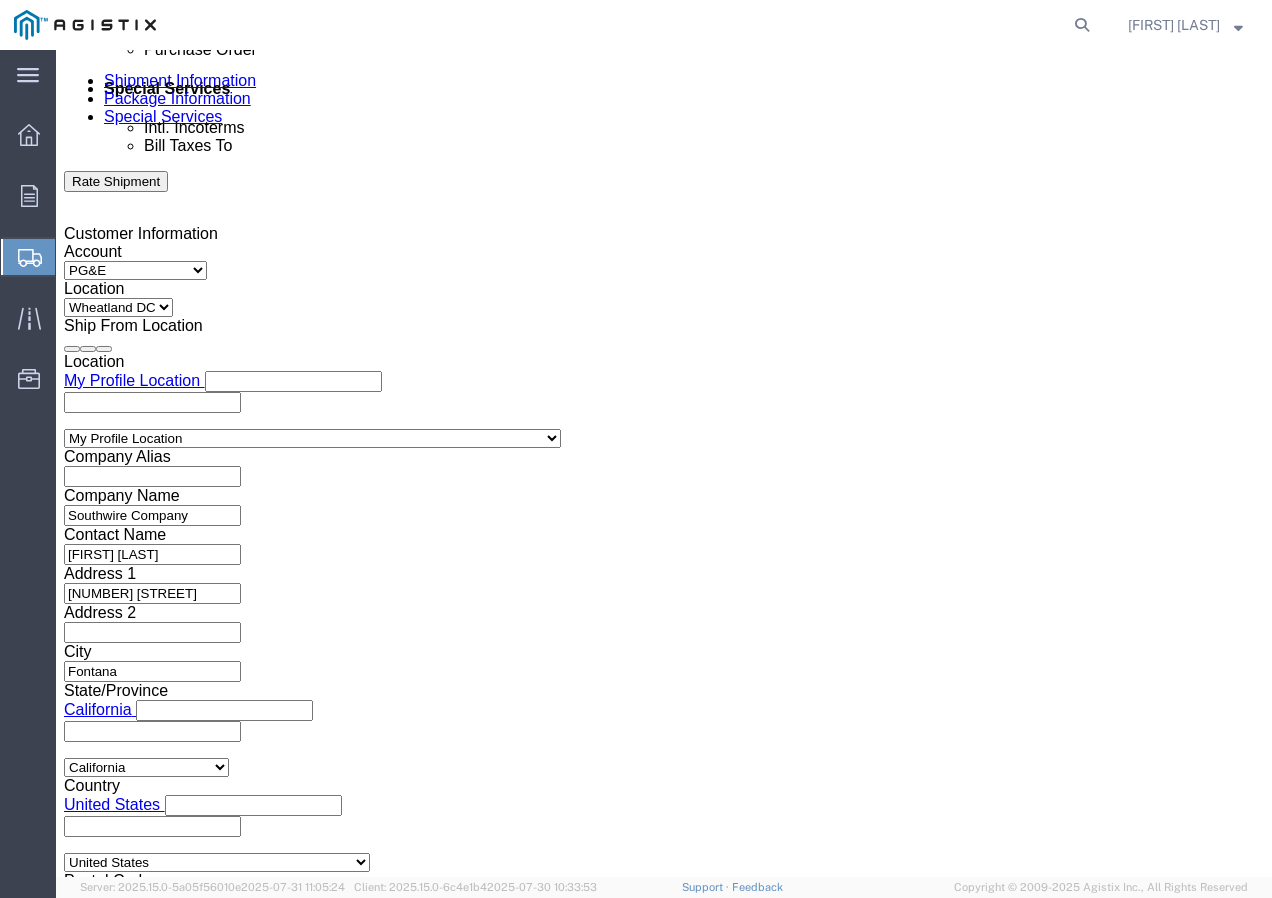 scroll, scrollTop: 1199, scrollLeft: 0, axis: vertical 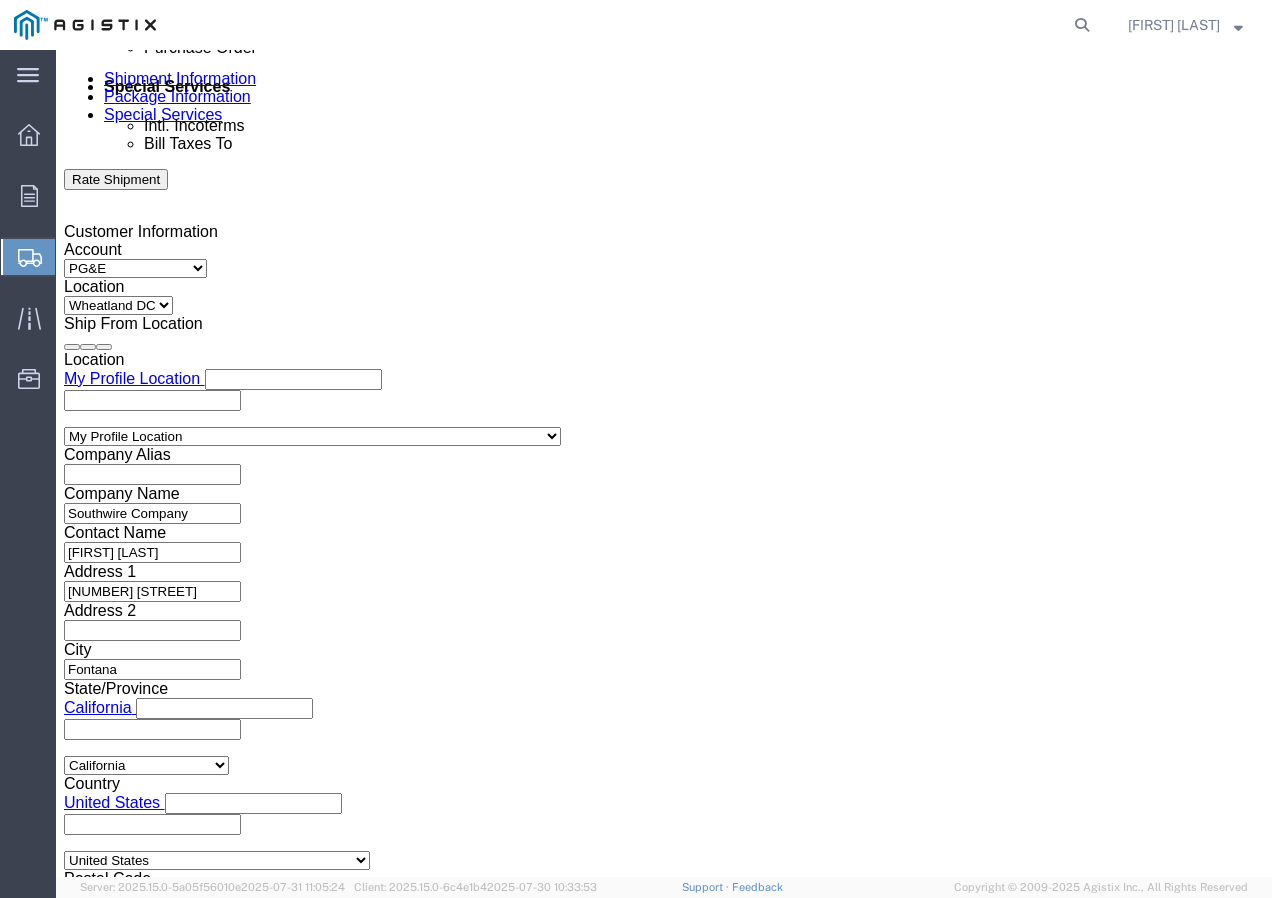 click on "Select Air Less than Truckload Multi-Leg Ocean Freight Rail Small Parcel Truckload" 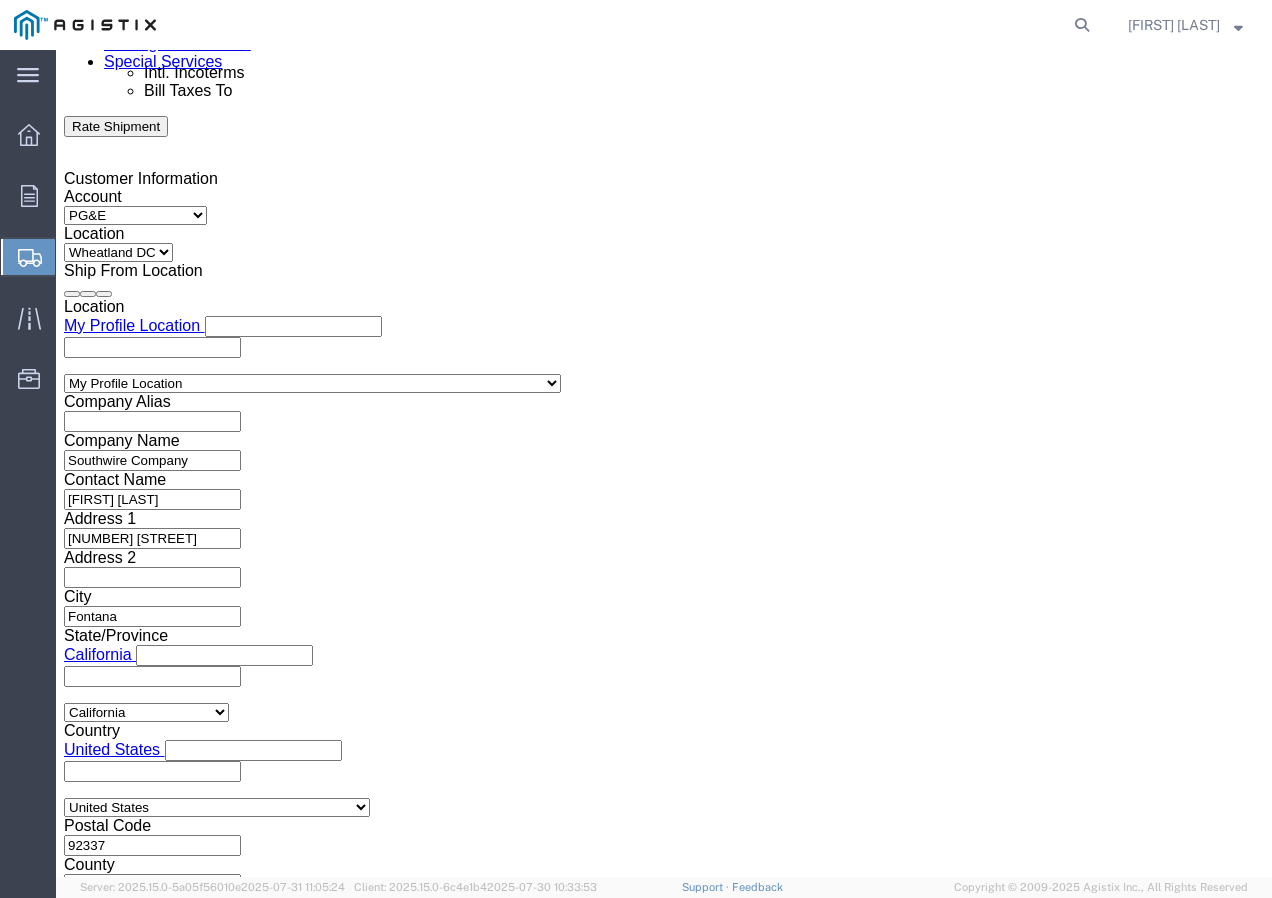 scroll, scrollTop: 1299, scrollLeft: 0, axis: vertical 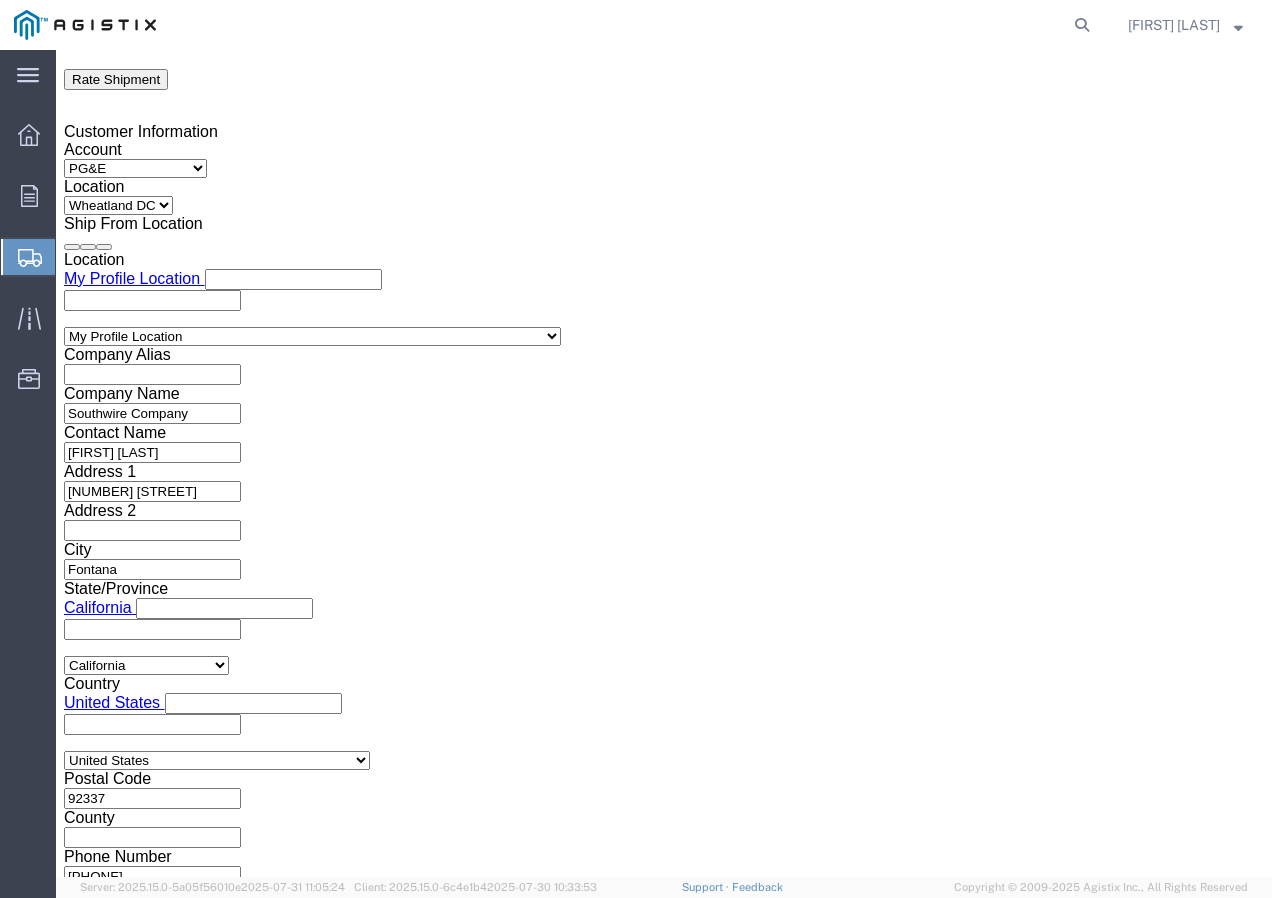 click on "Continue" 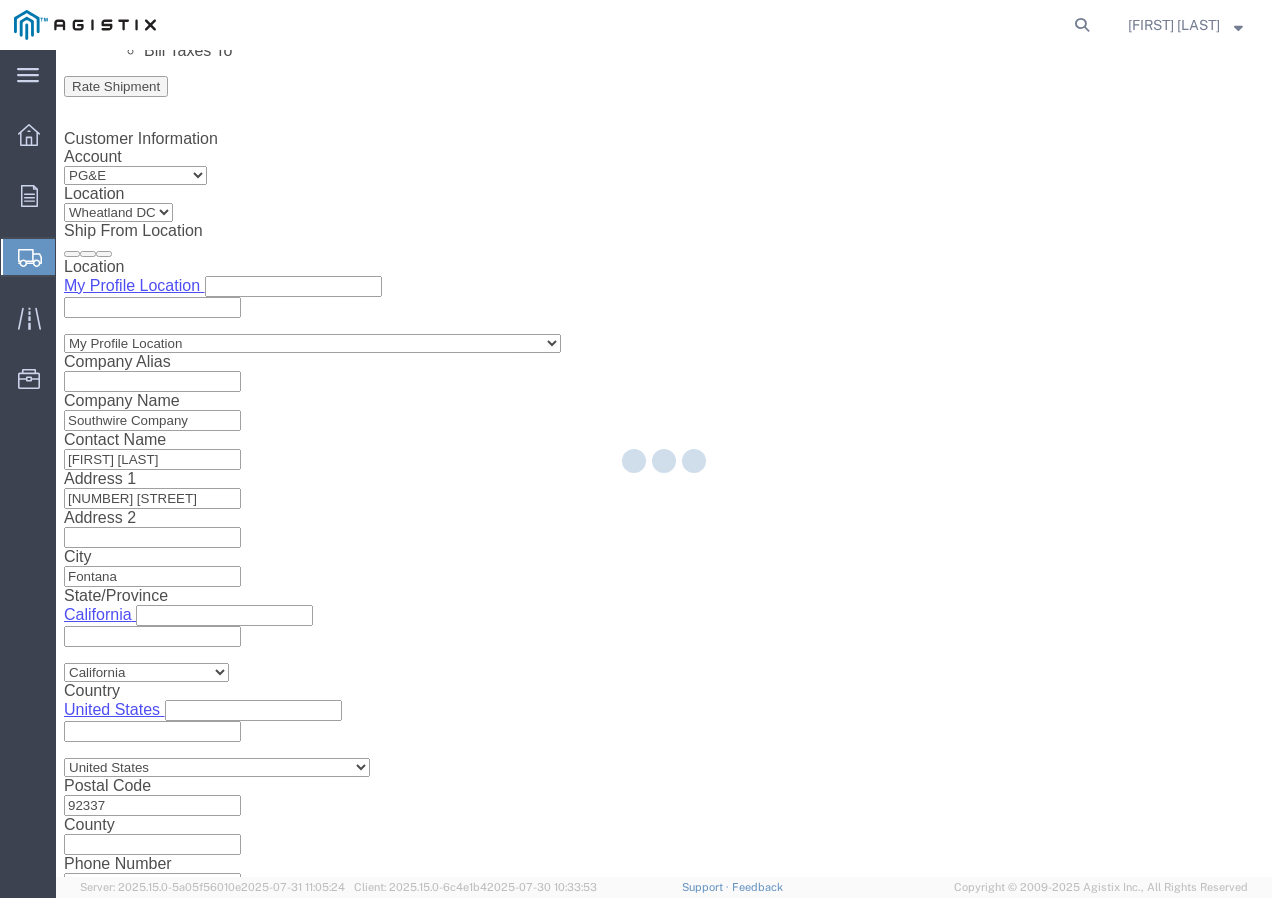 scroll, scrollTop: 0, scrollLeft: 0, axis: both 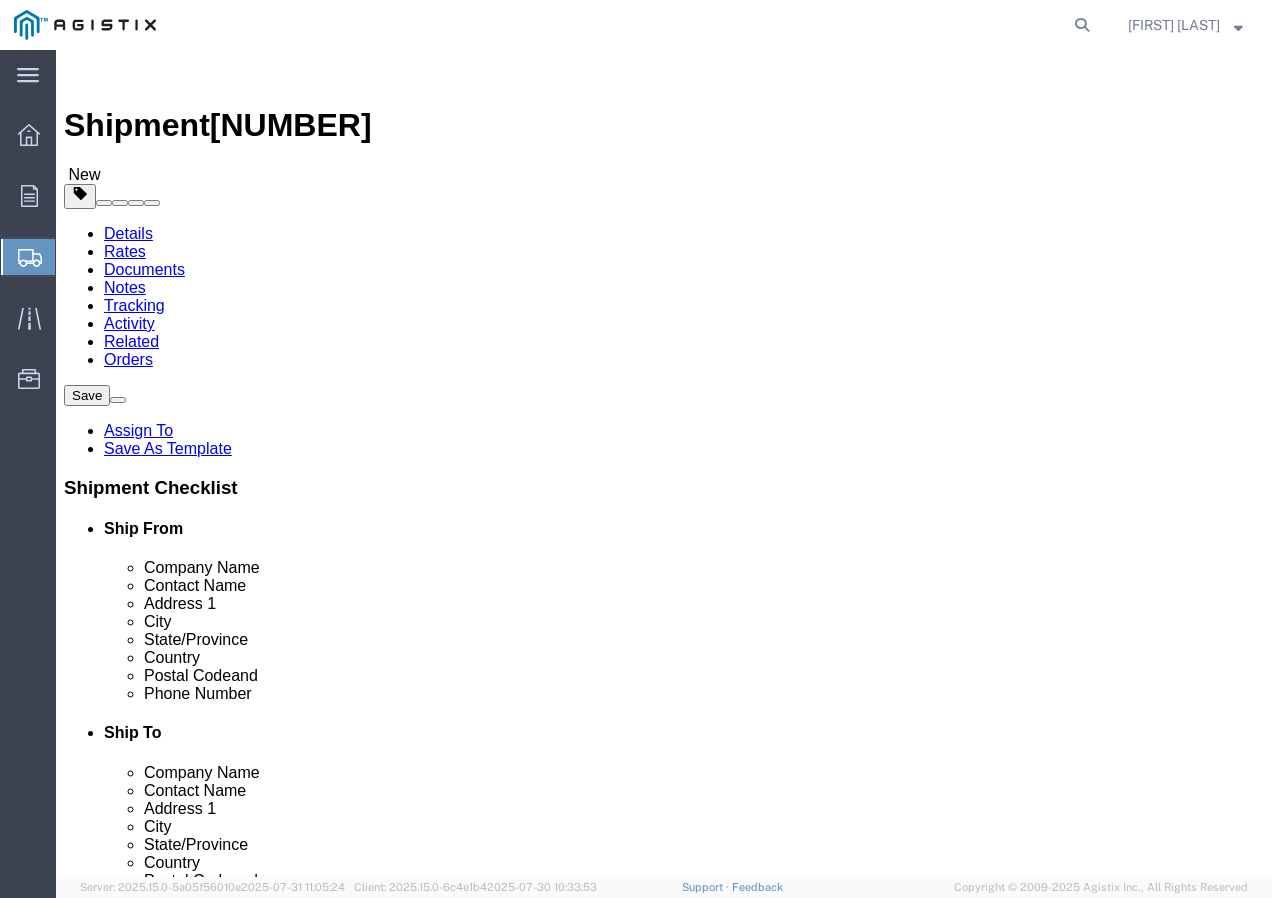click on "Select Bulk Bundle(s) Cardboard Box(es) Carton(s) Crate(s) Drum(s) (Fiberboard) Drum(s) (Metal) Drum(s) (Plastic) Envelope Naked Cargo (UnPackaged) Pallet(s) Oversized (Not Stackable) Pallet(s) Oversized (Stackable) Pallet(s) Standard (Not Stackable) Pallet(s) Standard (Stackable) Roll(s) Your Packaging" 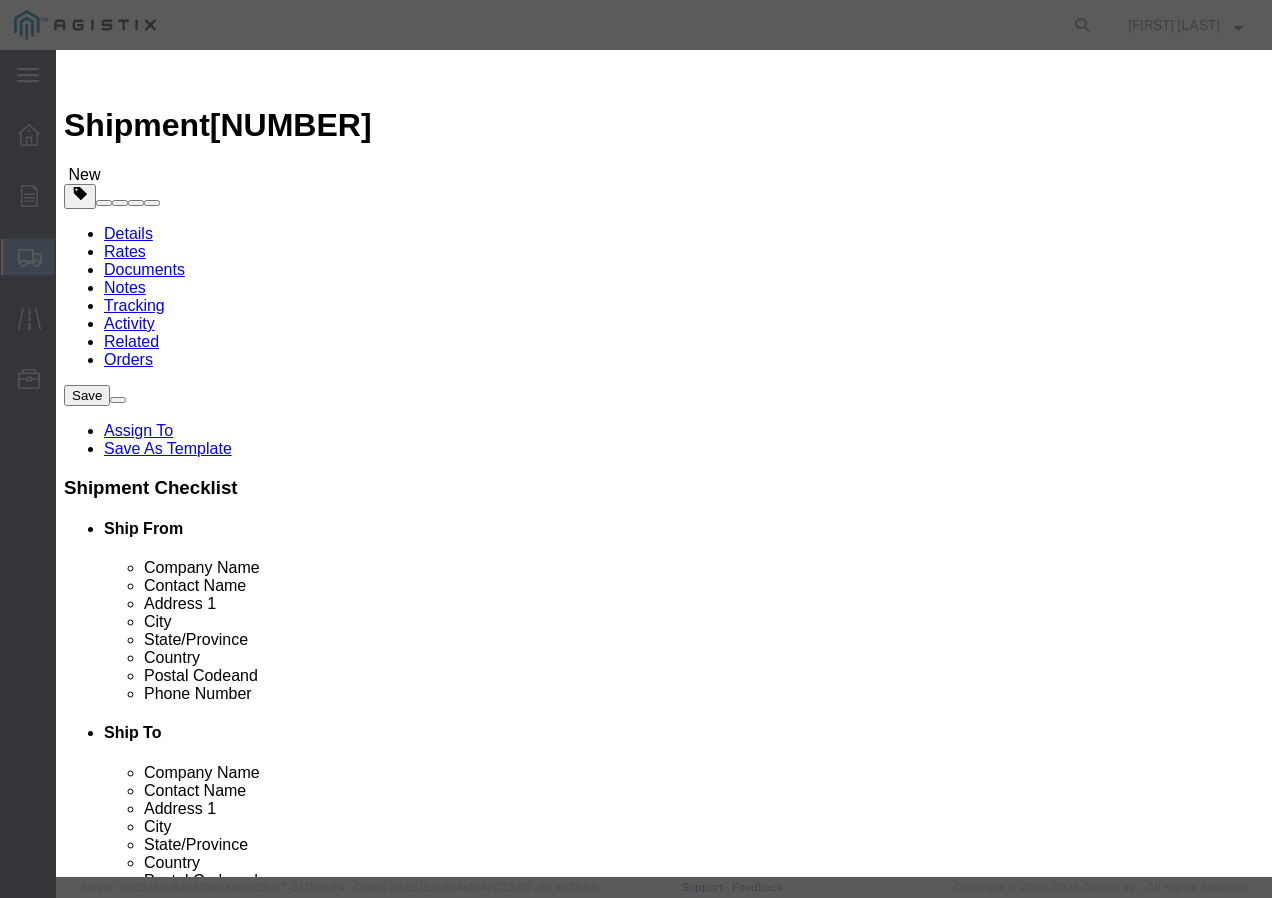 click 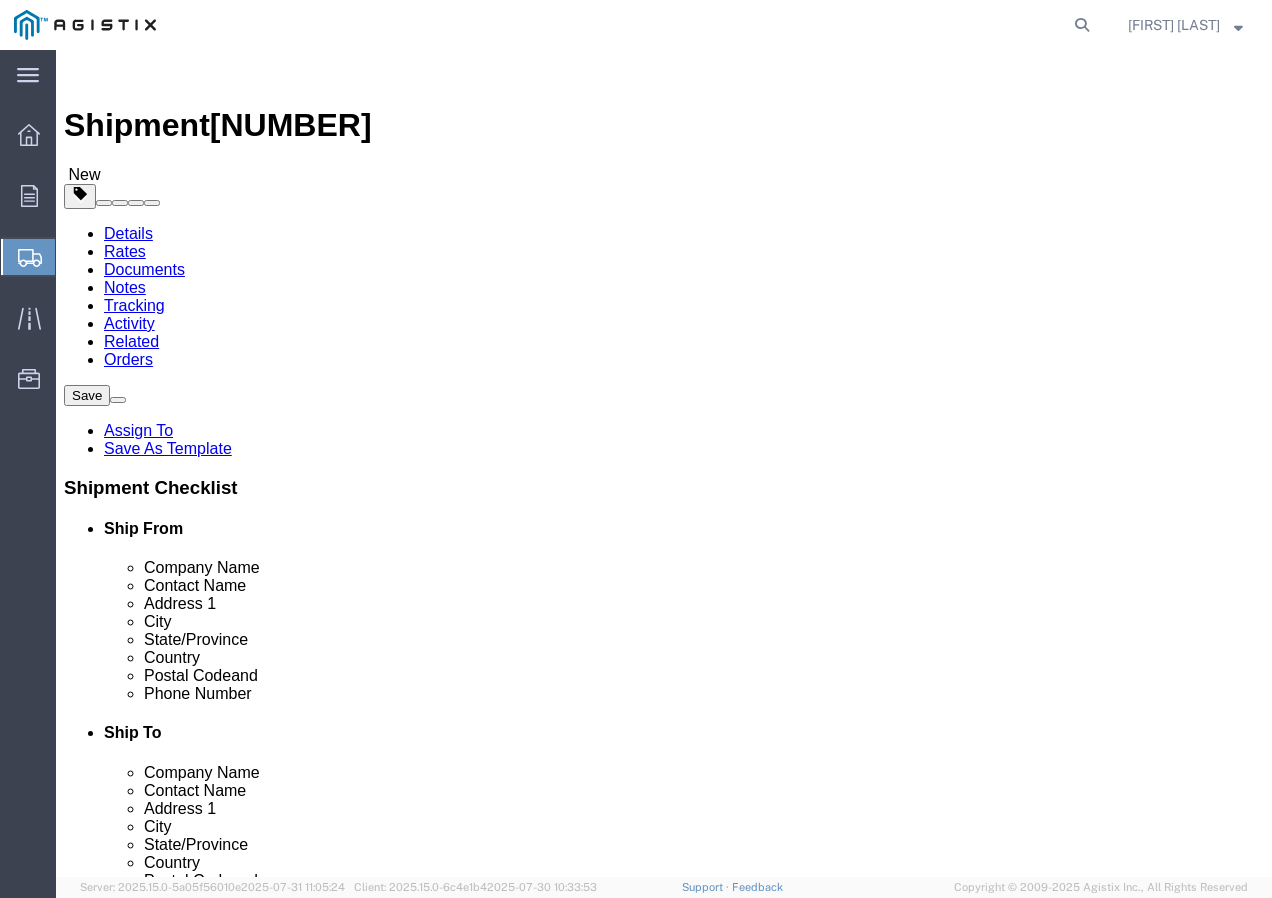click on "1" 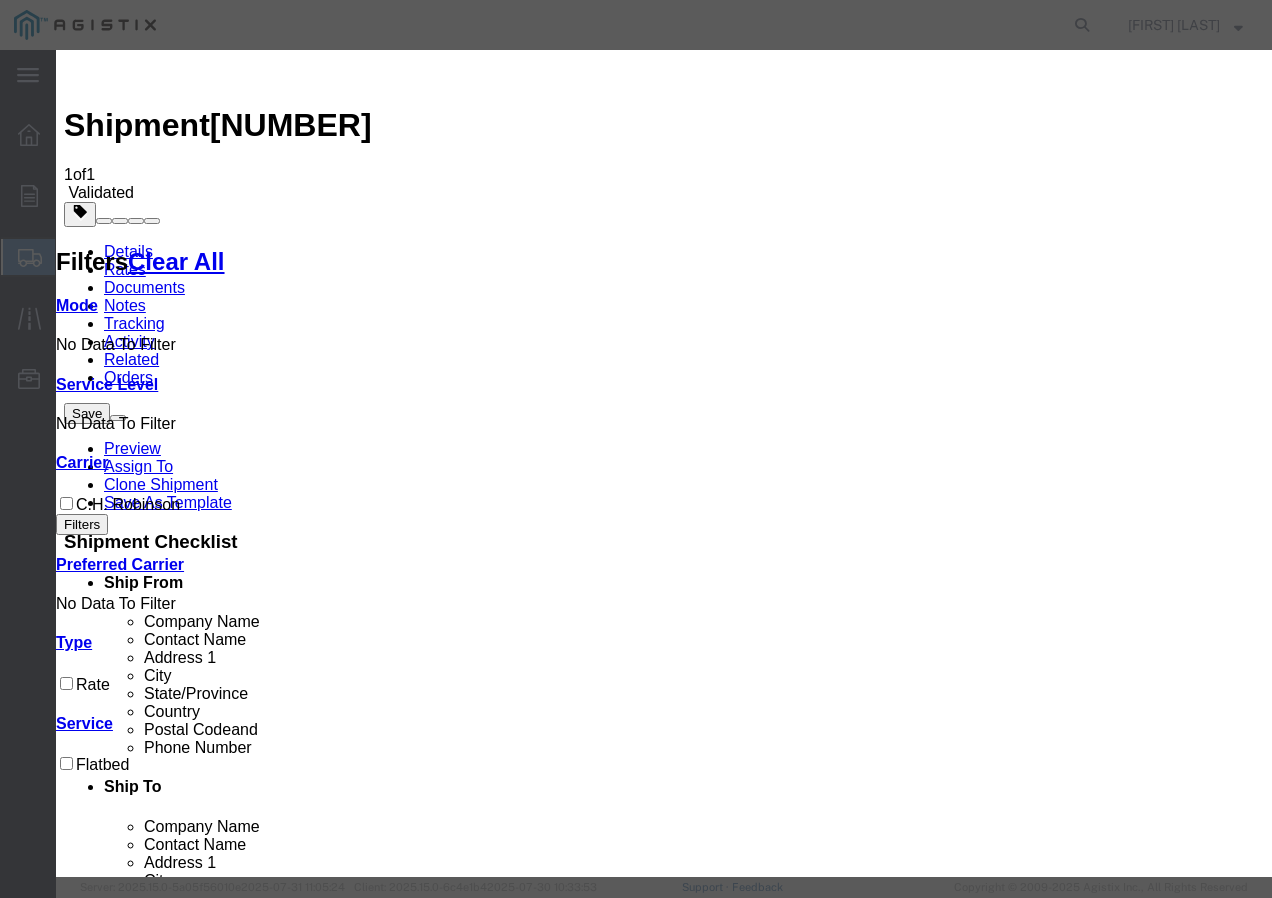 click at bounding box center [72, 3740] 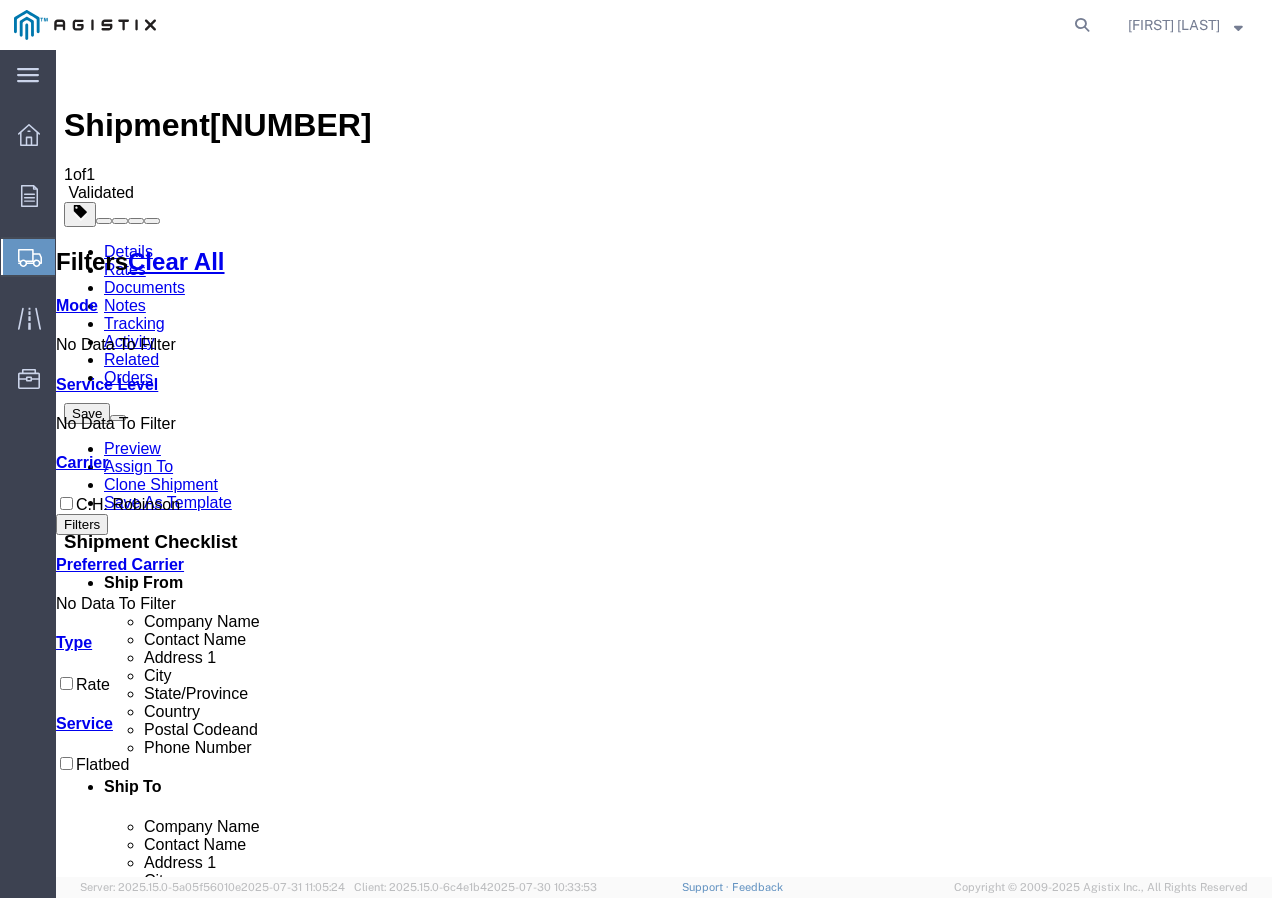 click on "Book" at bounding box center [979, 1850] 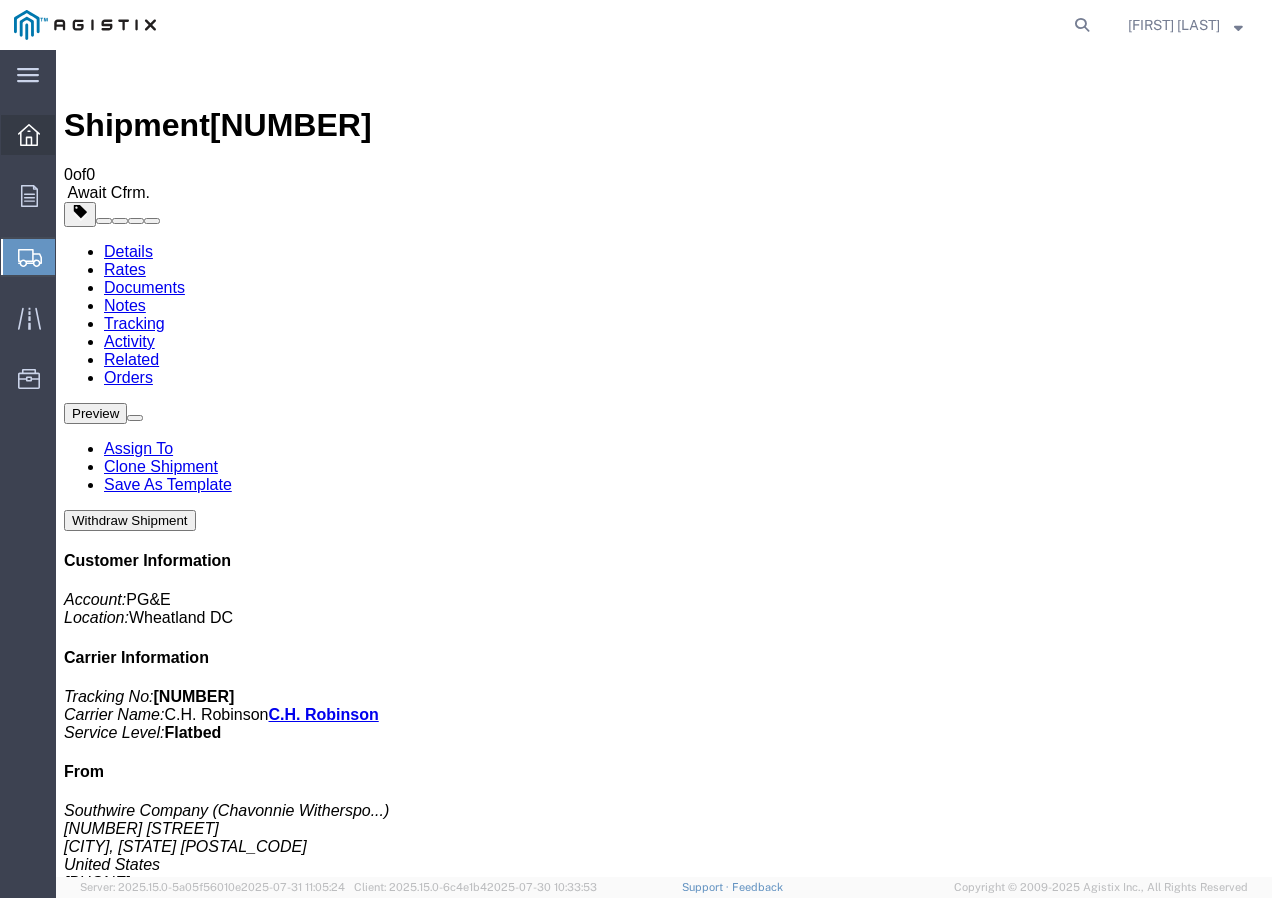 click 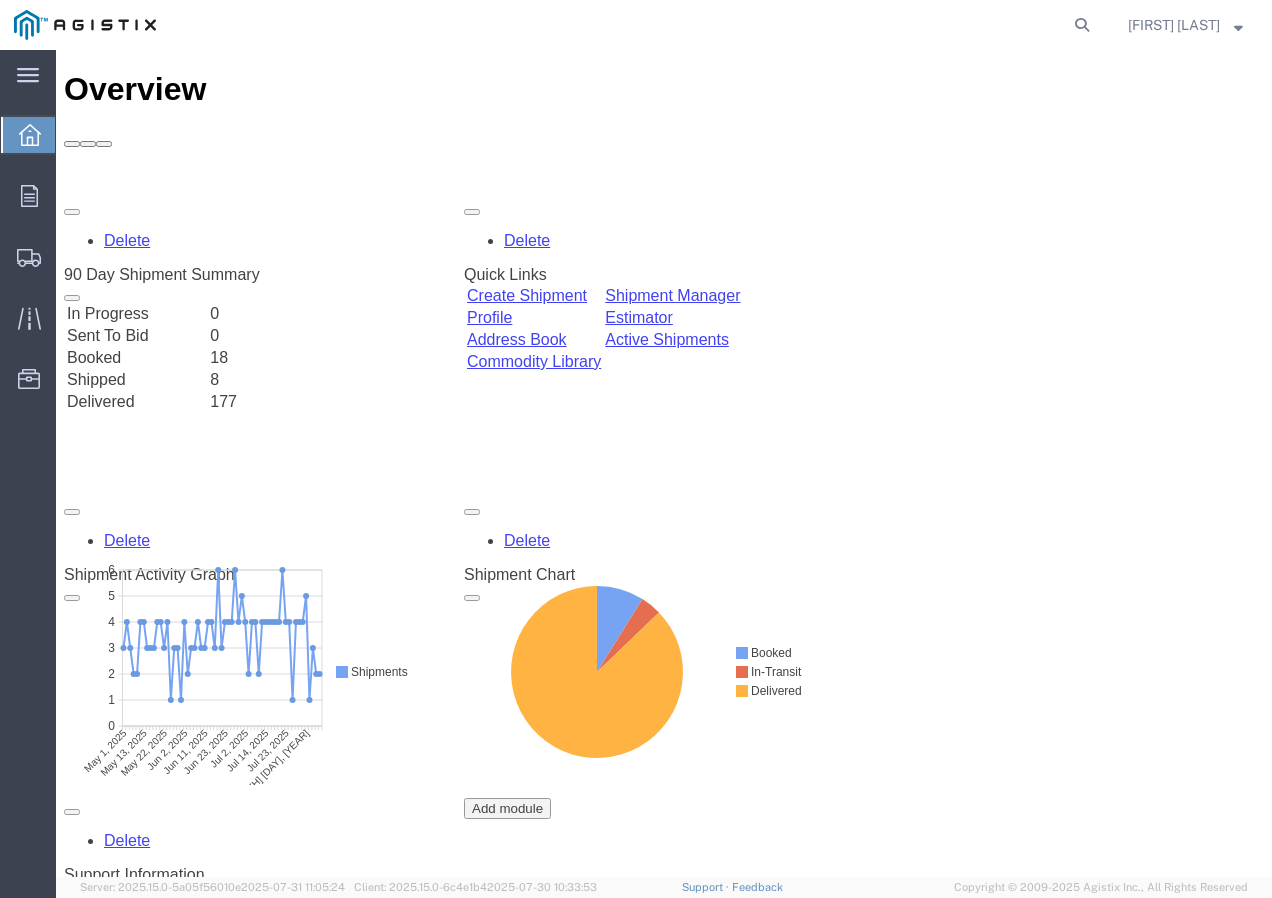 scroll, scrollTop: 0, scrollLeft: 0, axis: both 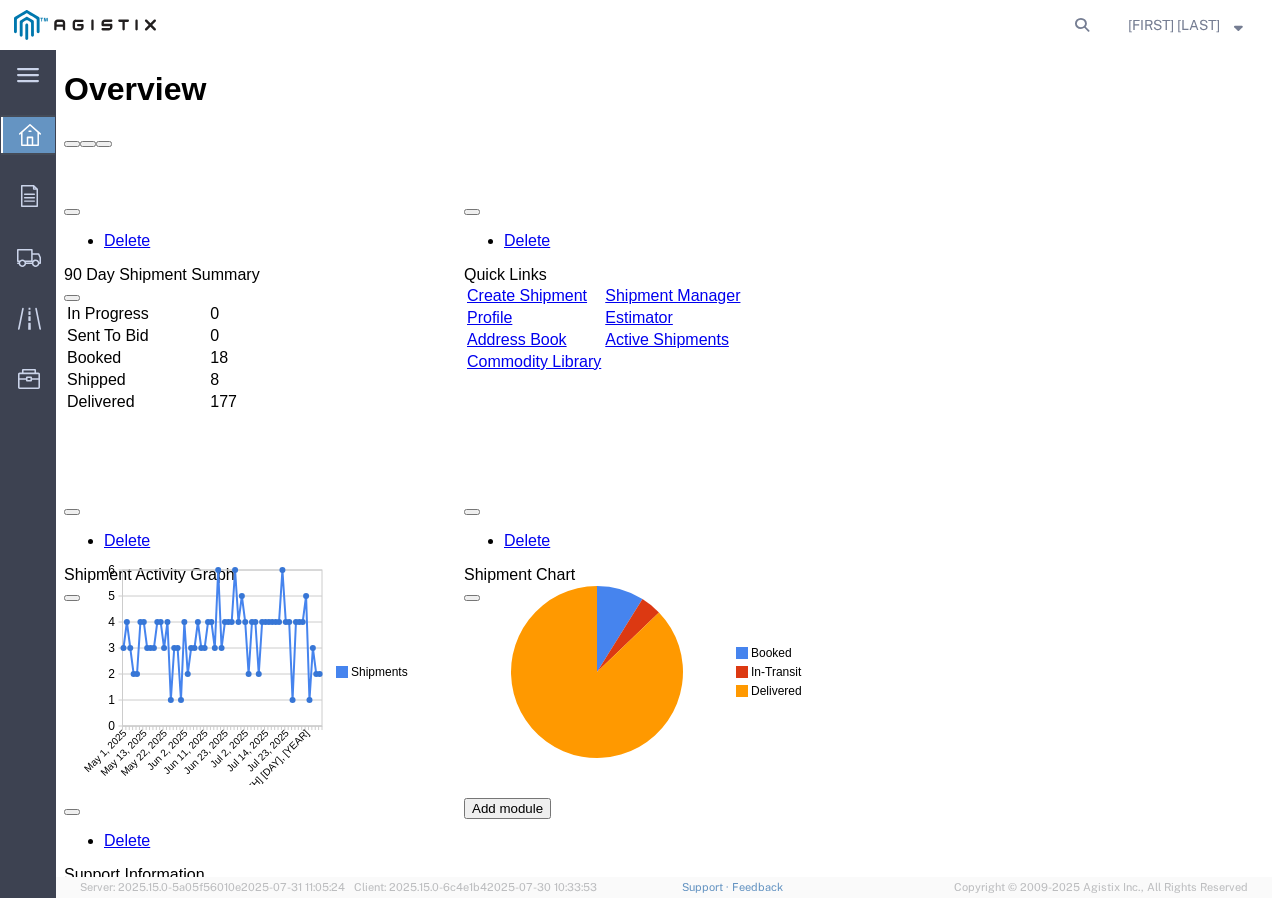 click on "Create Shipment" at bounding box center (527, 295) 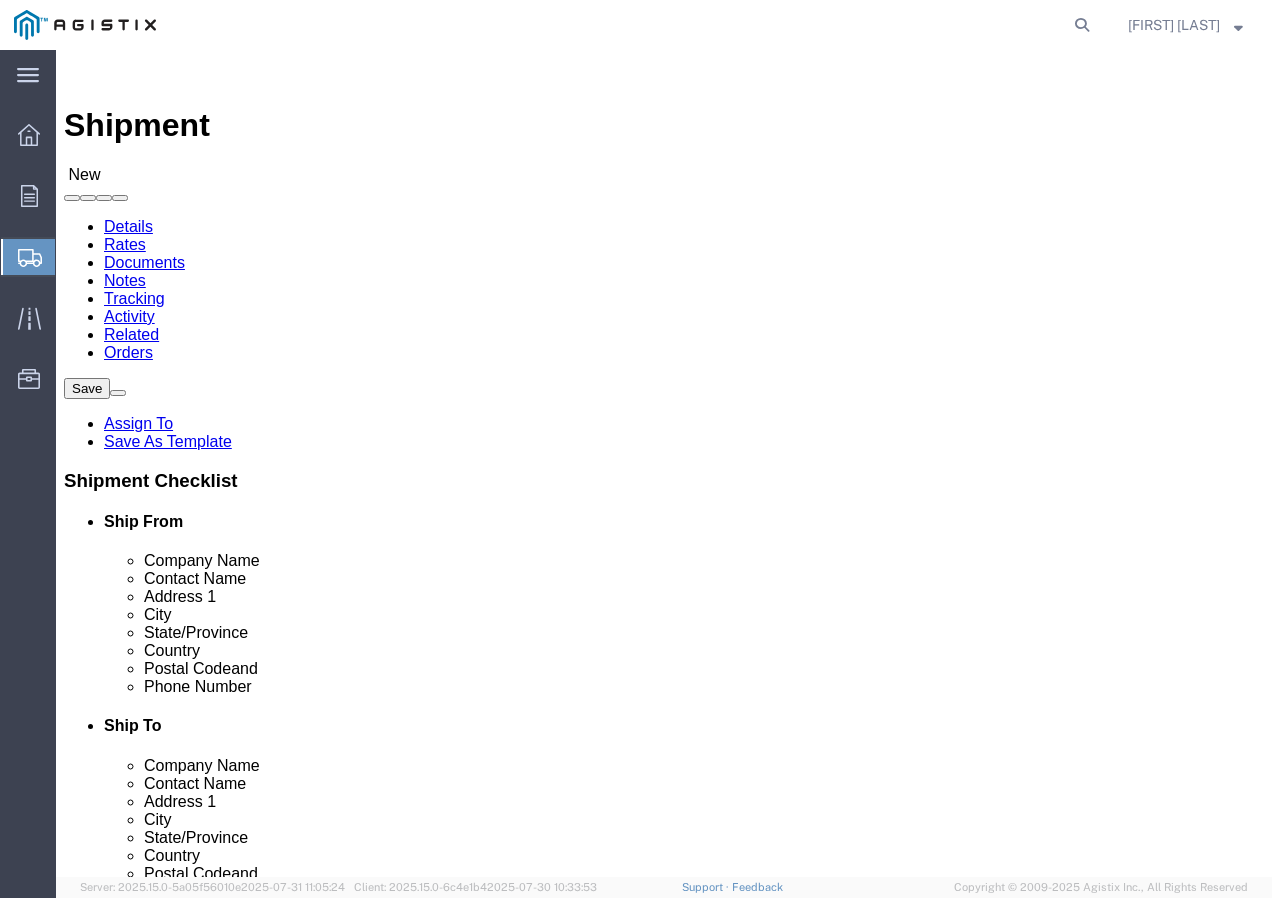 click on "Select PG&E Southwire Company" 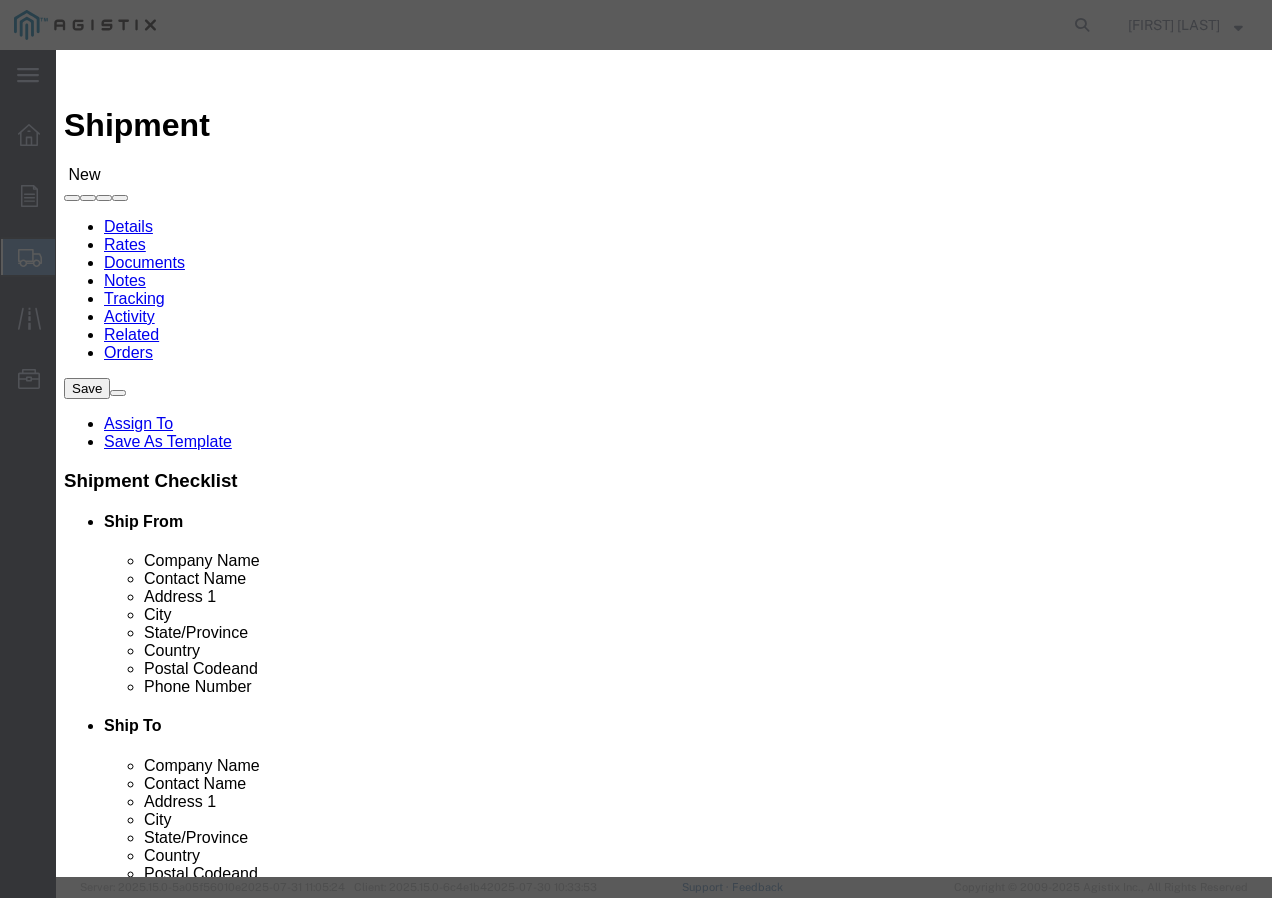 click on "Search by Address Book Name City Company Name Contact Name Country CustomerAlias DPL Days To Expire DPL Last Update DPL Status Email Address Location Type Notes Phone Number Role State Zip" 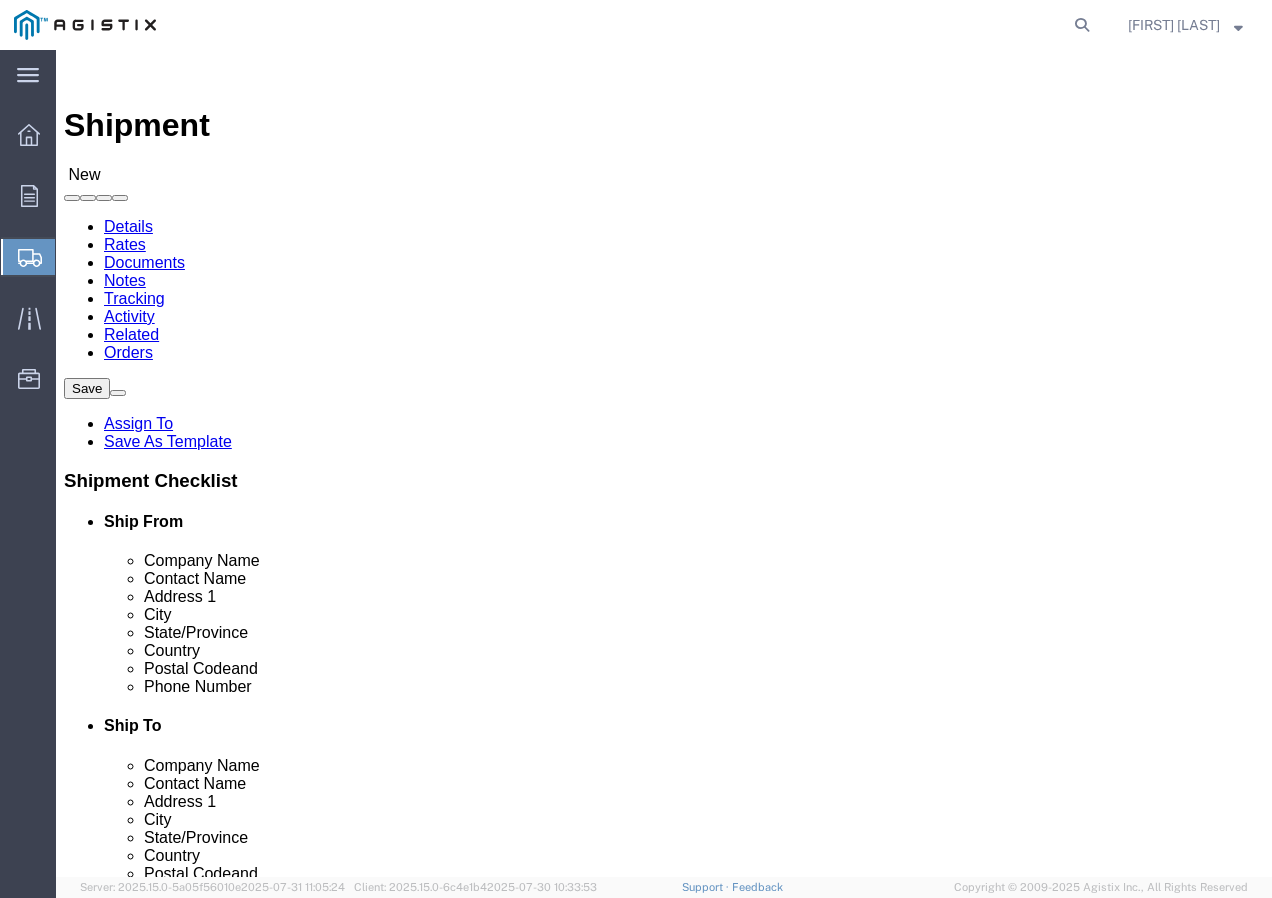 click 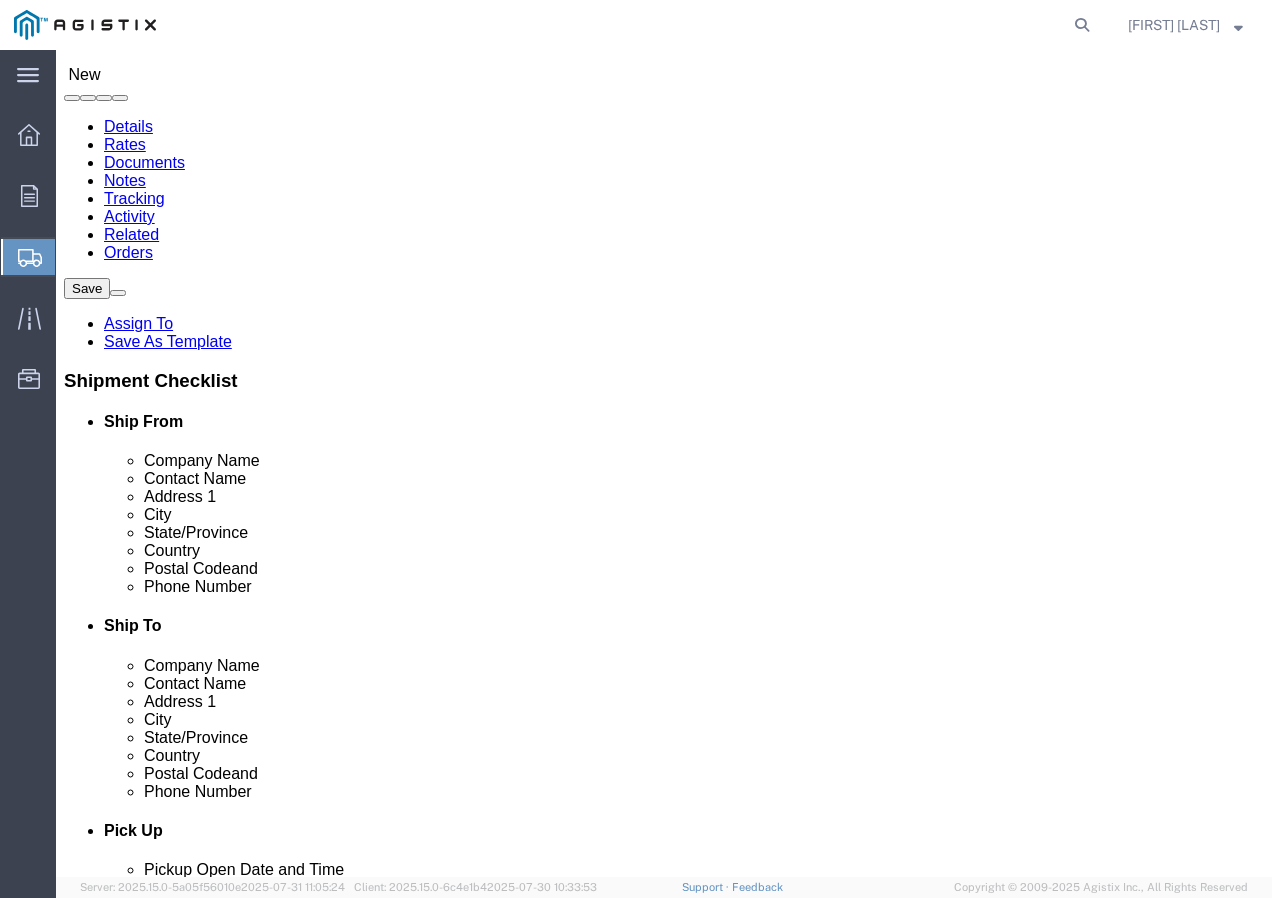 scroll, scrollTop: 300, scrollLeft: 0, axis: vertical 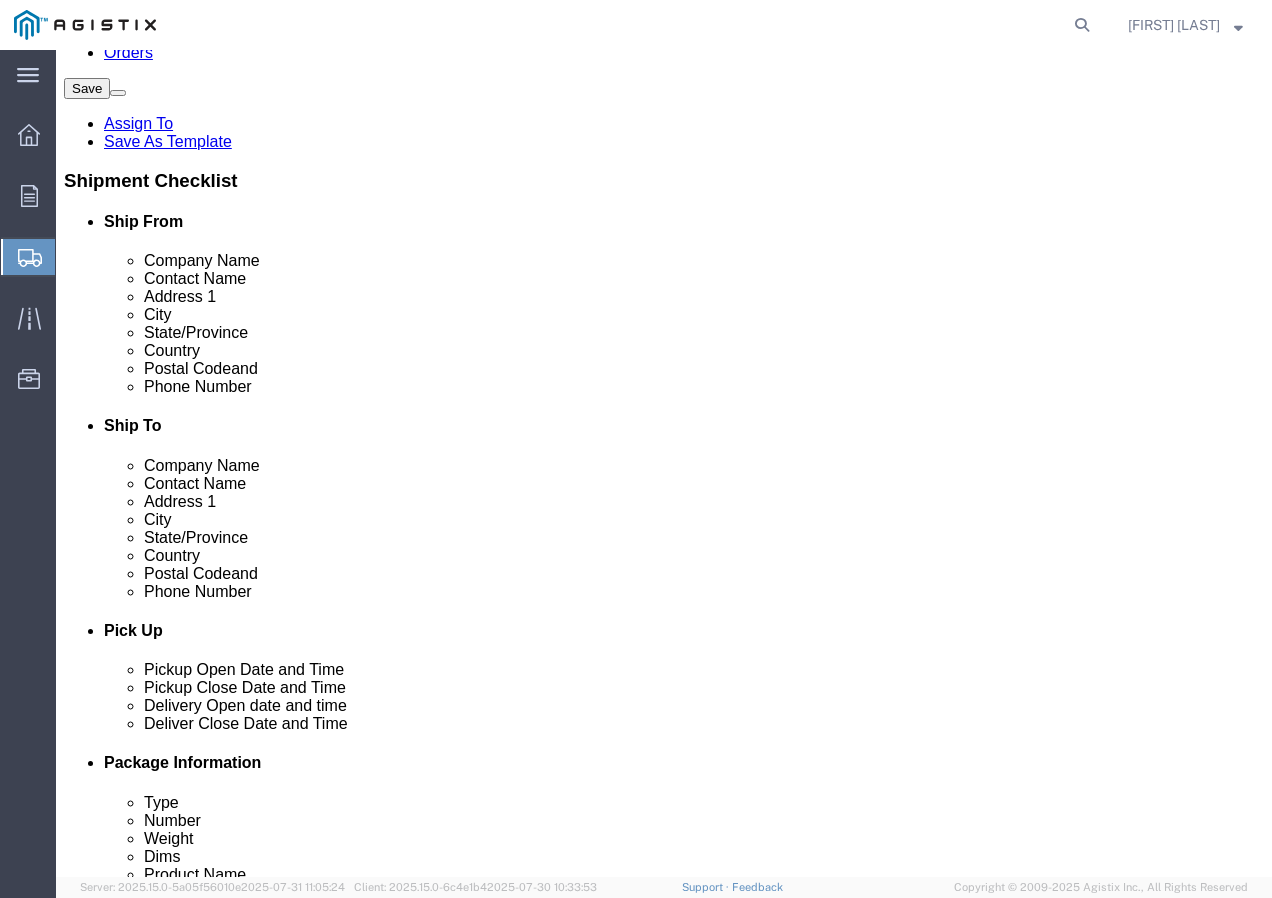 click 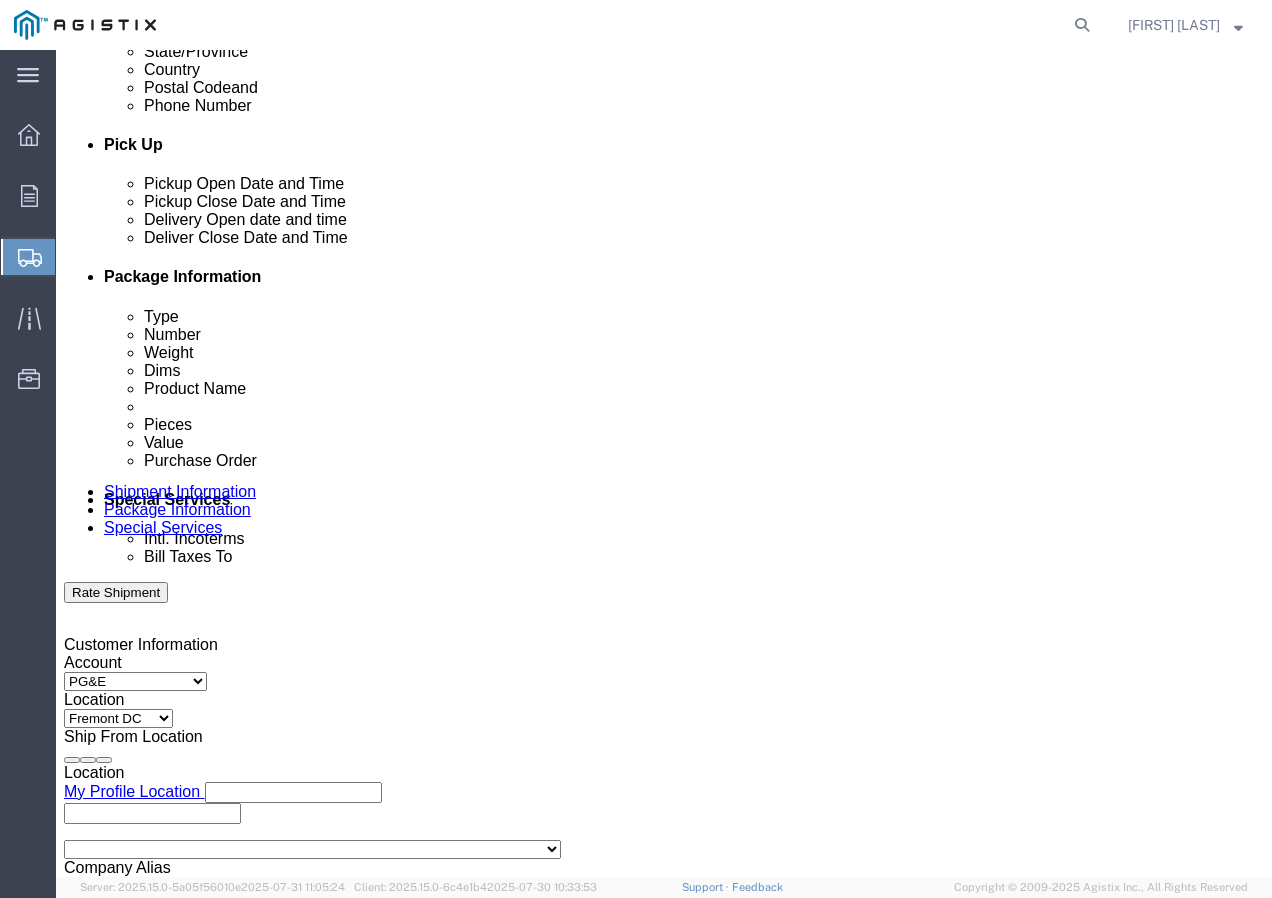 scroll, scrollTop: 800, scrollLeft: 0, axis: vertical 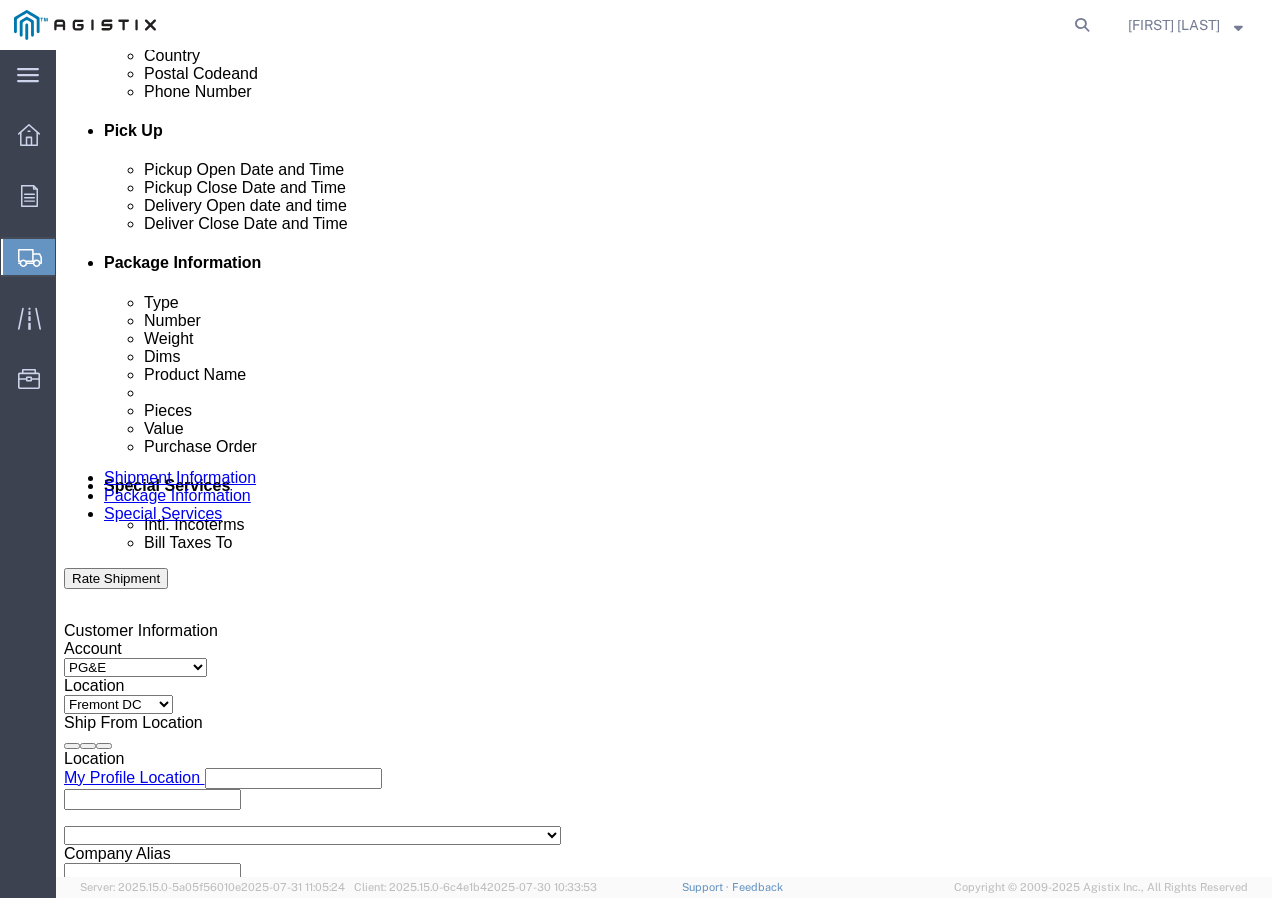click on "Aug 01 2025 9:00 AM" 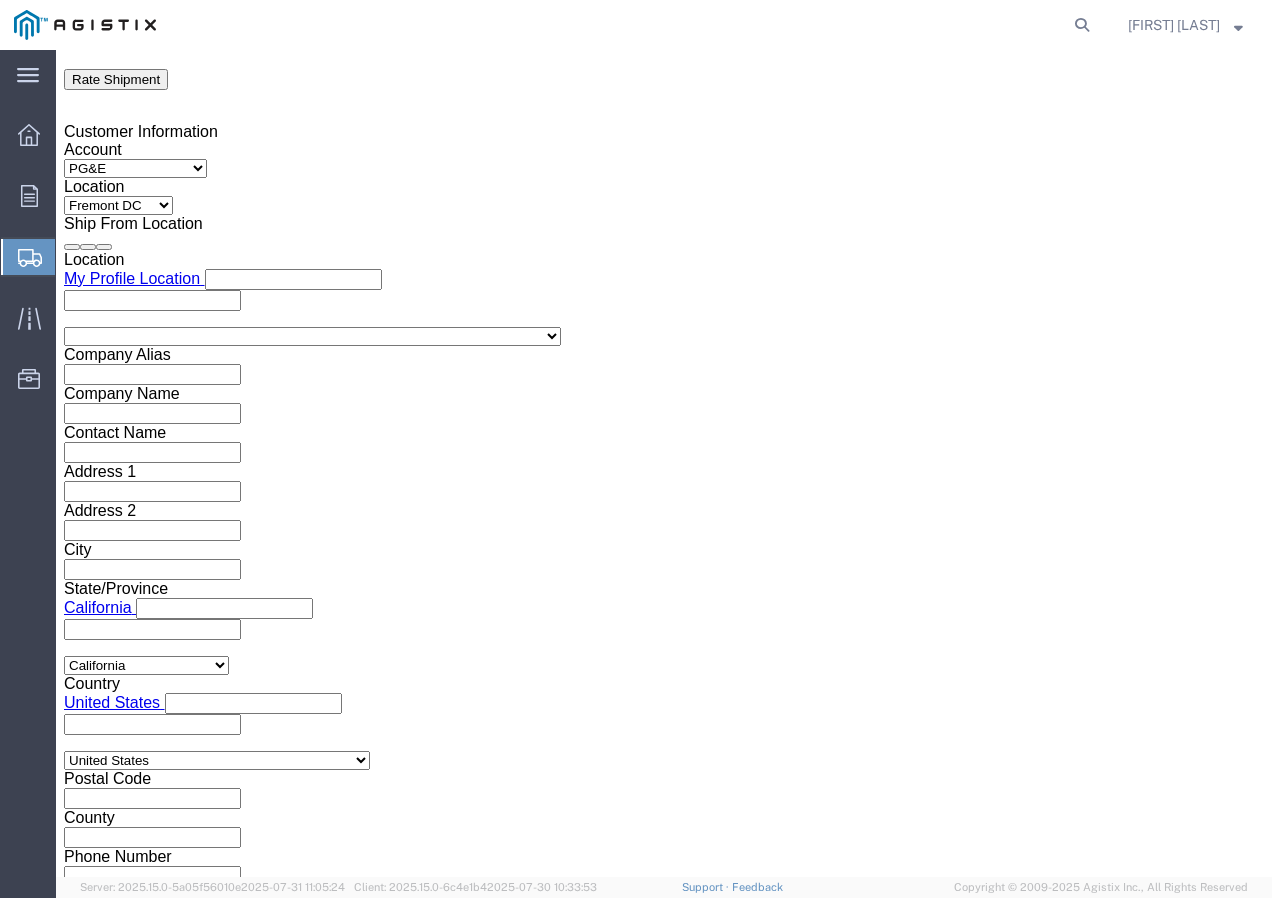 click on "Apply" 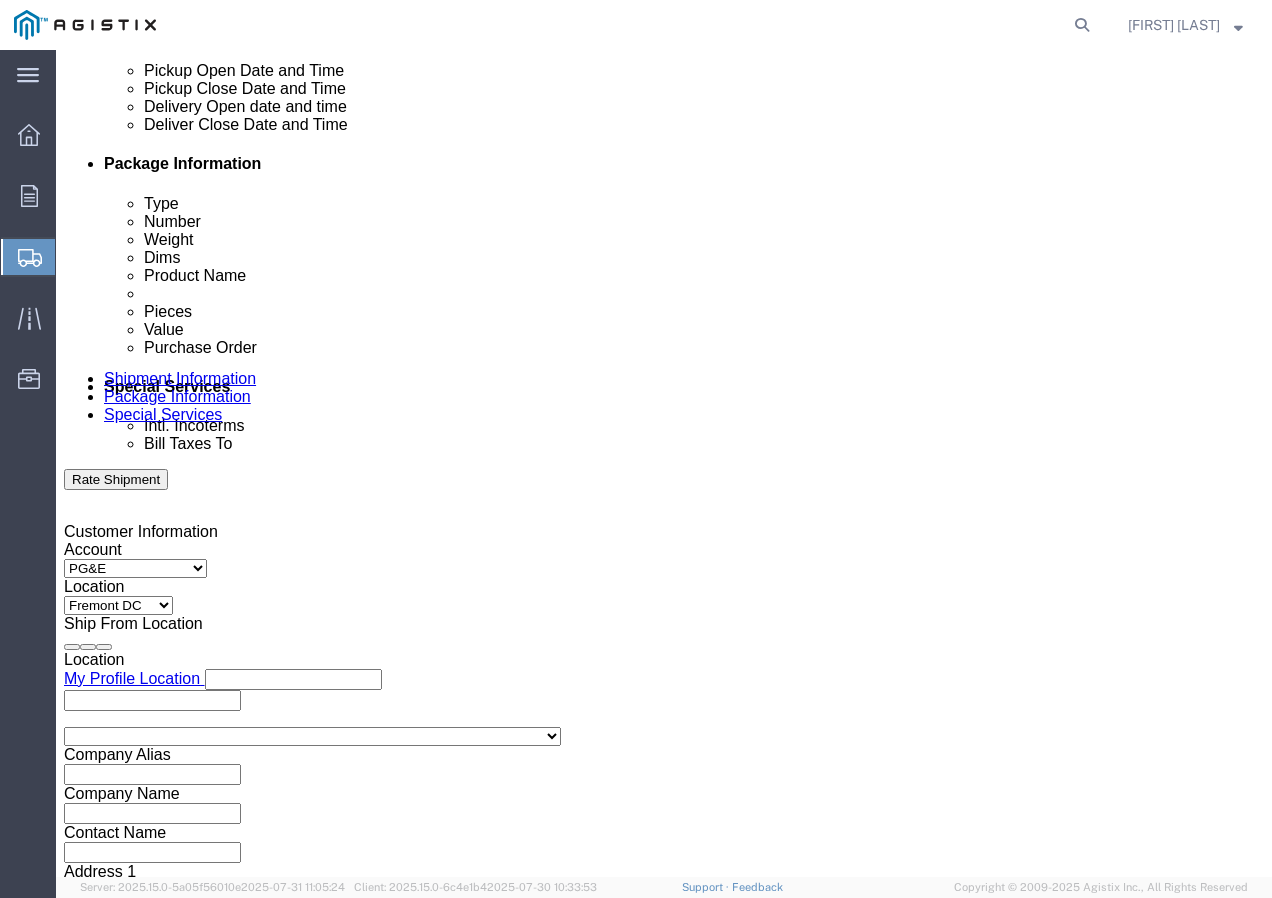 click 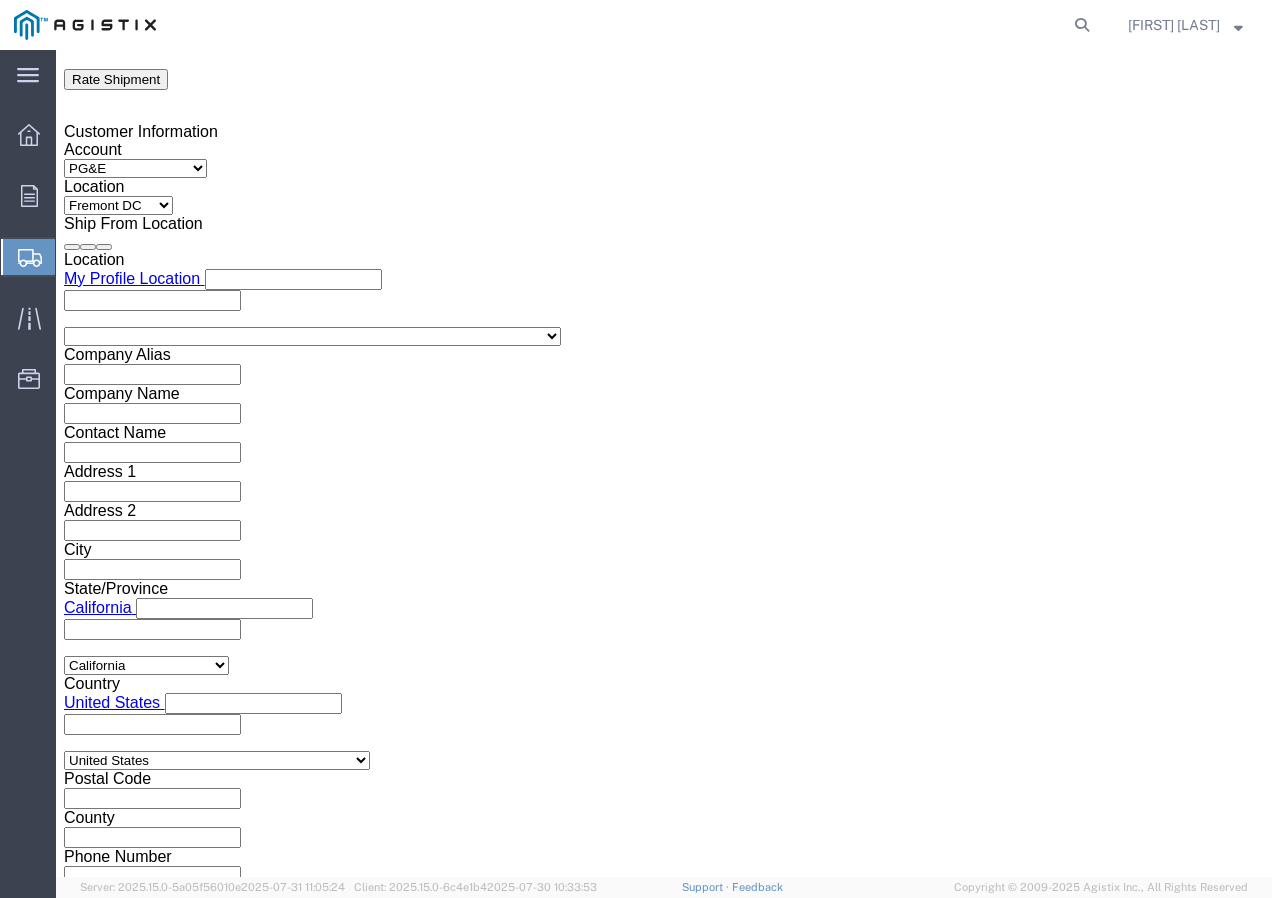 click on "Apply" 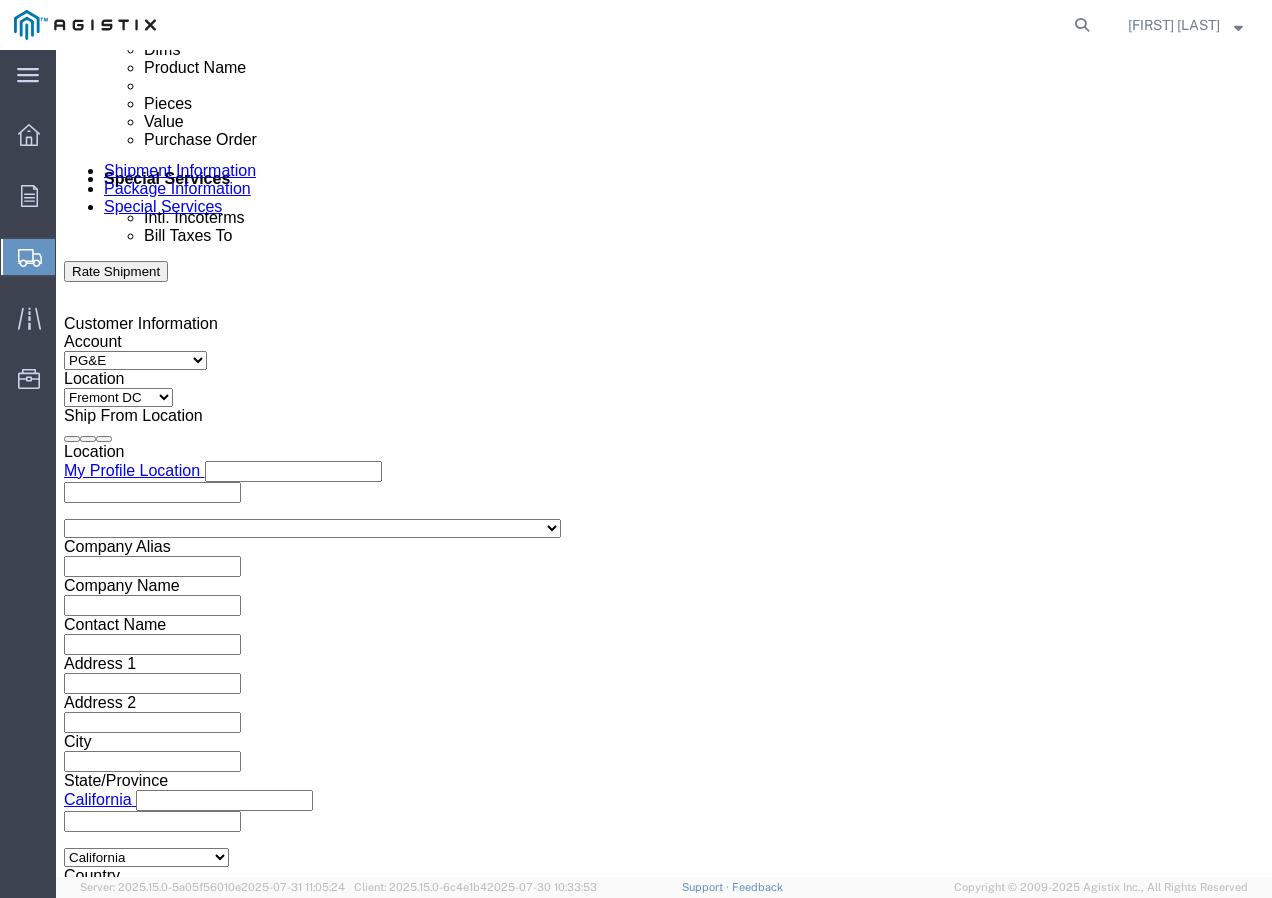 scroll, scrollTop: 1099, scrollLeft: 0, axis: vertical 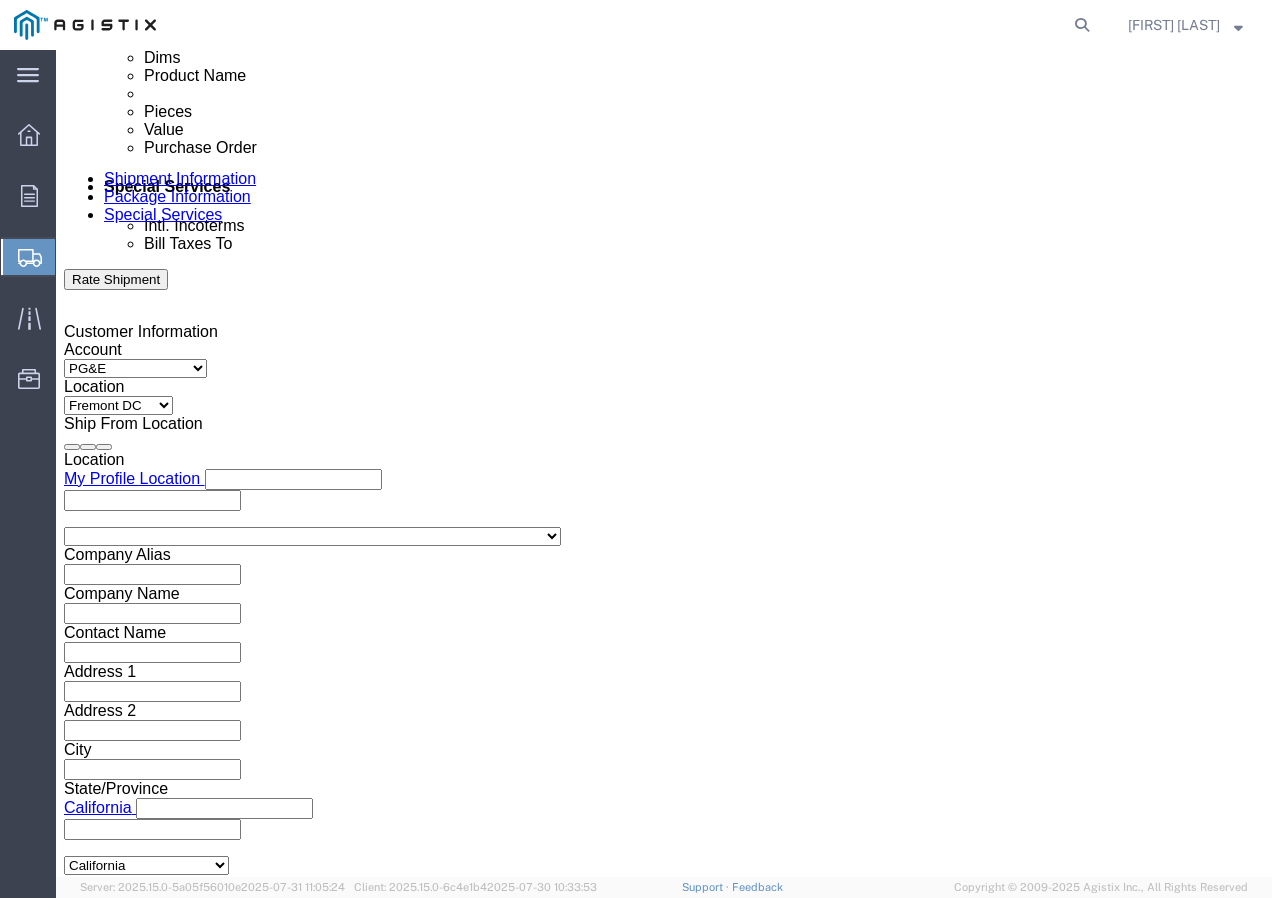 click 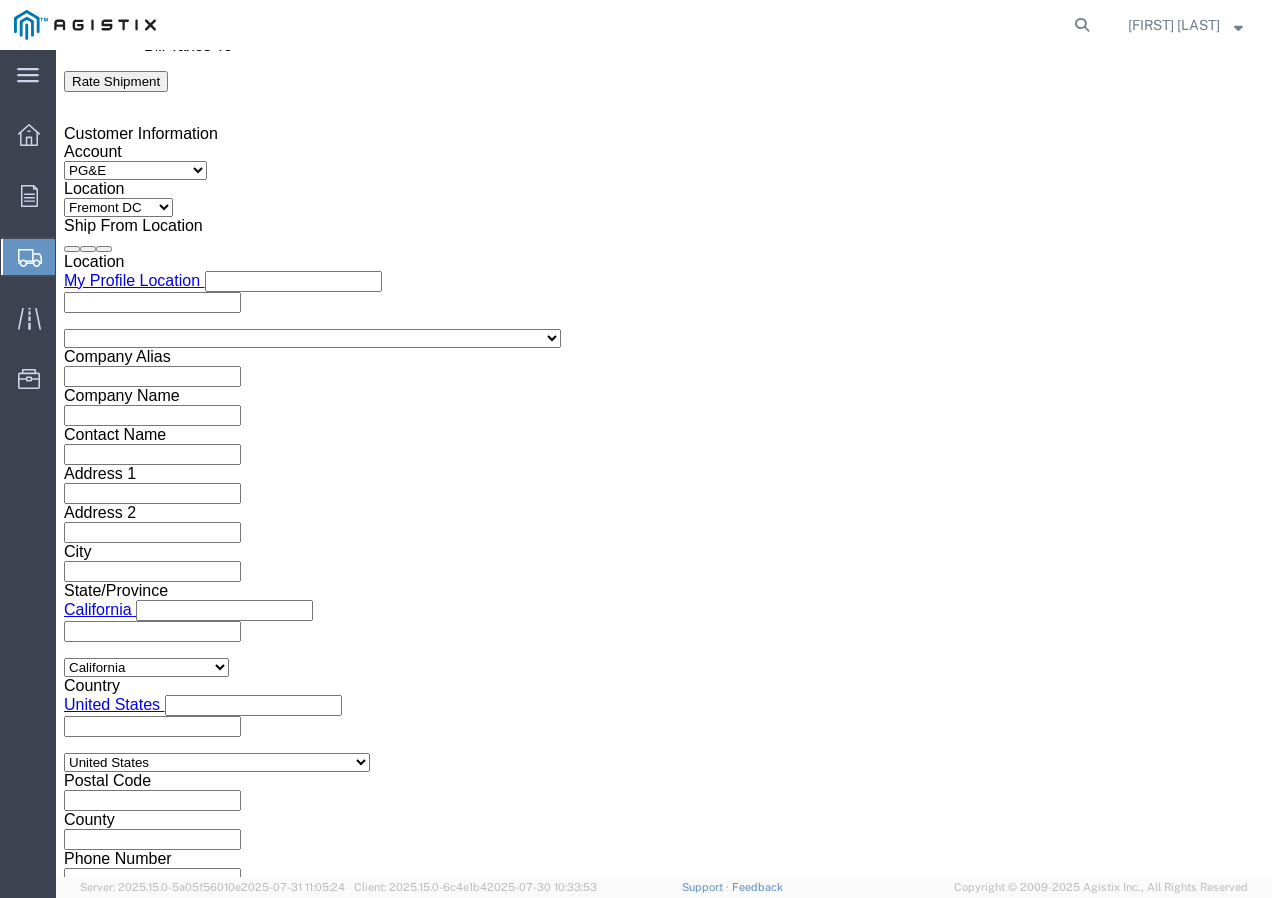 scroll, scrollTop: 1299, scrollLeft: 0, axis: vertical 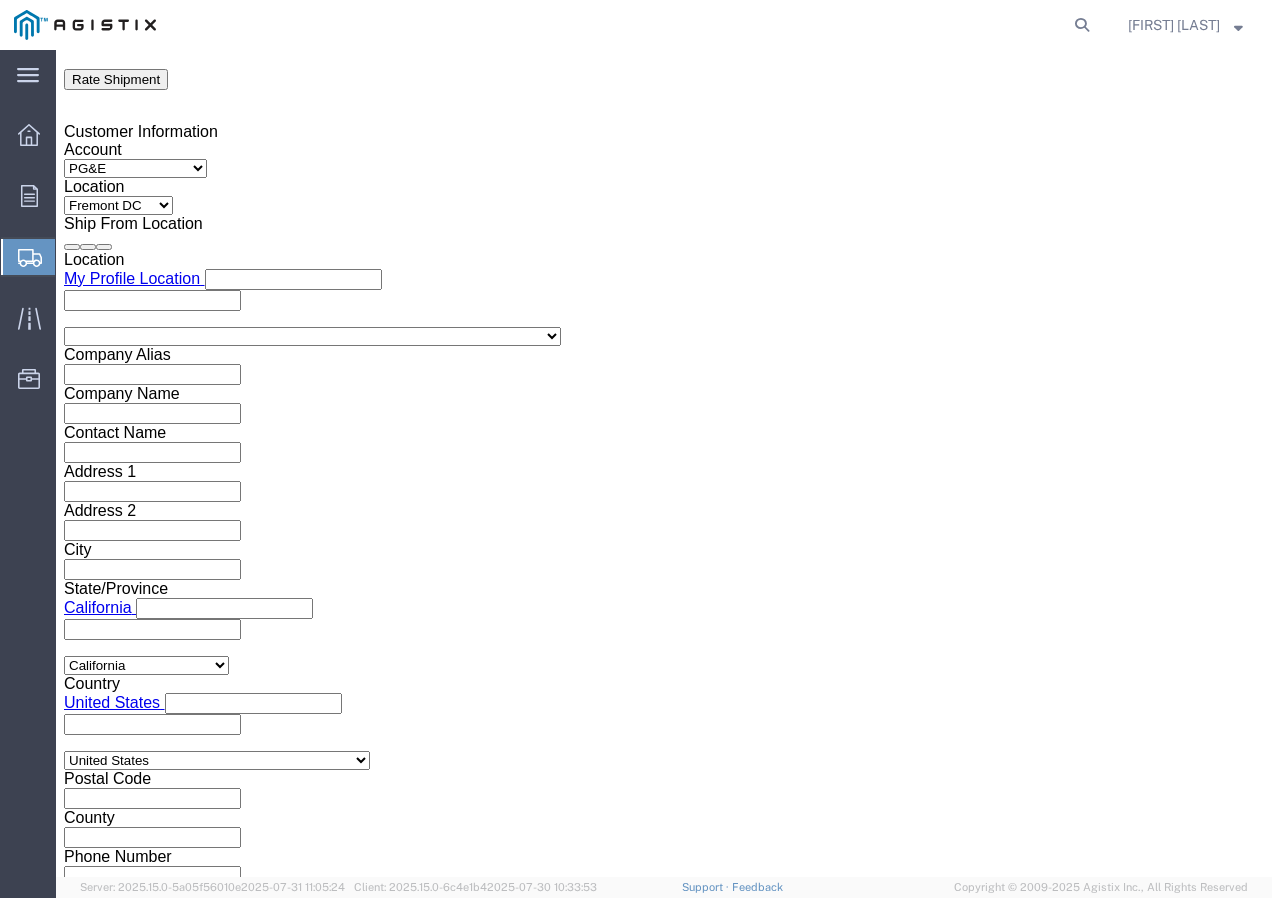 click on "Select Air Less than Truckload Multi-Leg Ocean Freight Rail Small Parcel Truckload" 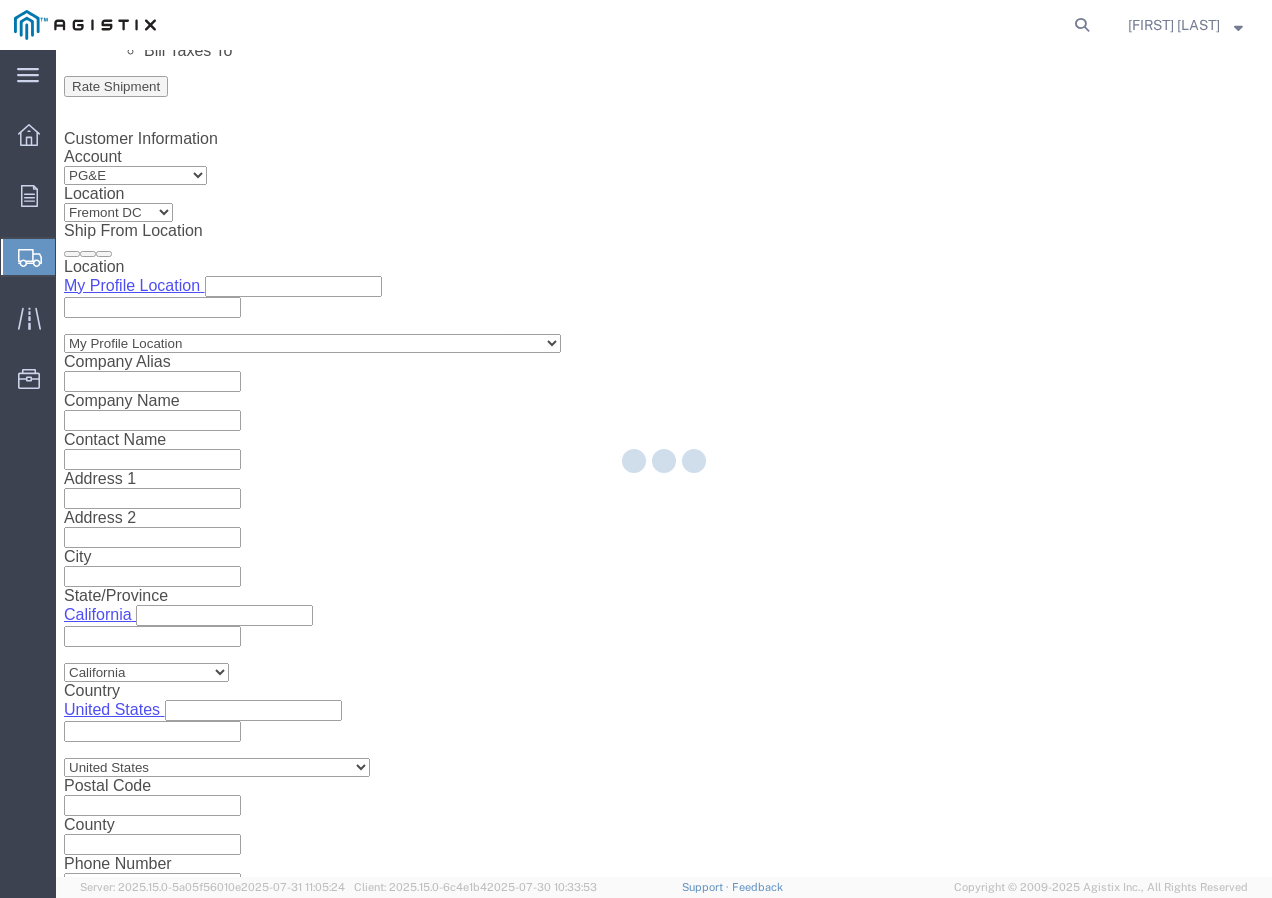 scroll, scrollTop: 0, scrollLeft: 0, axis: both 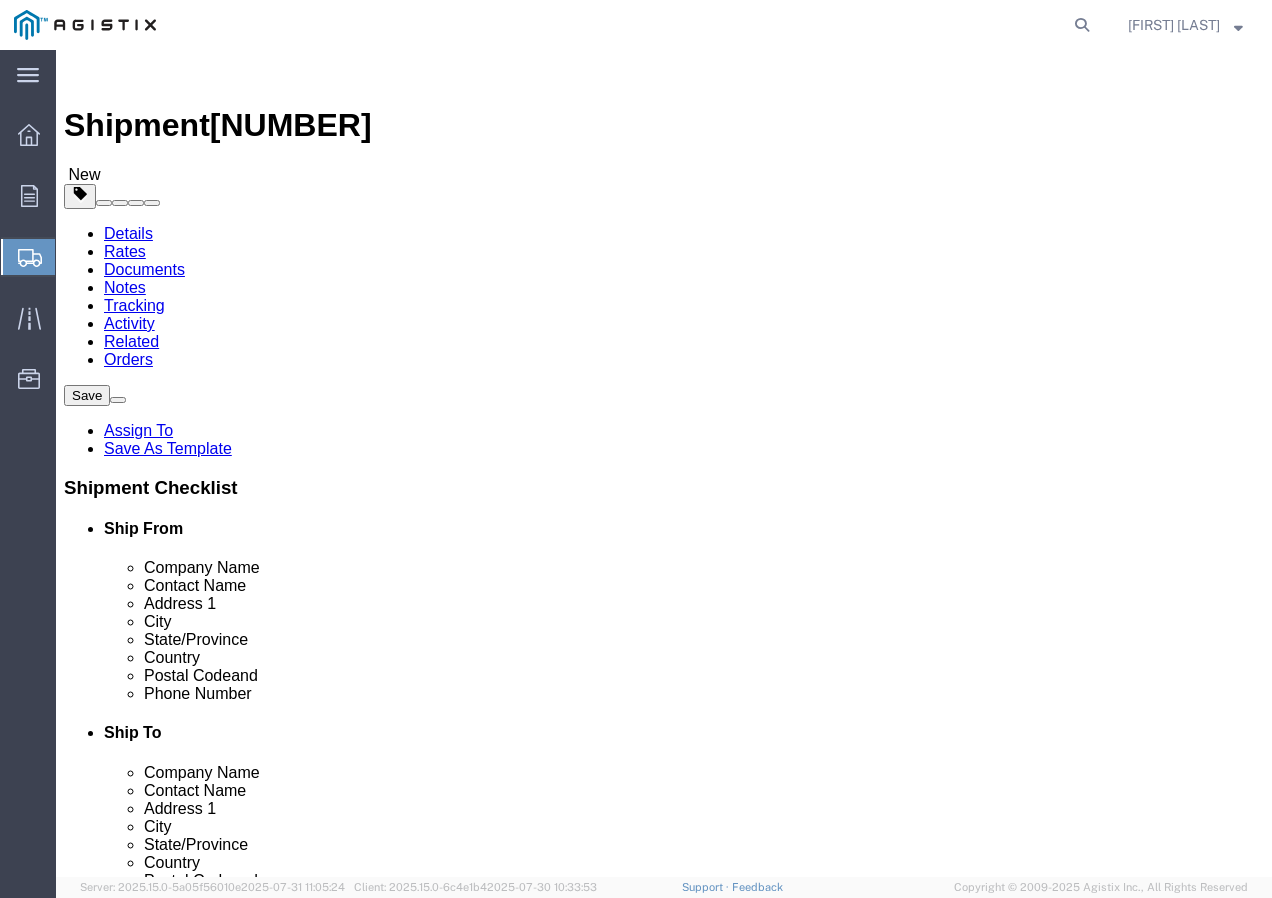 click on "Select Bulk Bundle(s) Cardboard Box(es) Carton(s) Crate(s) Drum(s) (Fiberboard) Drum(s) (Metal) Drum(s) (Plastic) Envelope Naked Cargo (UnPackaged) Pallet(s) Oversized (Not Stackable) Pallet(s) Oversized (Stackable) Pallet(s) Standard (Not Stackable) Pallet(s) Standard (Stackable) Roll(s) Your Packaging" 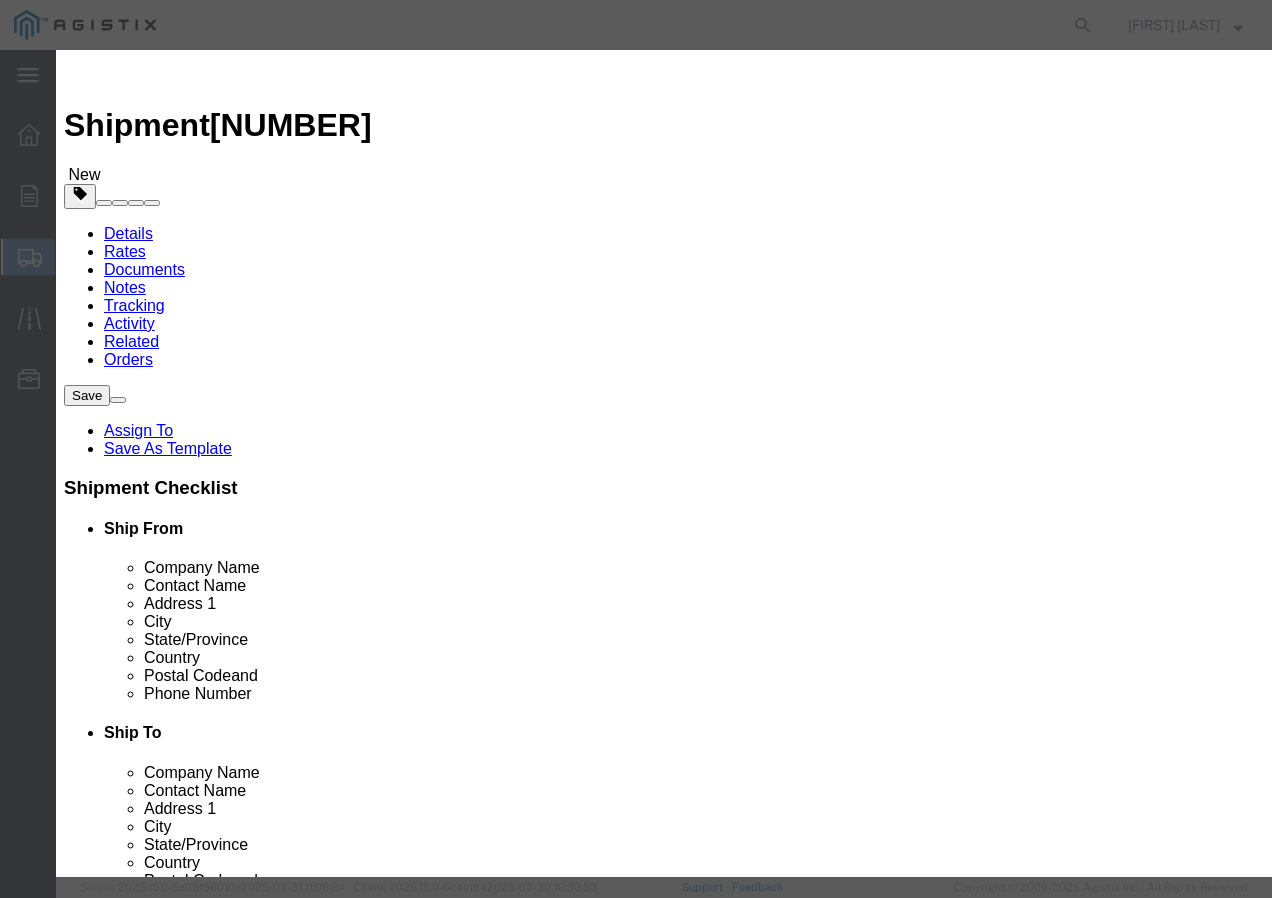 click 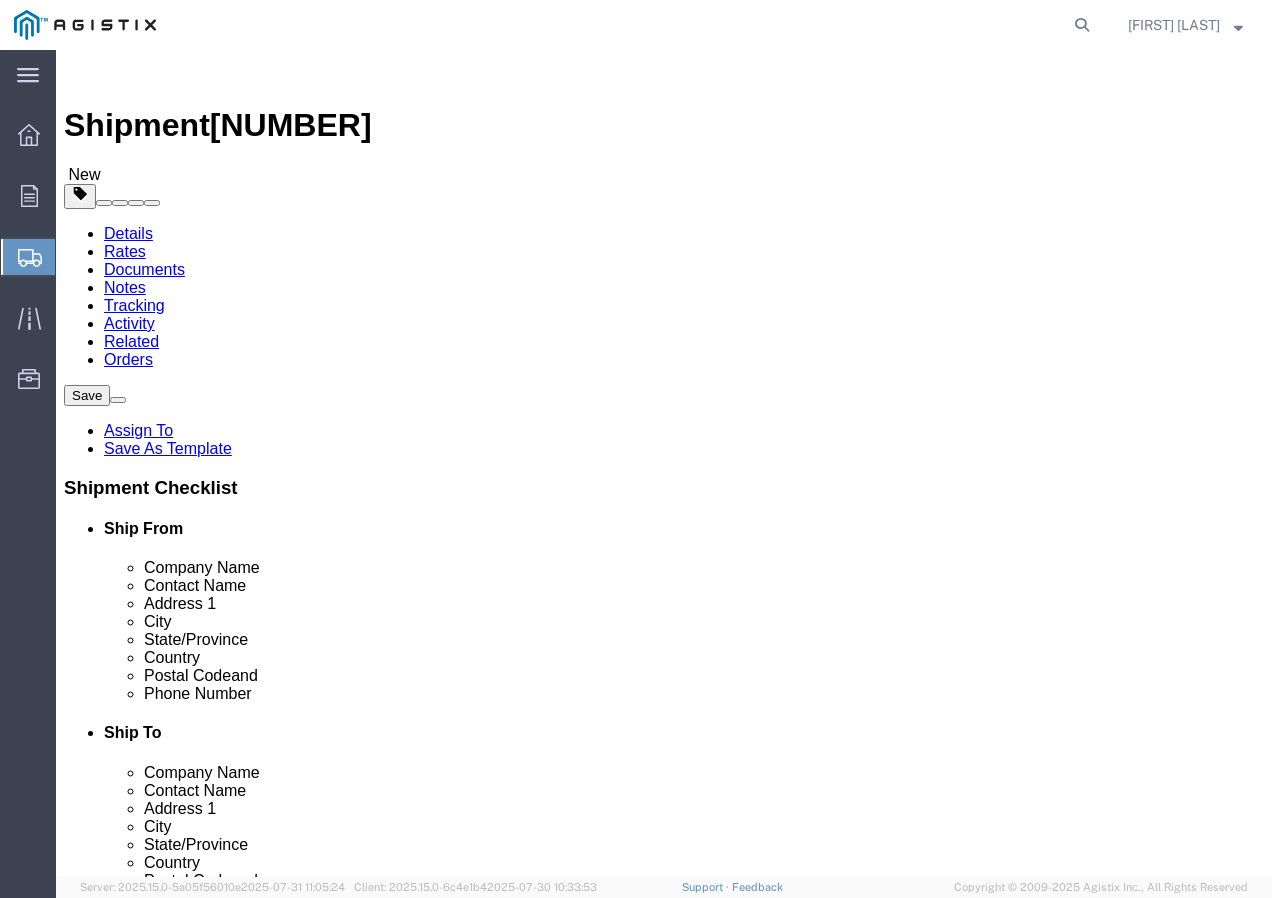 click on "1" 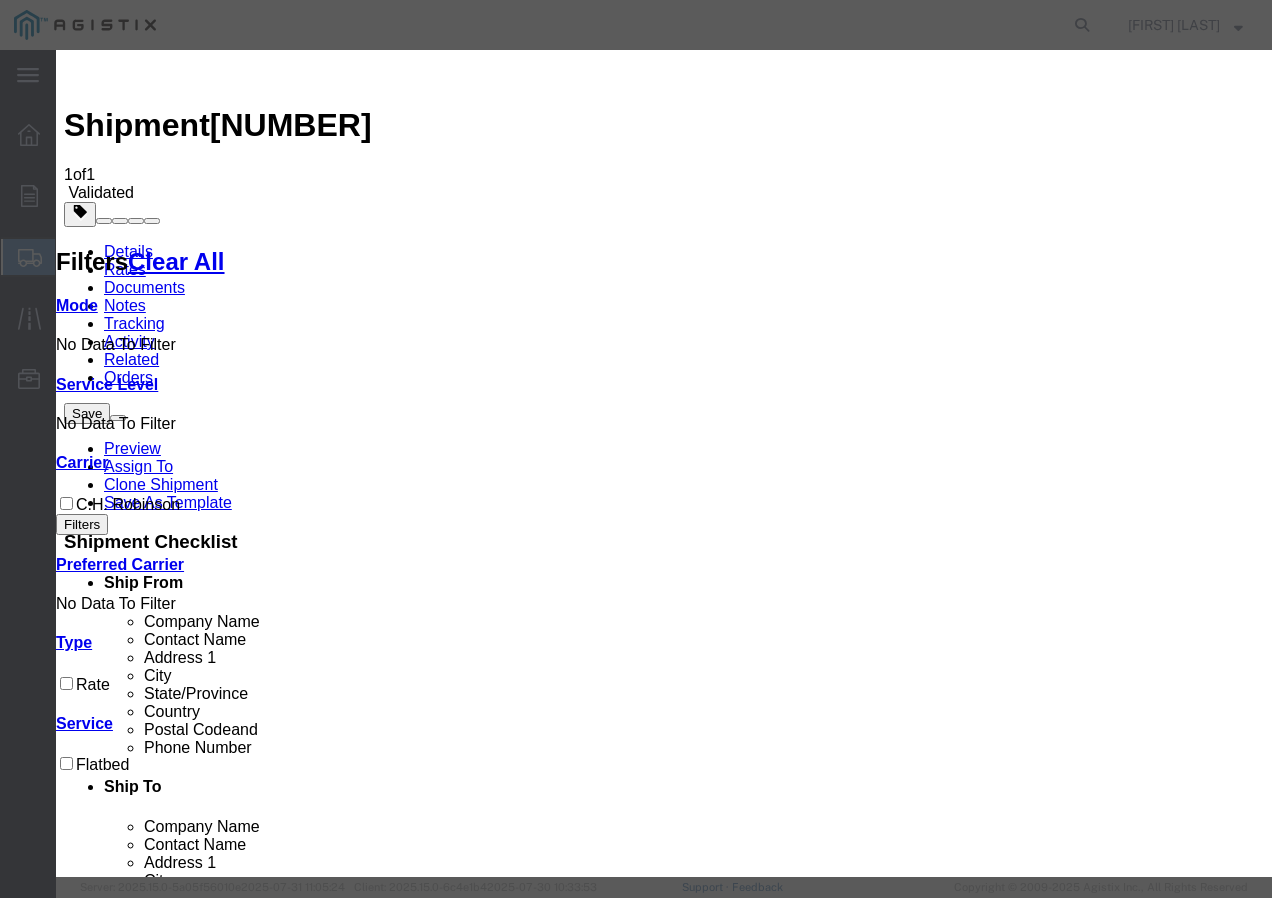 click at bounding box center [72, 3800] 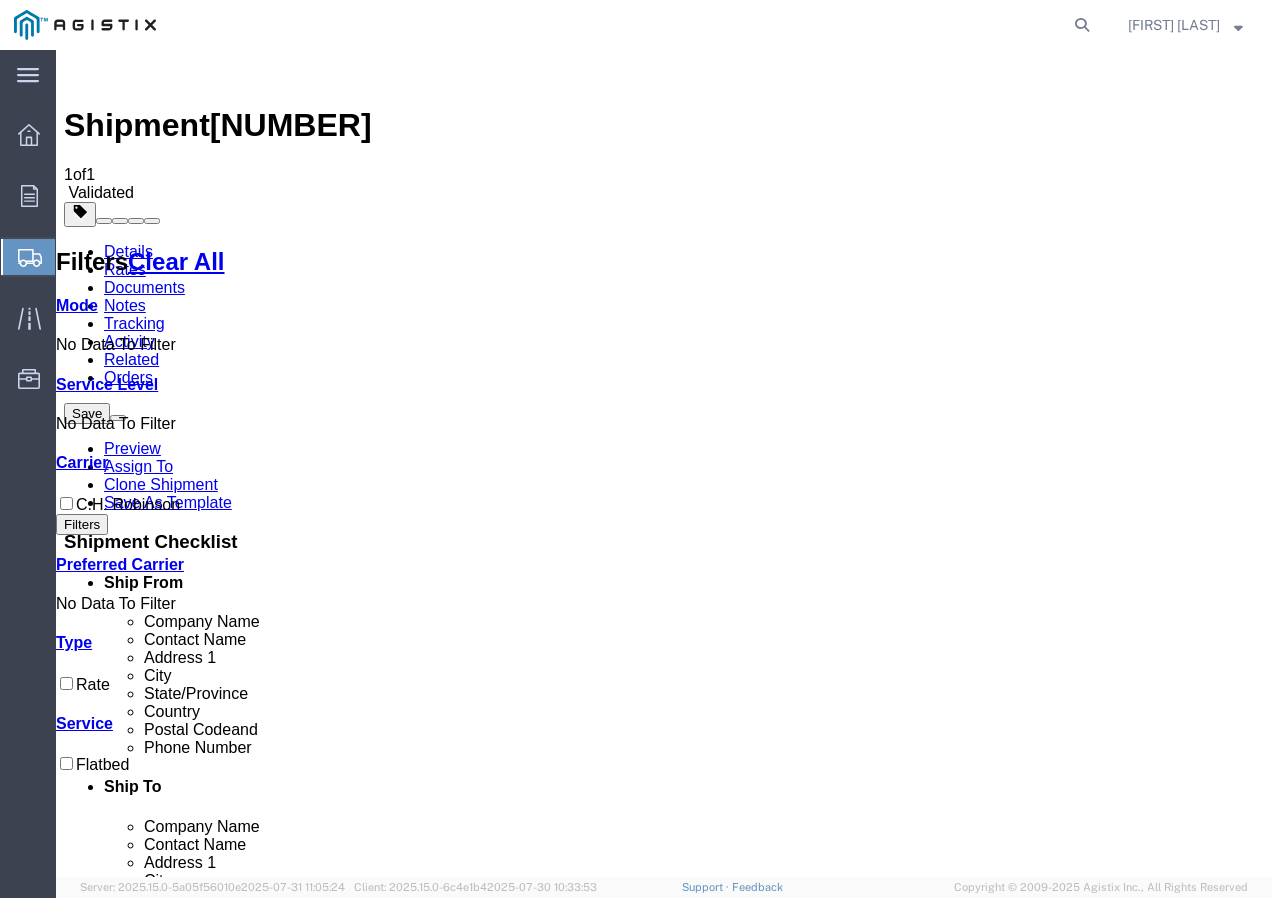 click on "Book" at bounding box center (979, 1850) 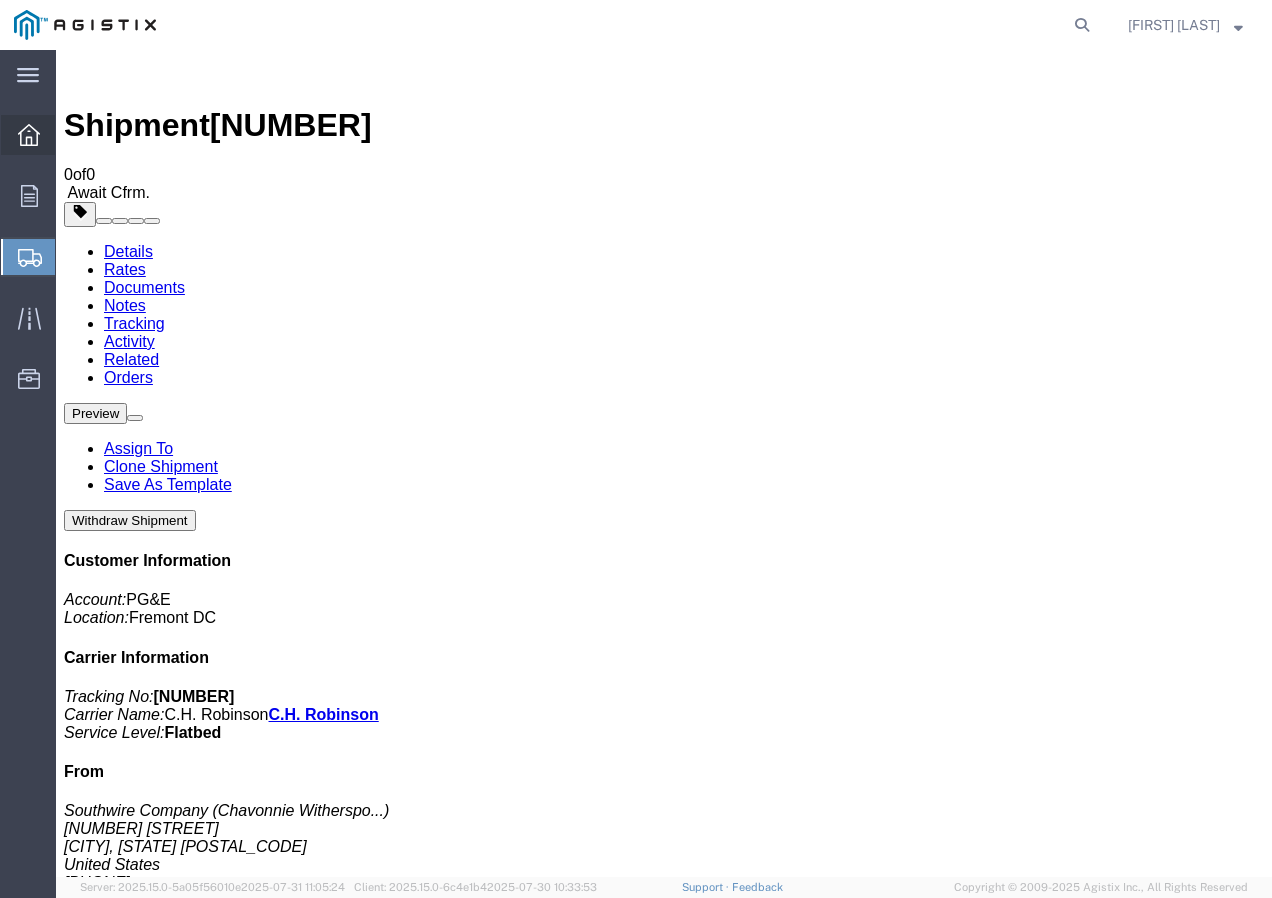 click 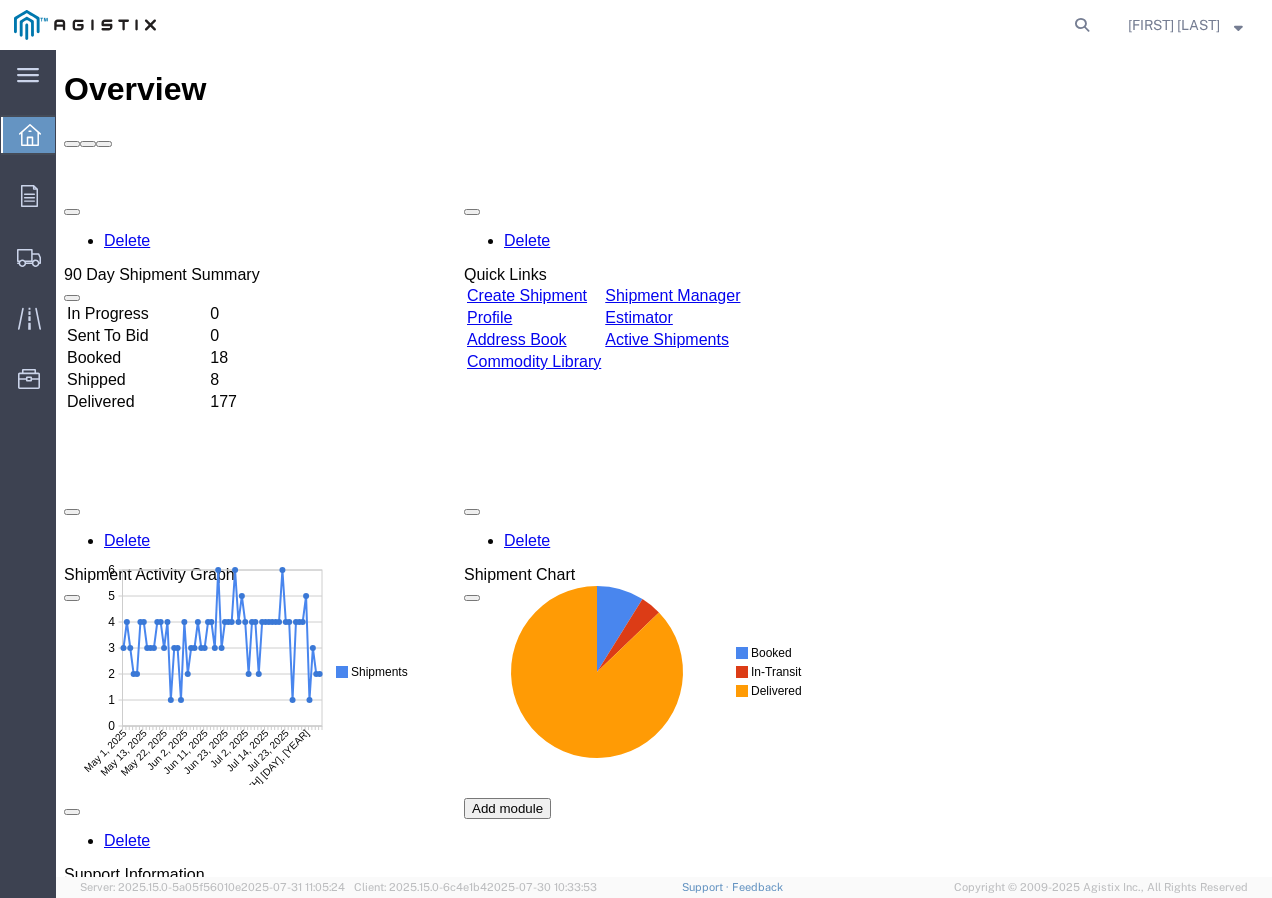 scroll, scrollTop: 0, scrollLeft: 0, axis: both 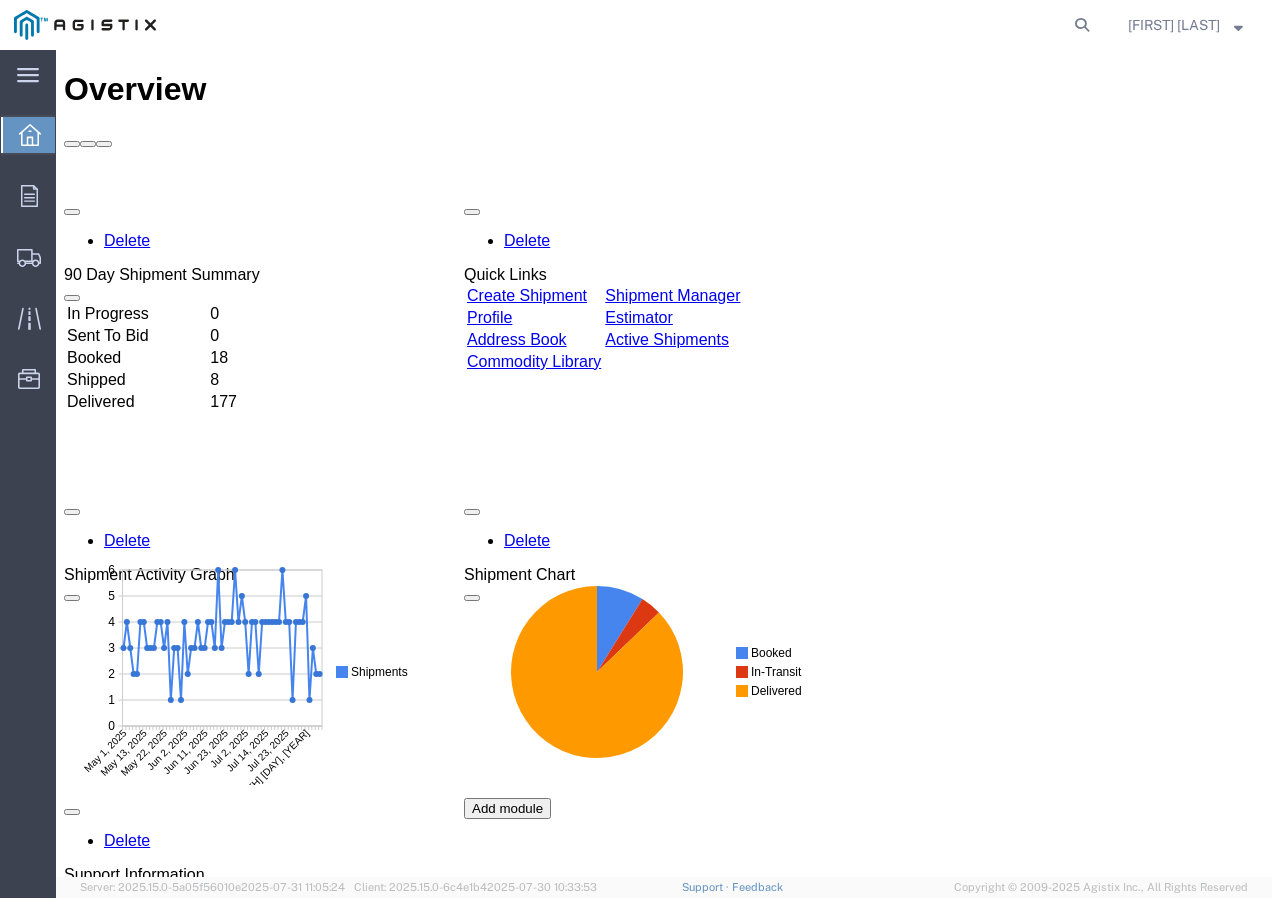 click on "Create Shipment" at bounding box center [527, 295] 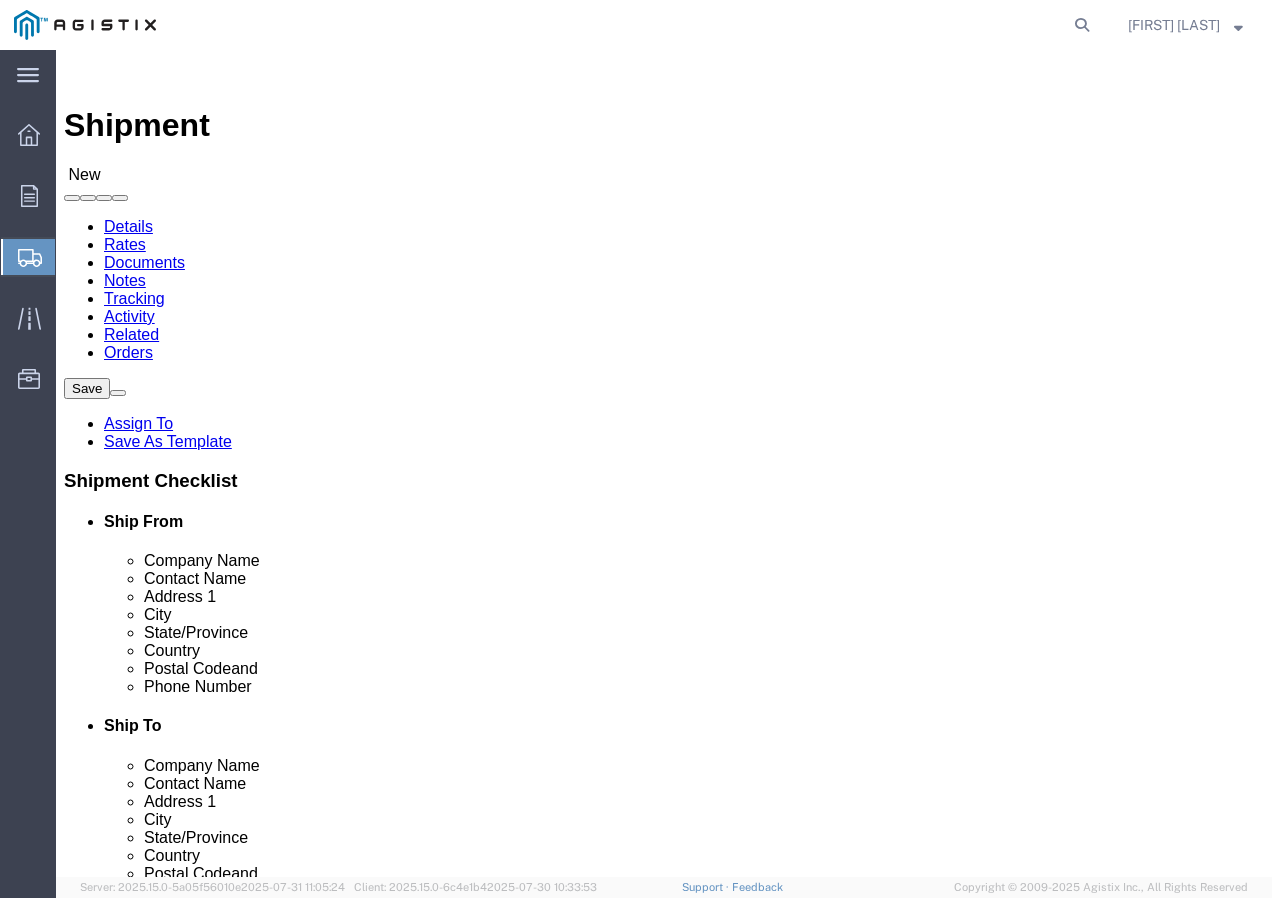 click on "Select PG&E Southwire Company" 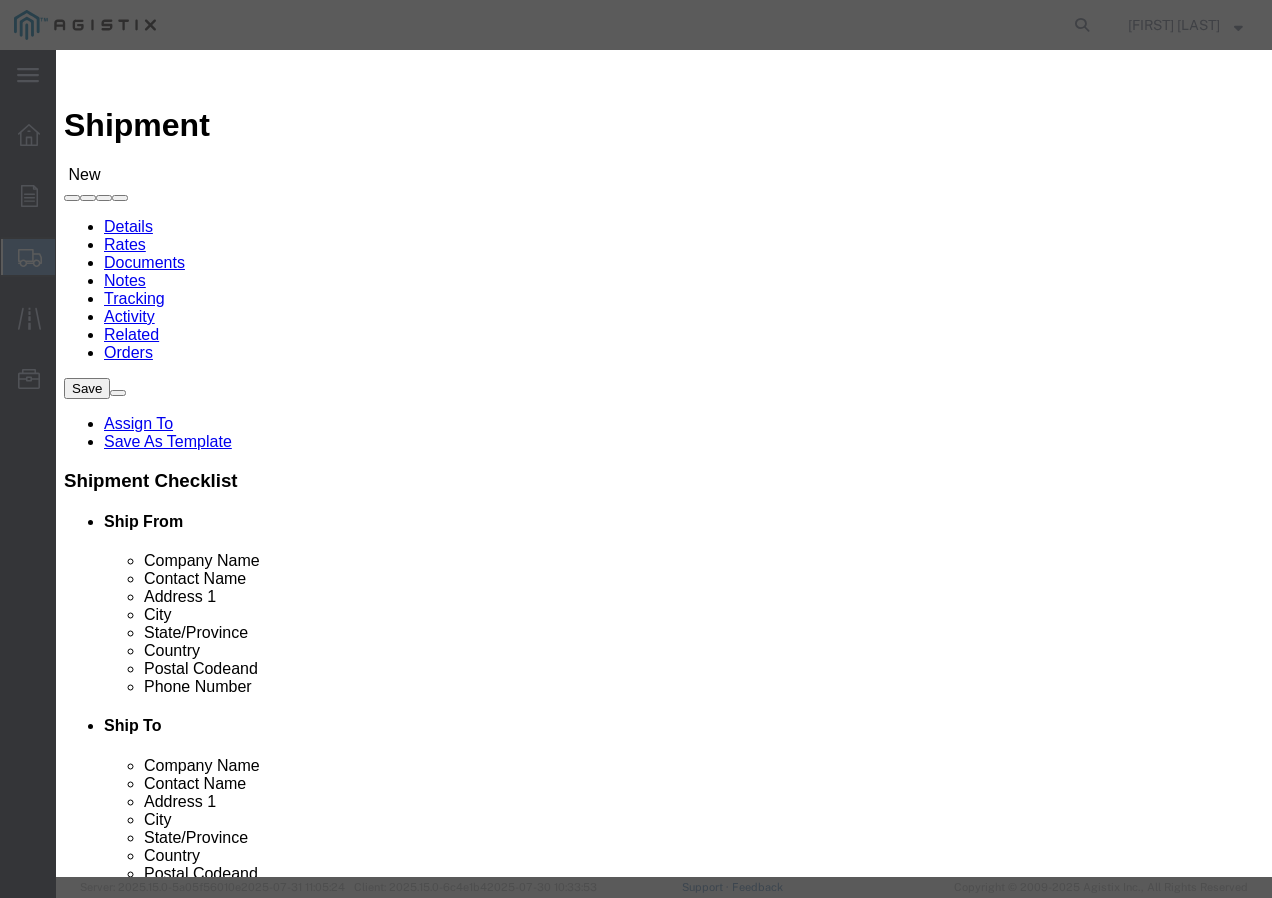 click 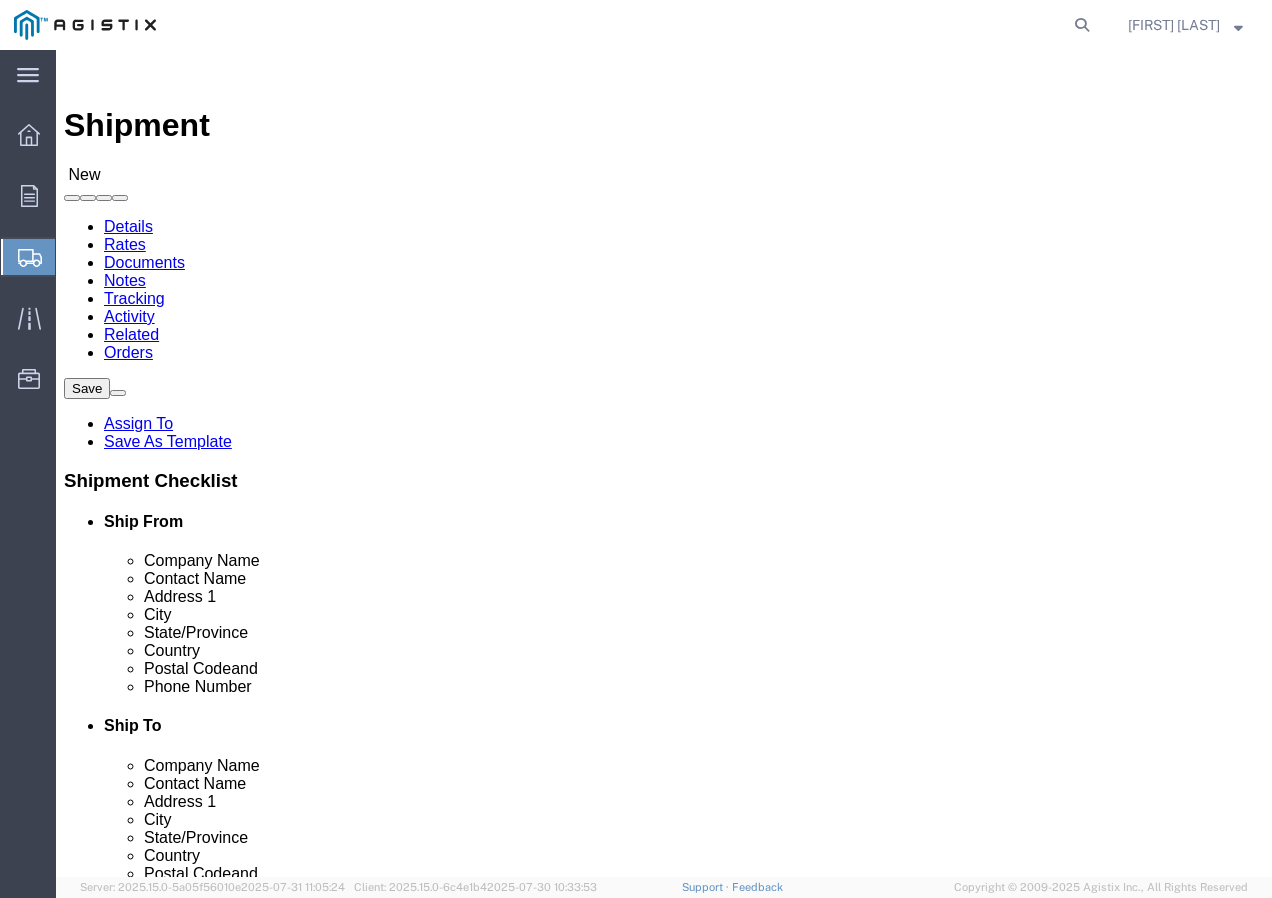 click on "Select All Others Fremont DC Fresno DC Wheatland DC" 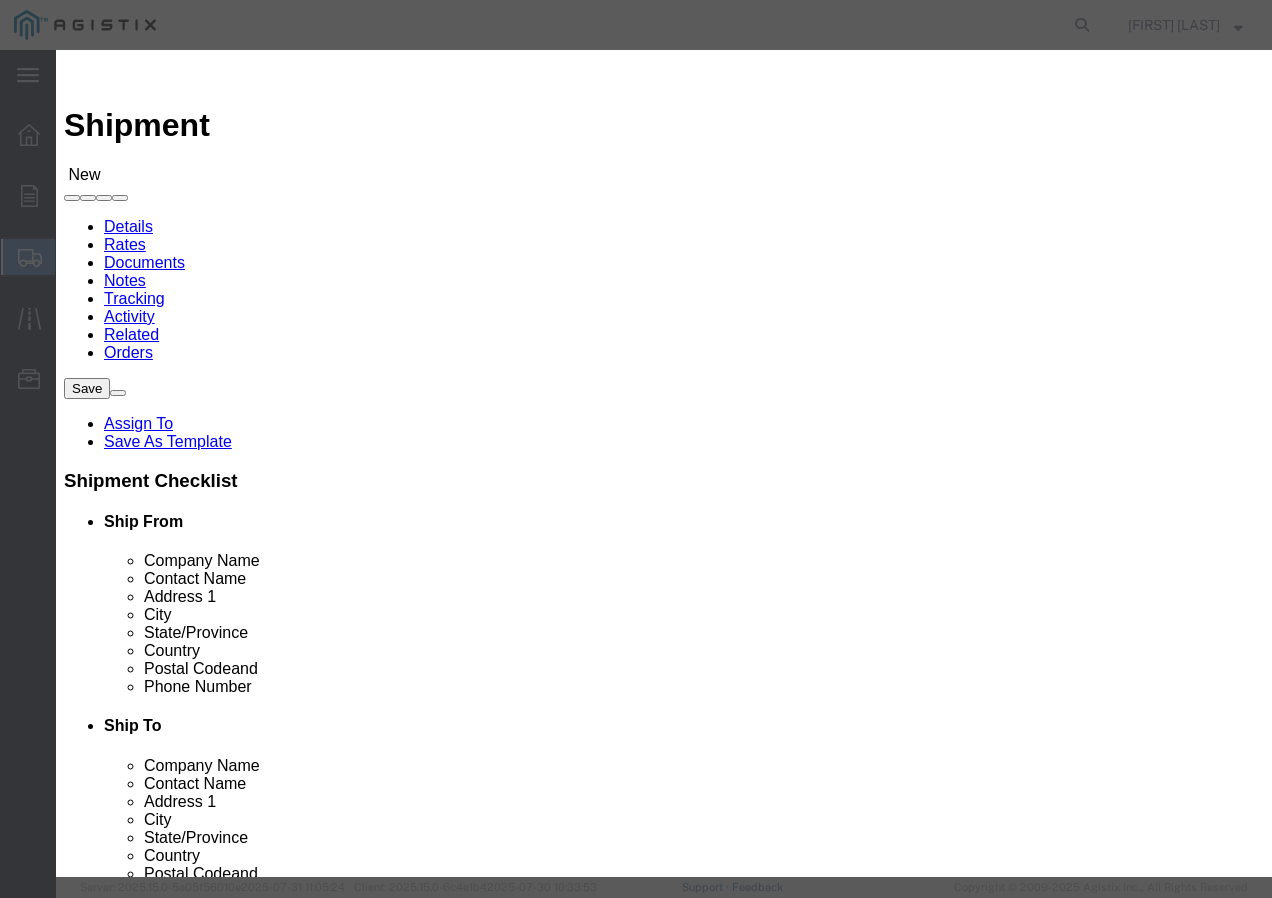 click on "Search by Address Book Name City Company Name Contact Name Country CustomerAlias DPL Days To Expire DPL Last Update DPL Status Email Address Location Type Notes Phone Number Role State Zip" 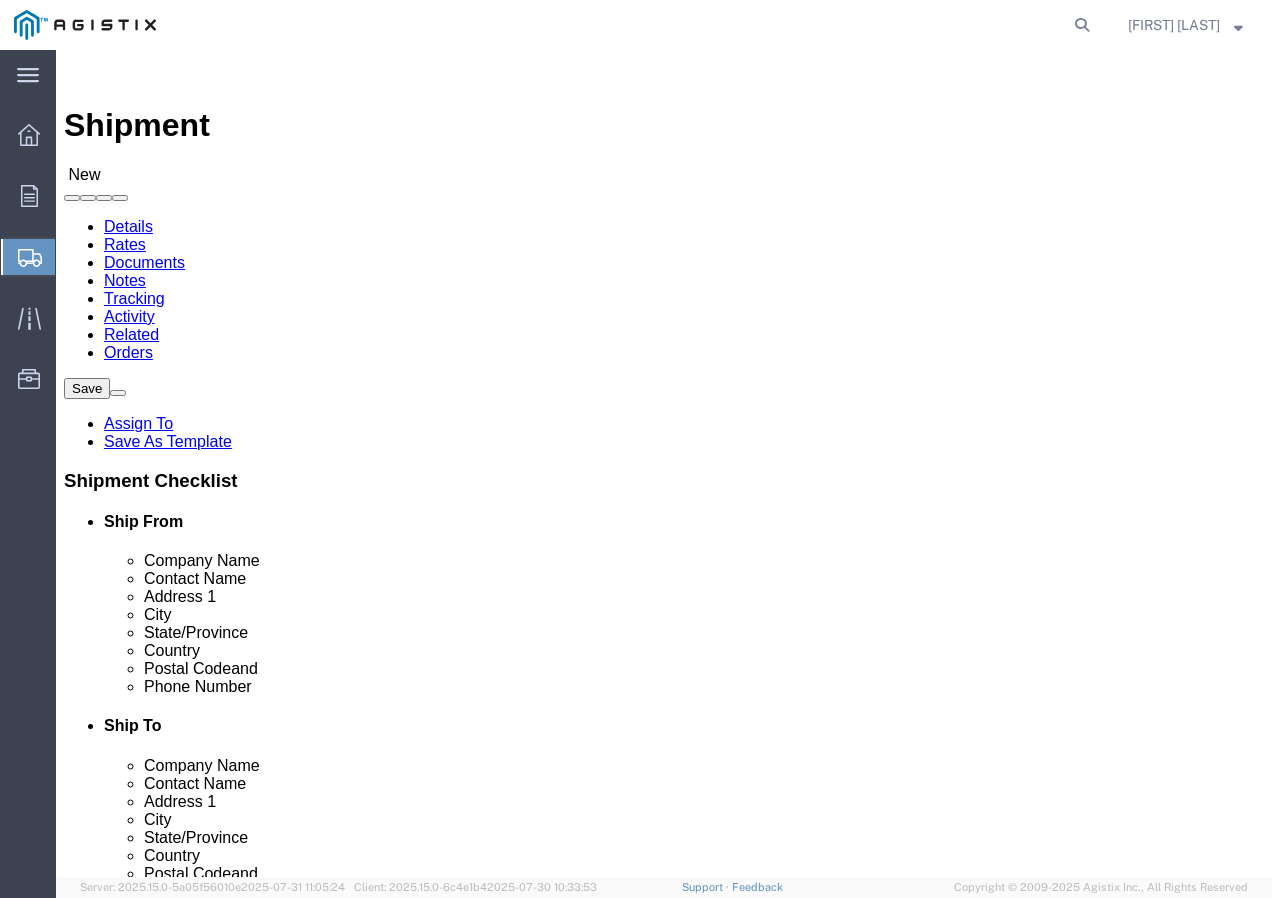 click 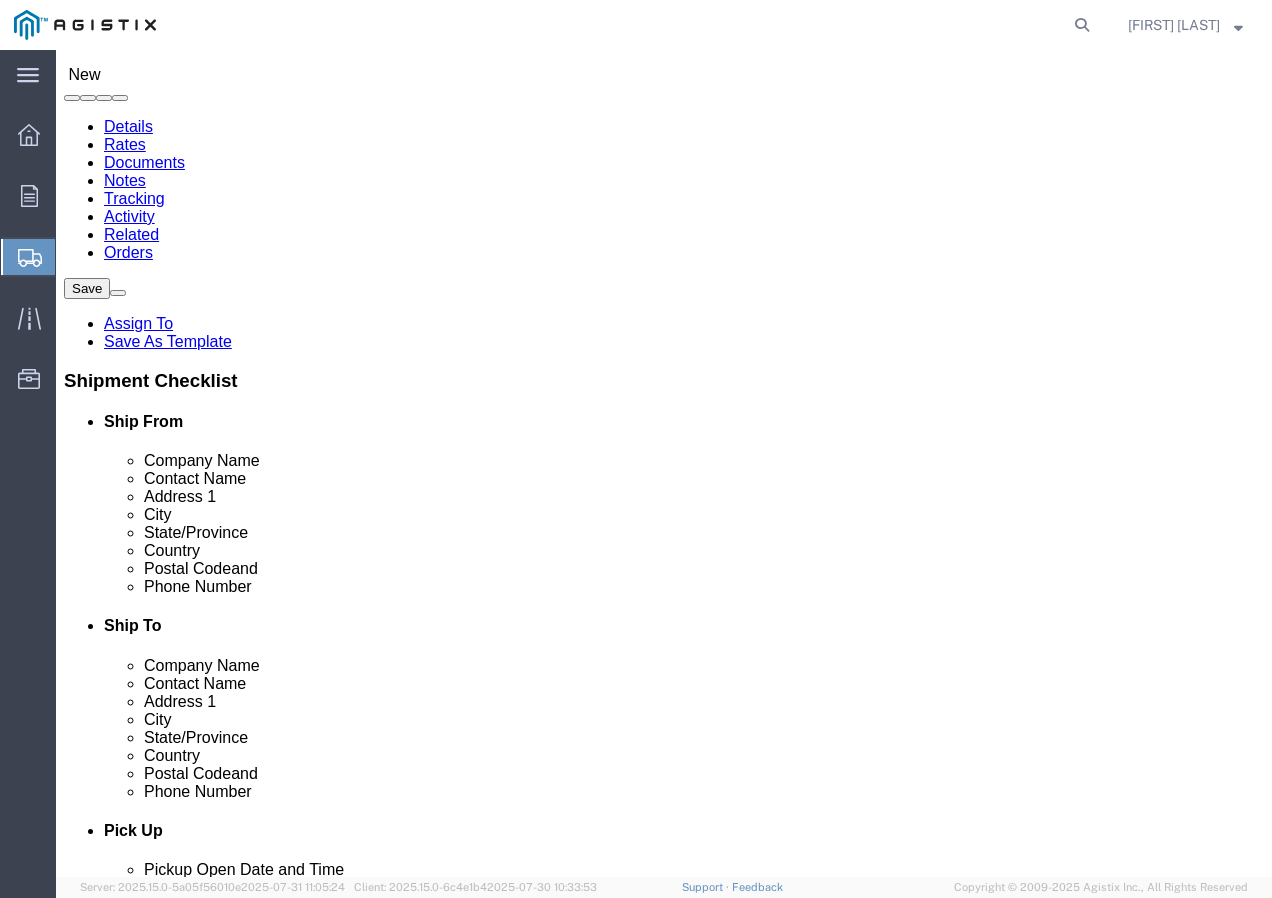 click 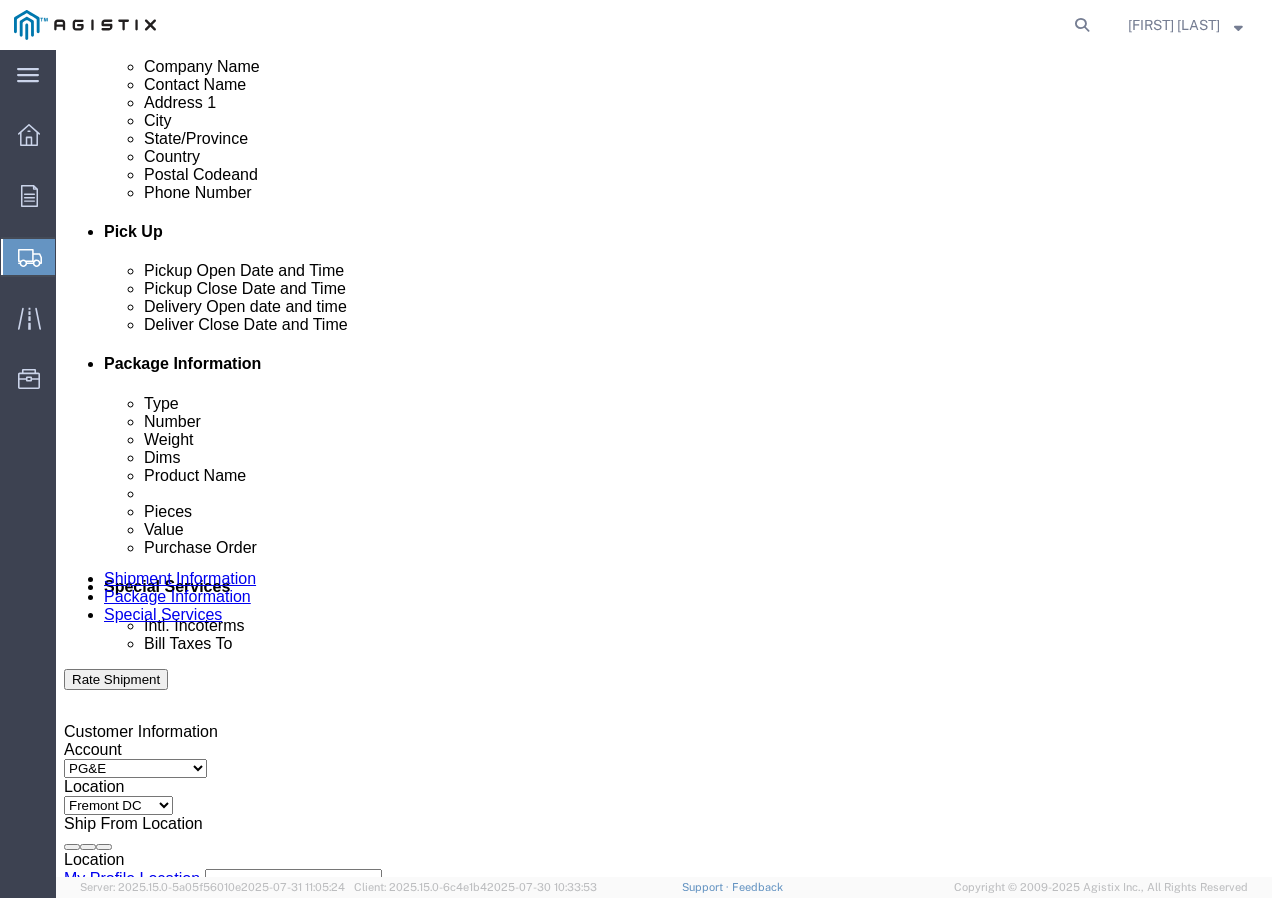 scroll, scrollTop: 700, scrollLeft: 0, axis: vertical 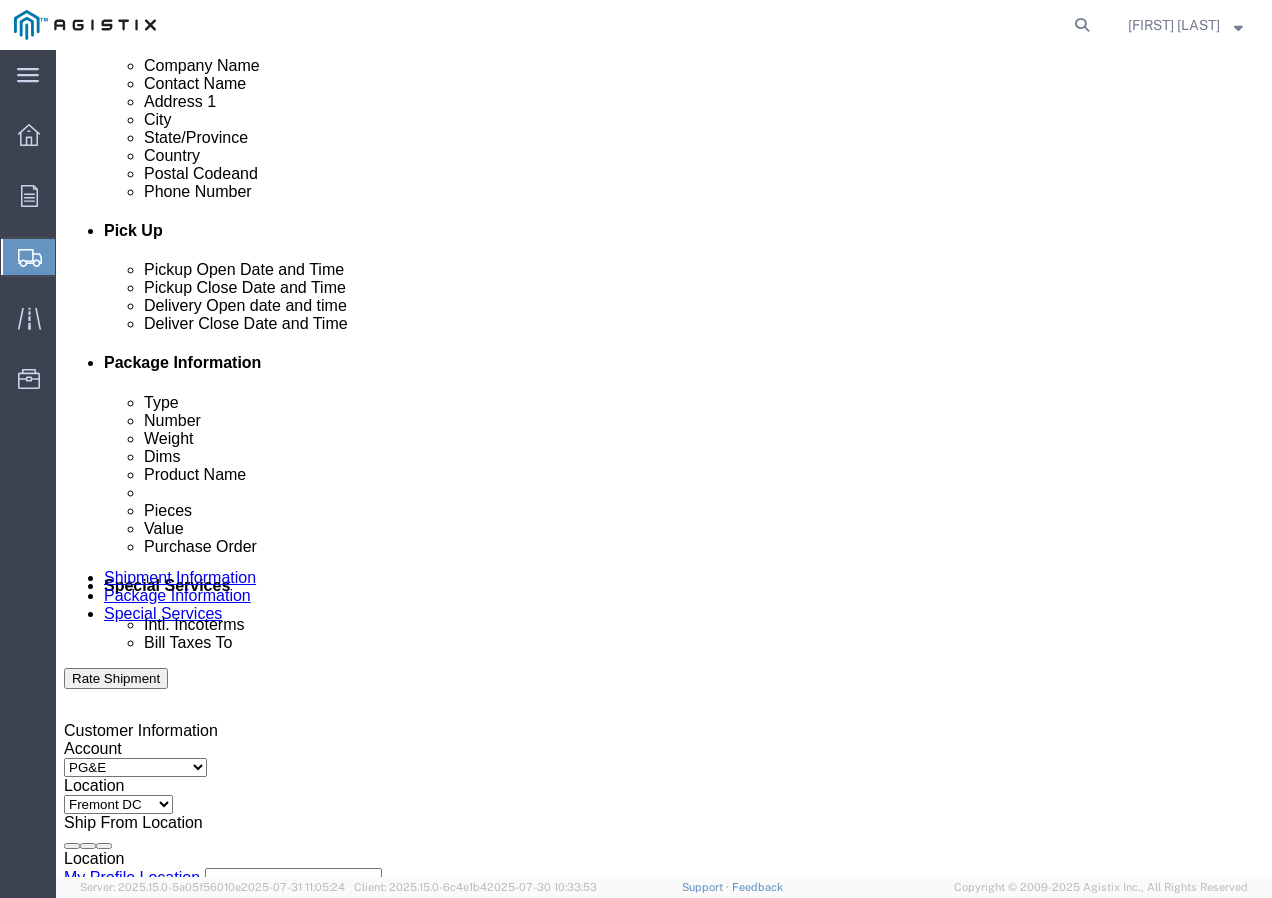 click on "Aug 01 2025 9:00 AM" 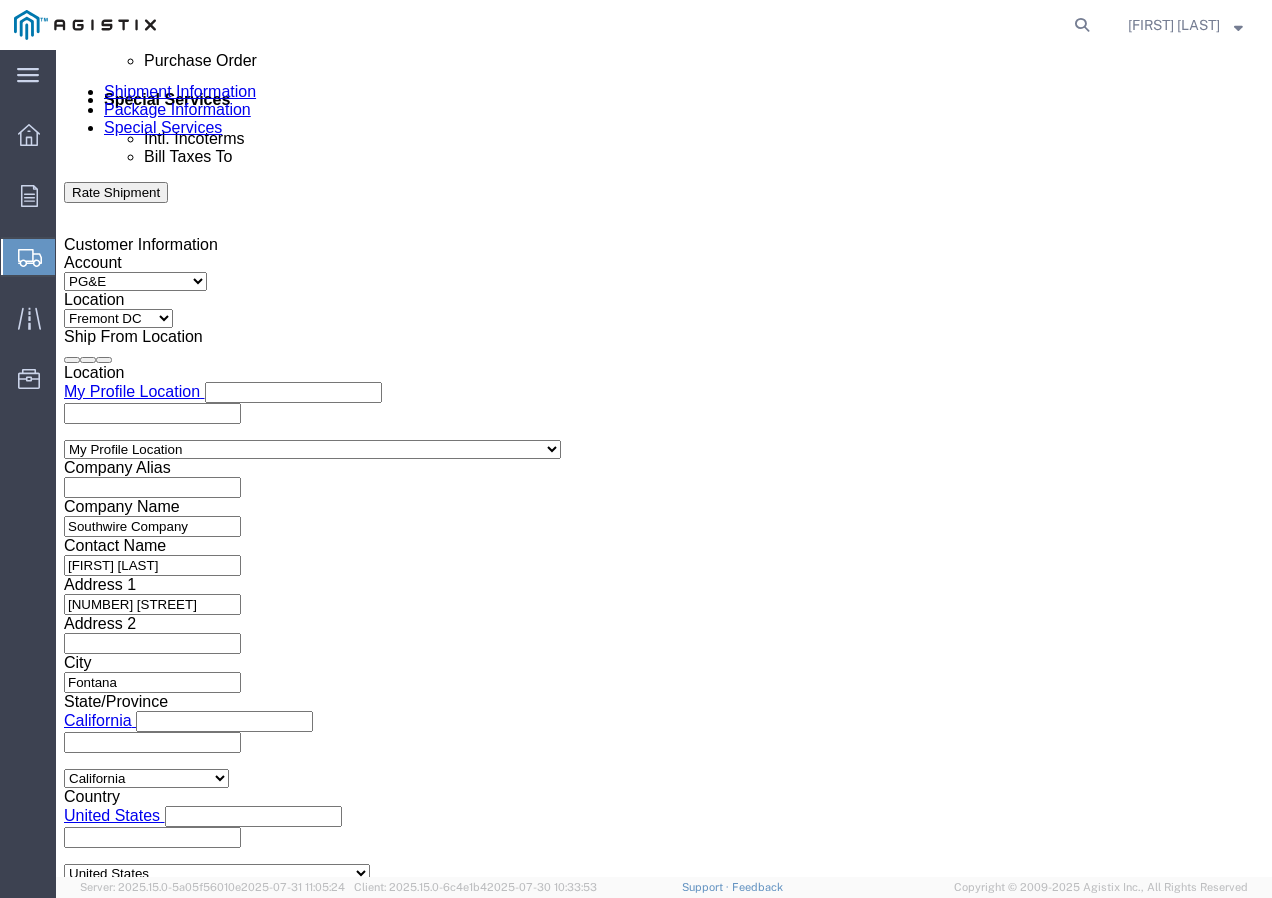 click on "9:00 AM" 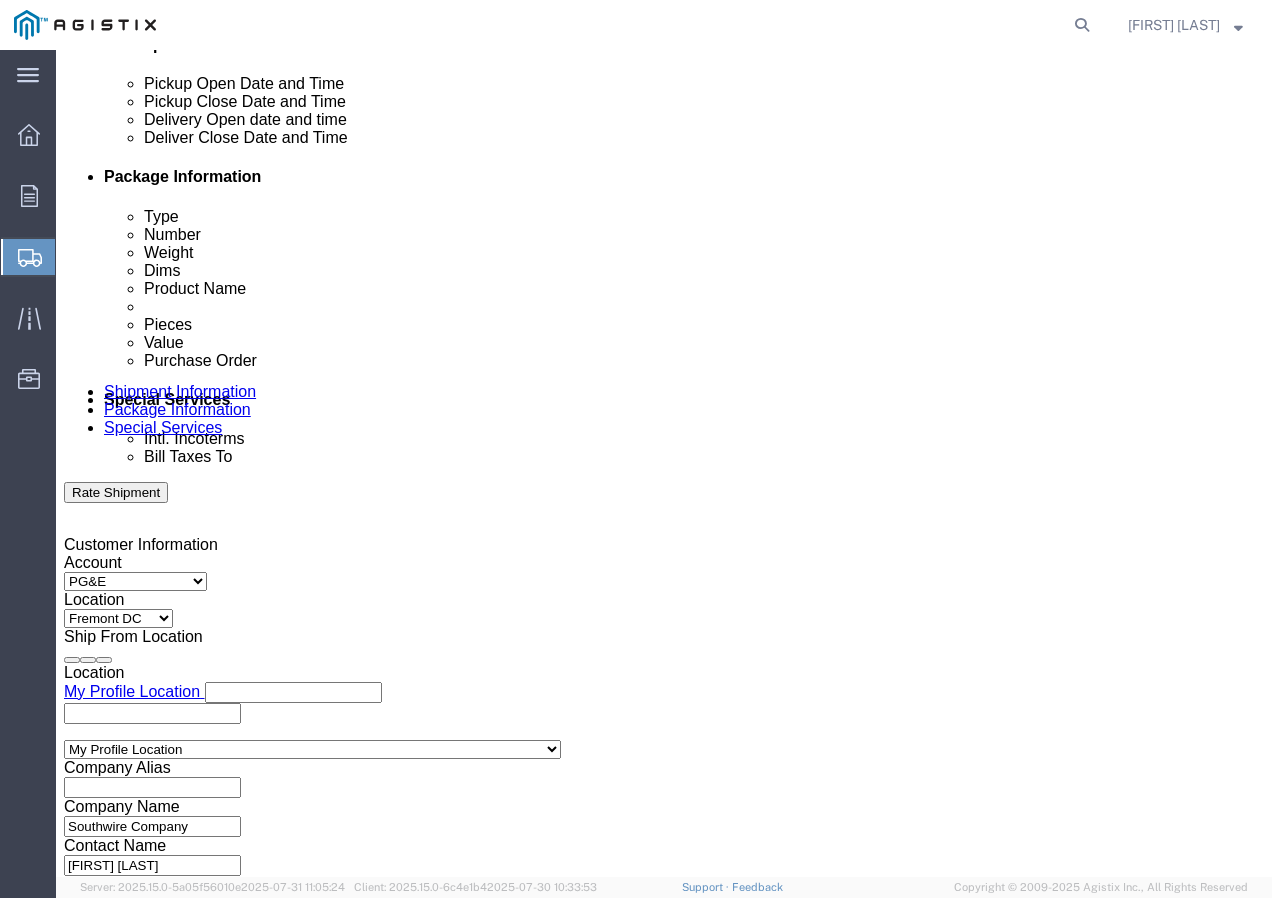 click 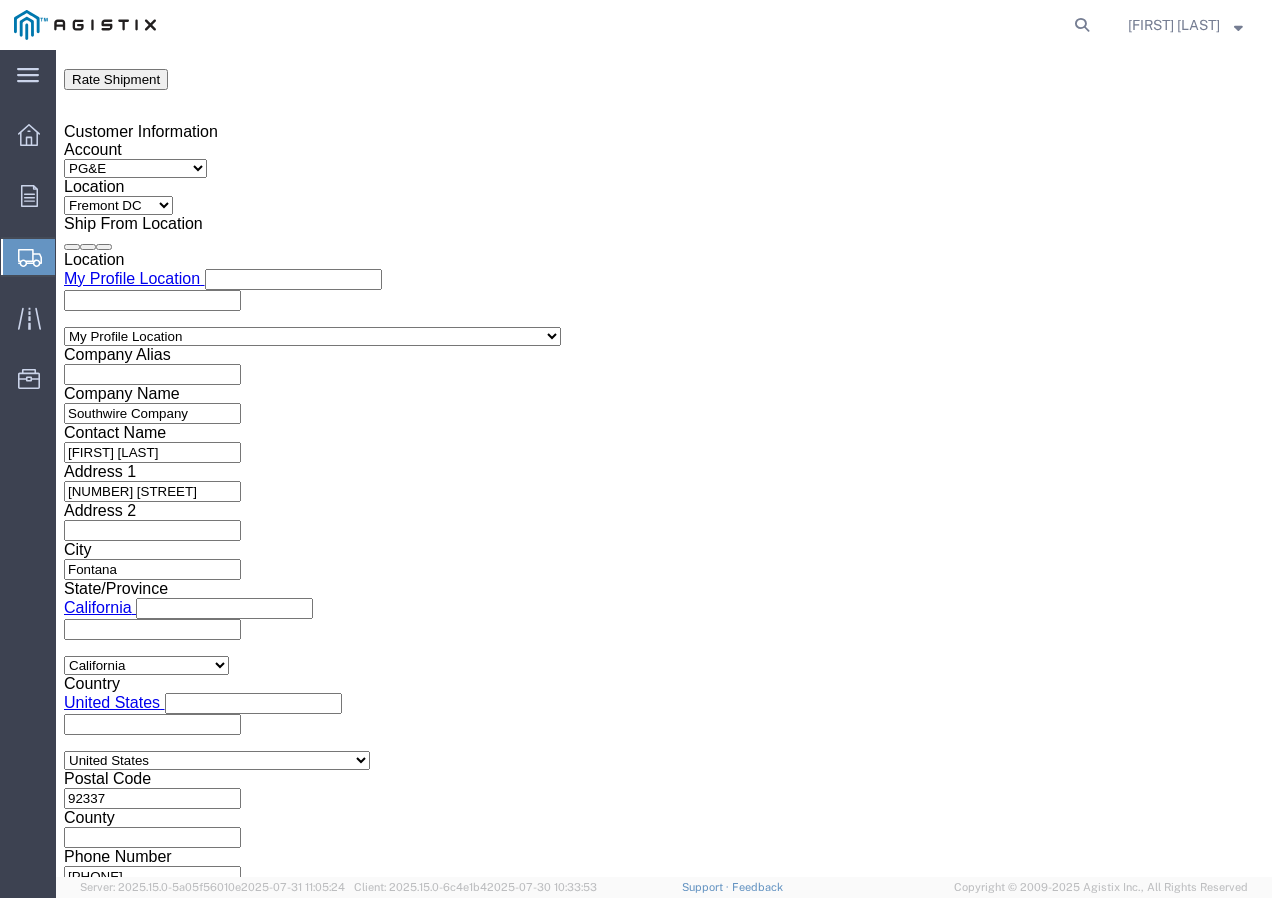 click on "Apply" 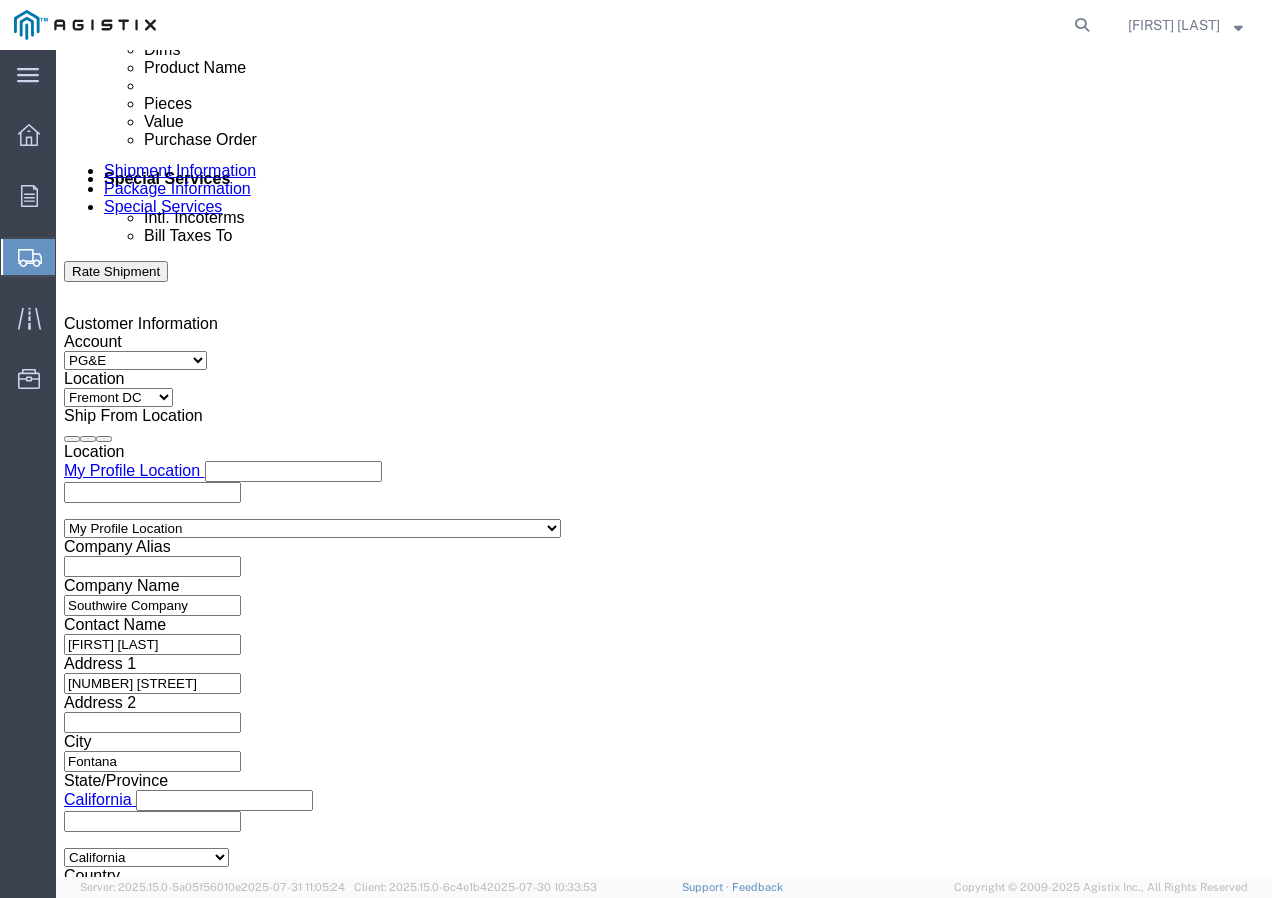scroll, scrollTop: 1099, scrollLeft: 0, axis: vertical 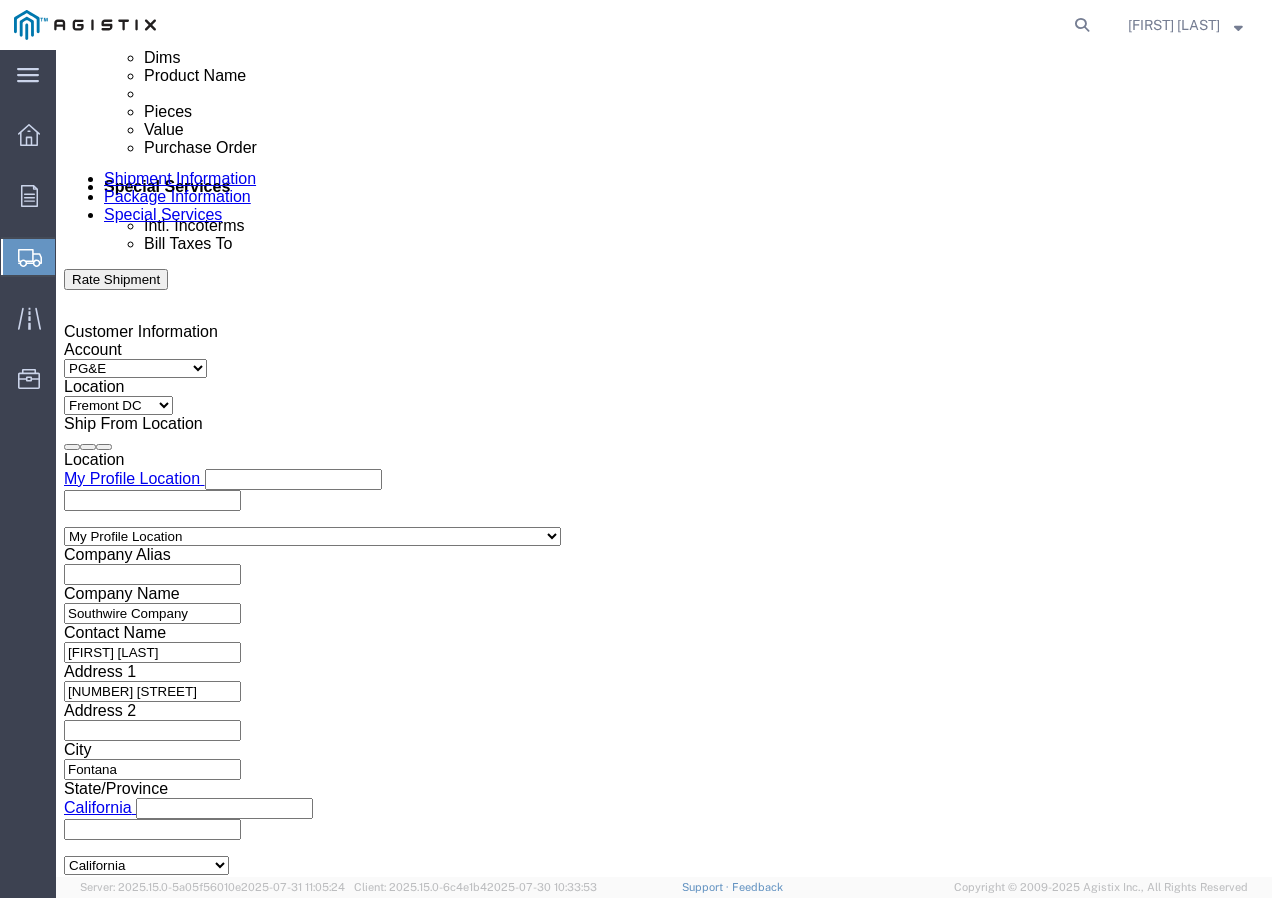 click 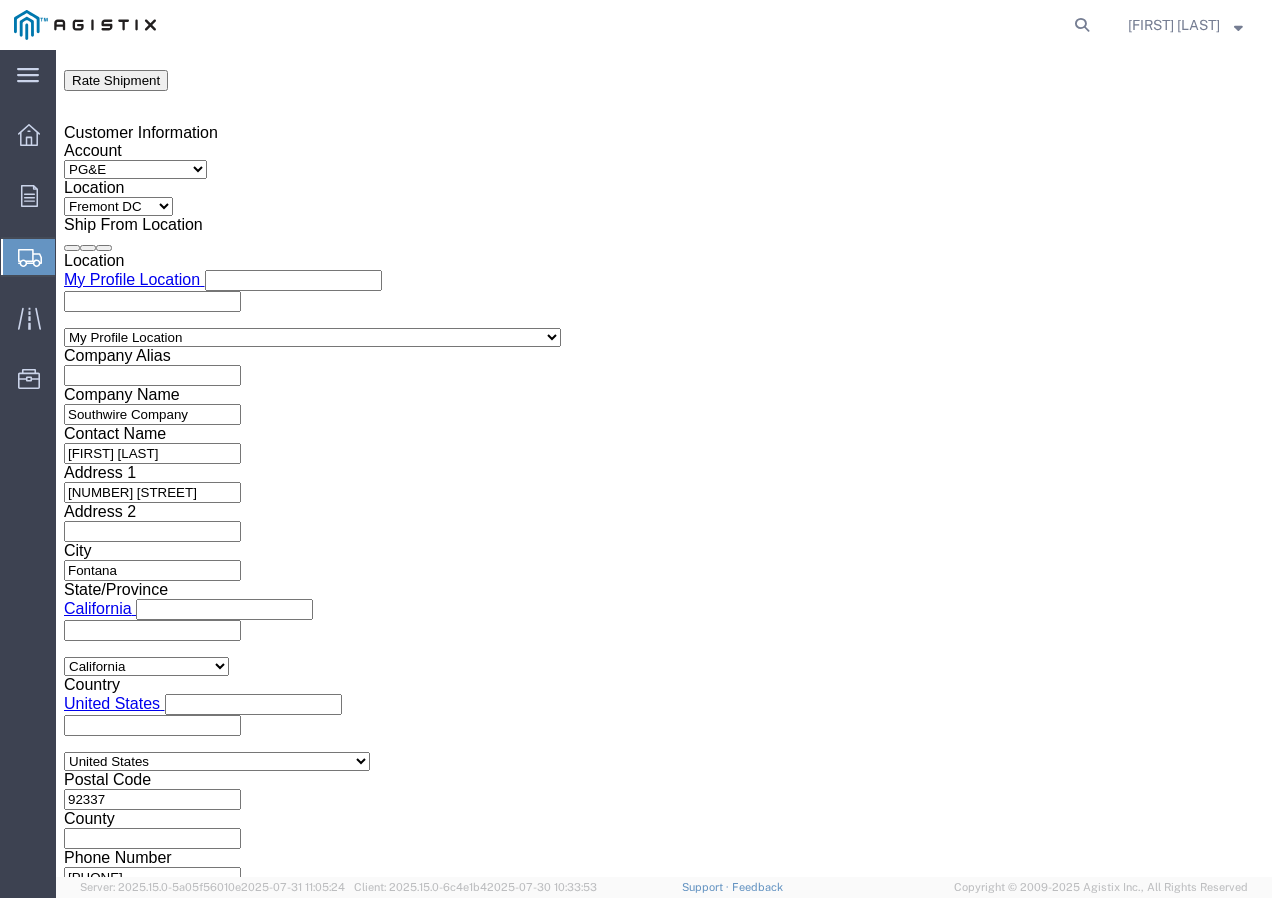 scroll, scrollTop: 1299, scrollLeft: 0, axis: vertical 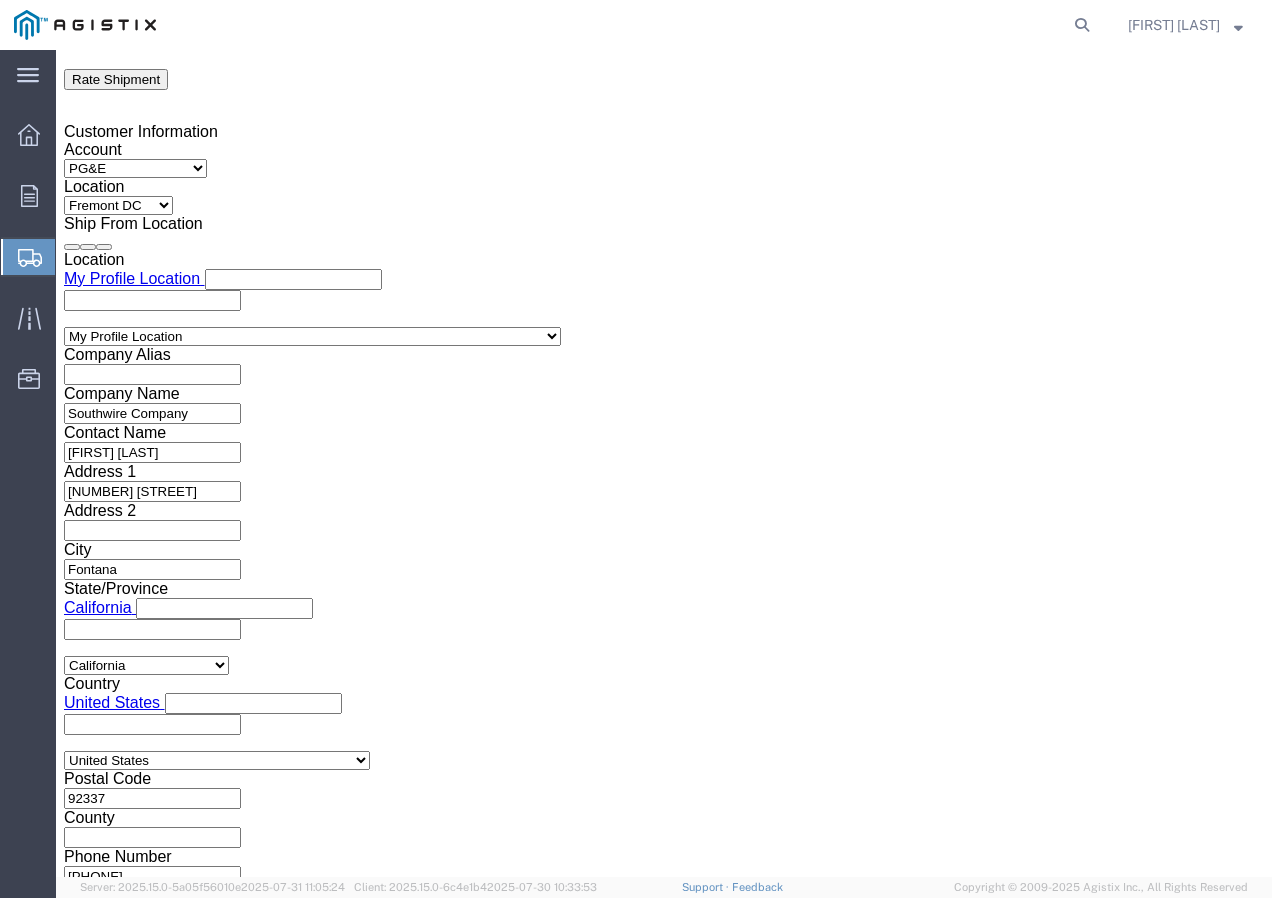 click on "Select Air Less than Truckload Multi-Leg Ocean Freight Rail Small Parcel Truckload" 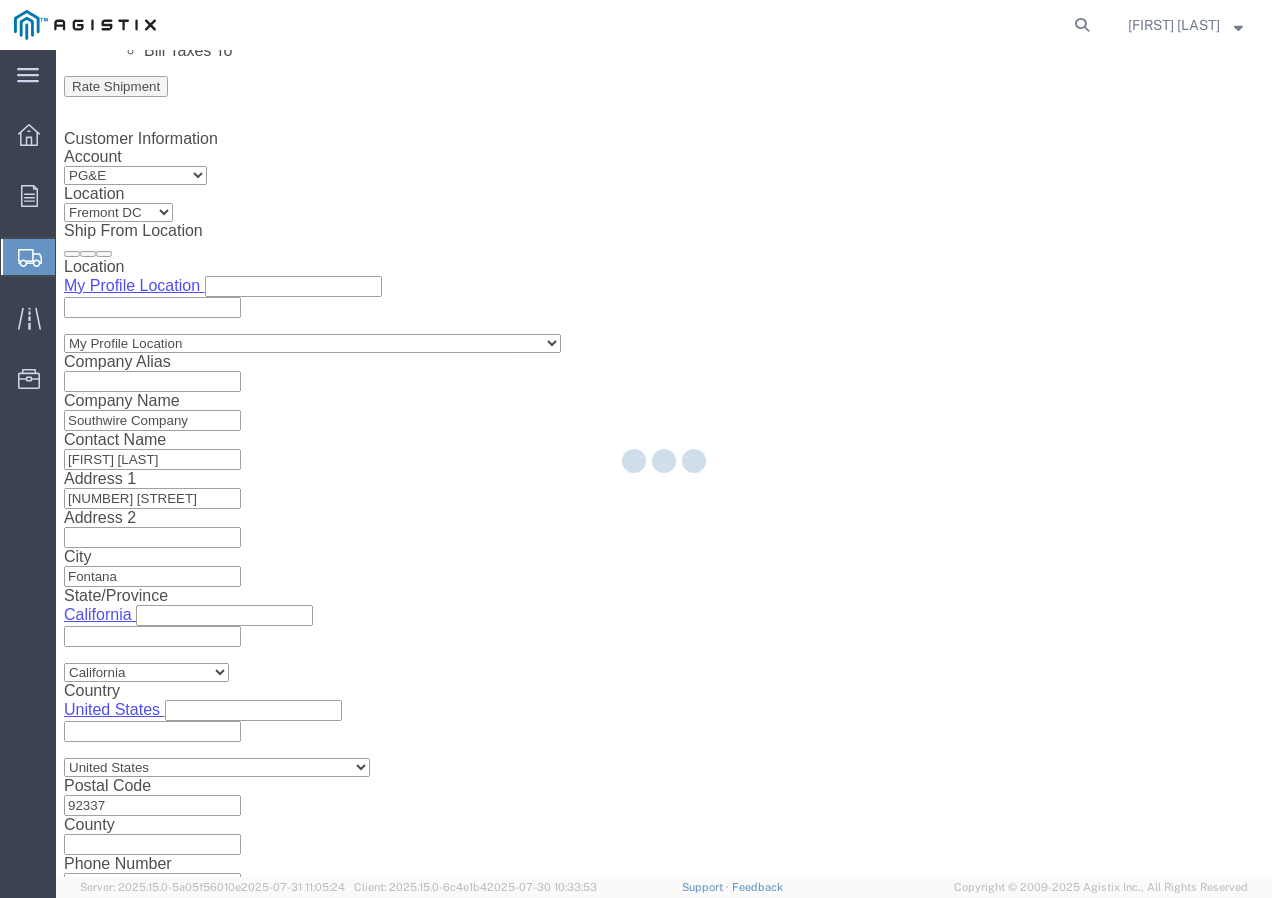 scroll, scrollTop: 0, scrollLeft: 0, axis: both 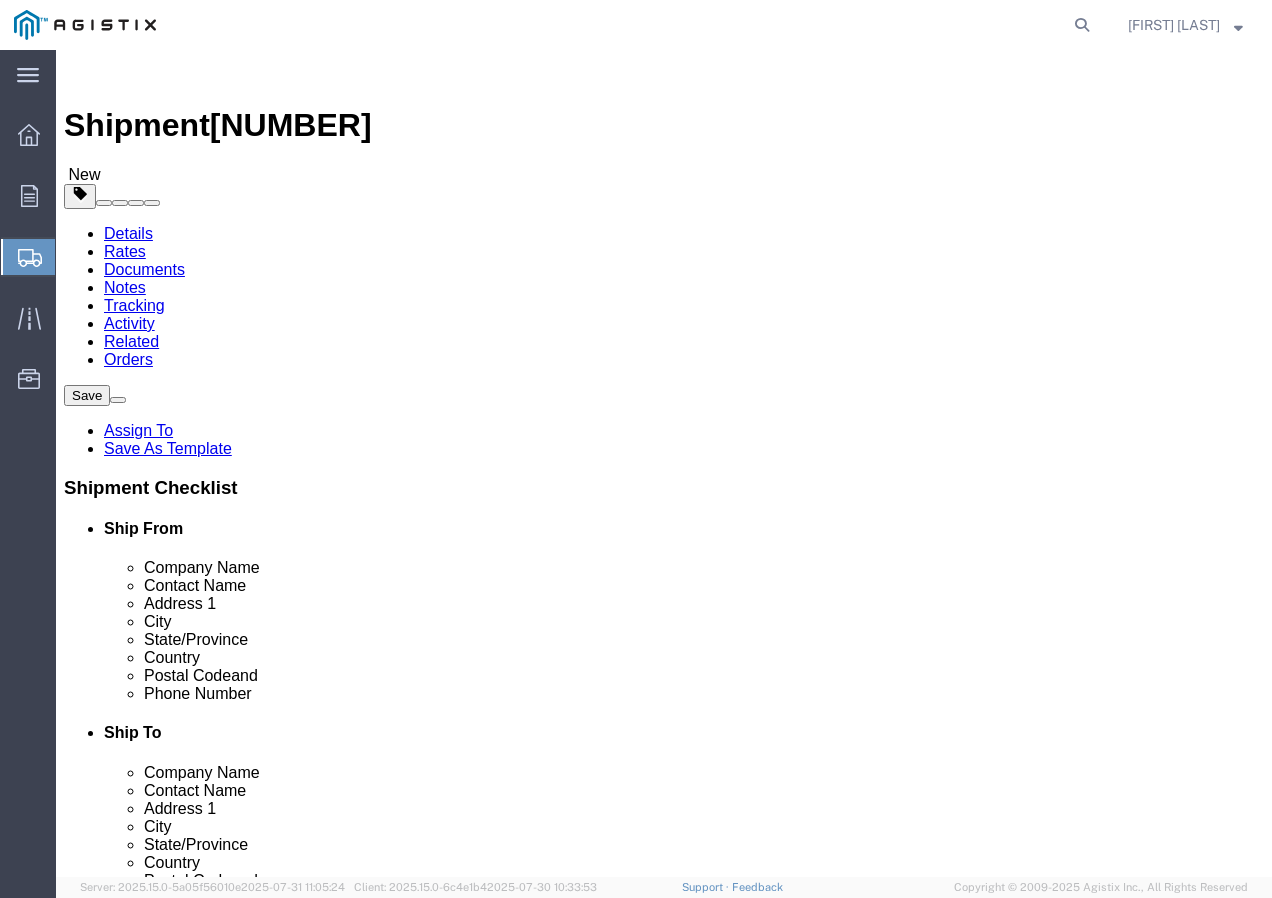 click on "Select Bulk Bundle(s) Cardboard Box(es) Carton(s) Crate(s) Drum(s) (Fiberboard) Drum(s) (Metal) Drum(s) (Plastic) Envelope Naked Cargo (UnPackaged) Pallet(s) Oversized (Not Stackable) Pallet(s) Oversized (Stackable) Pallet(s) Standard (Not Stackable) Pallet(s) Standard (Stackable) Roll(s) Your Packaging" 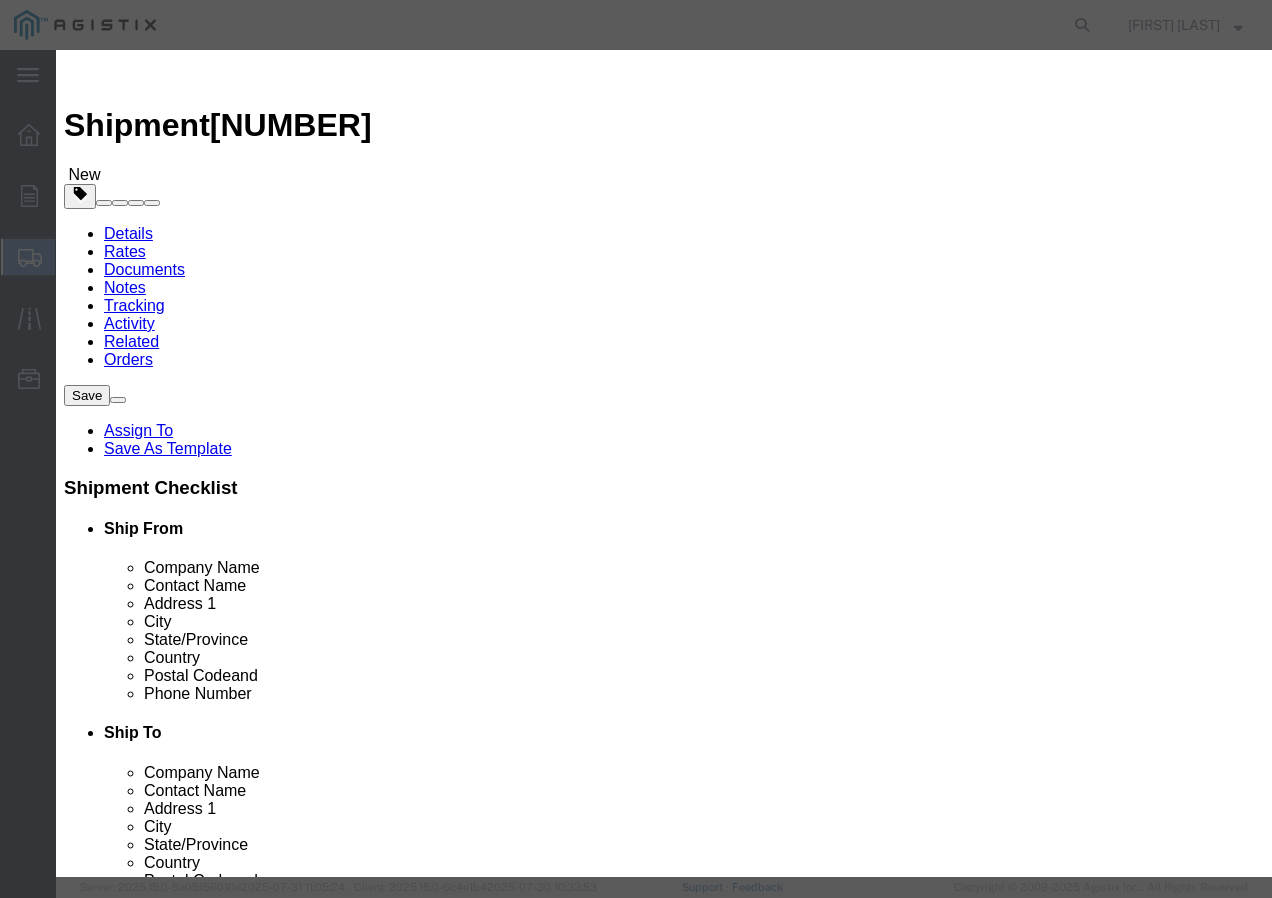 click 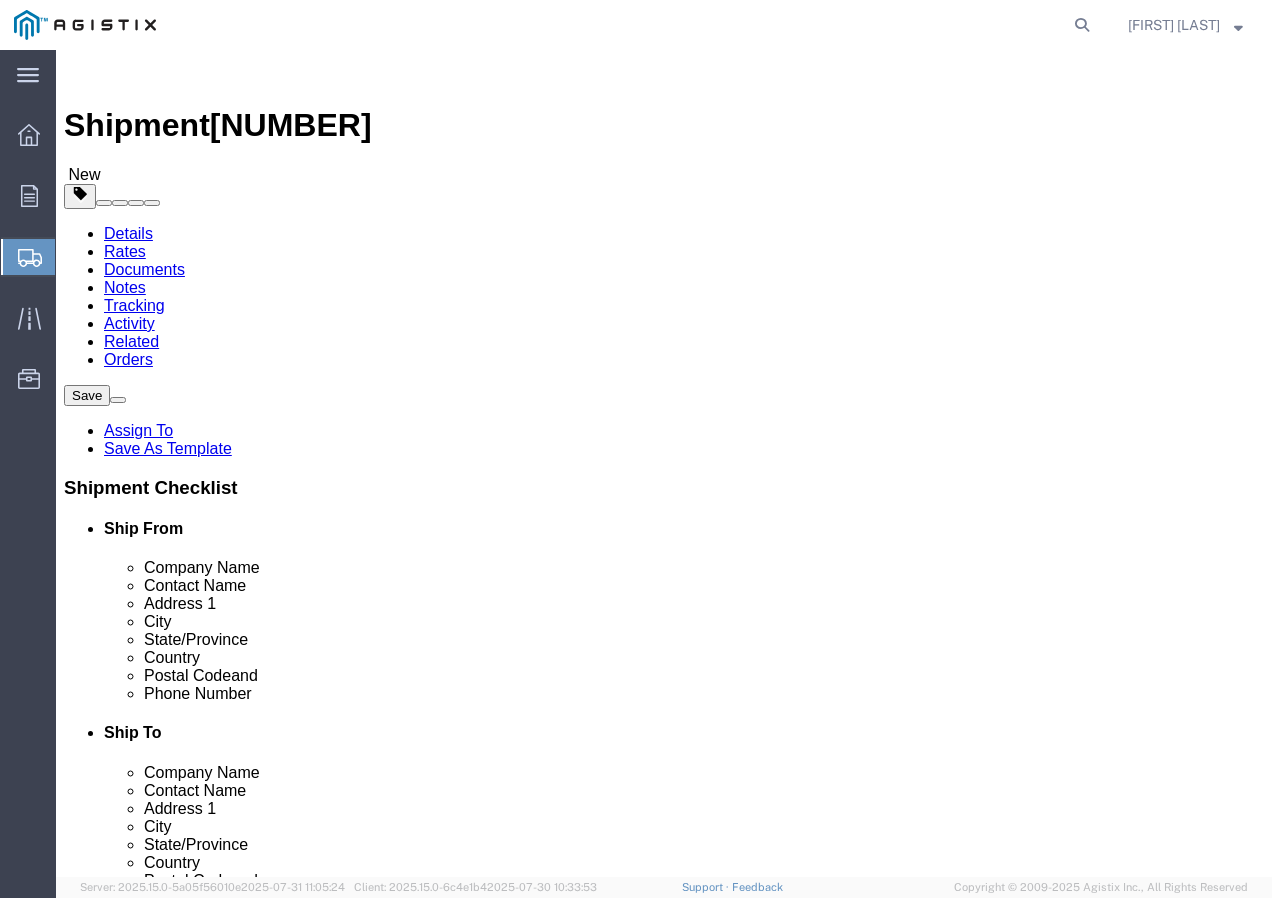 click on "1" 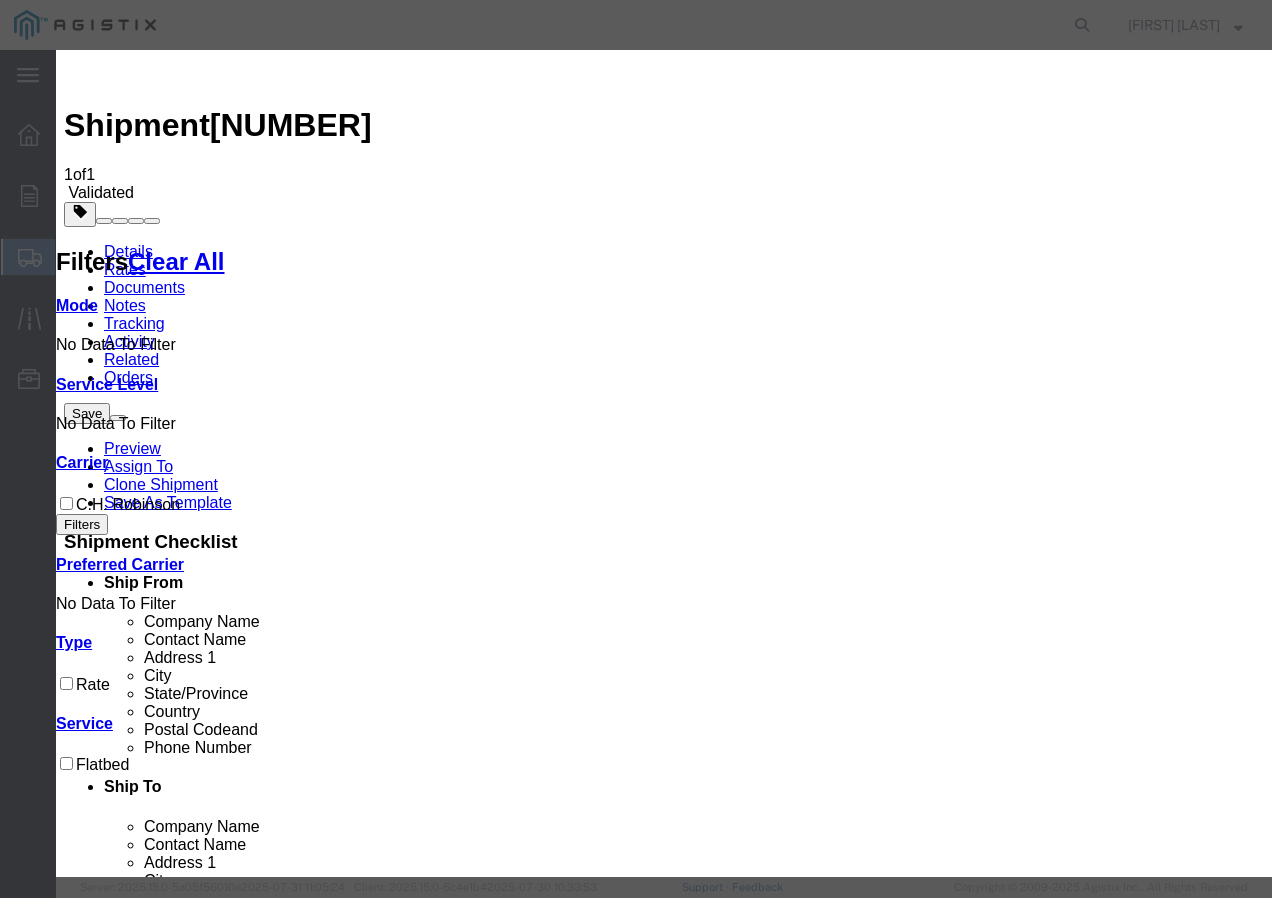 click at bounding box center [72, 3860] 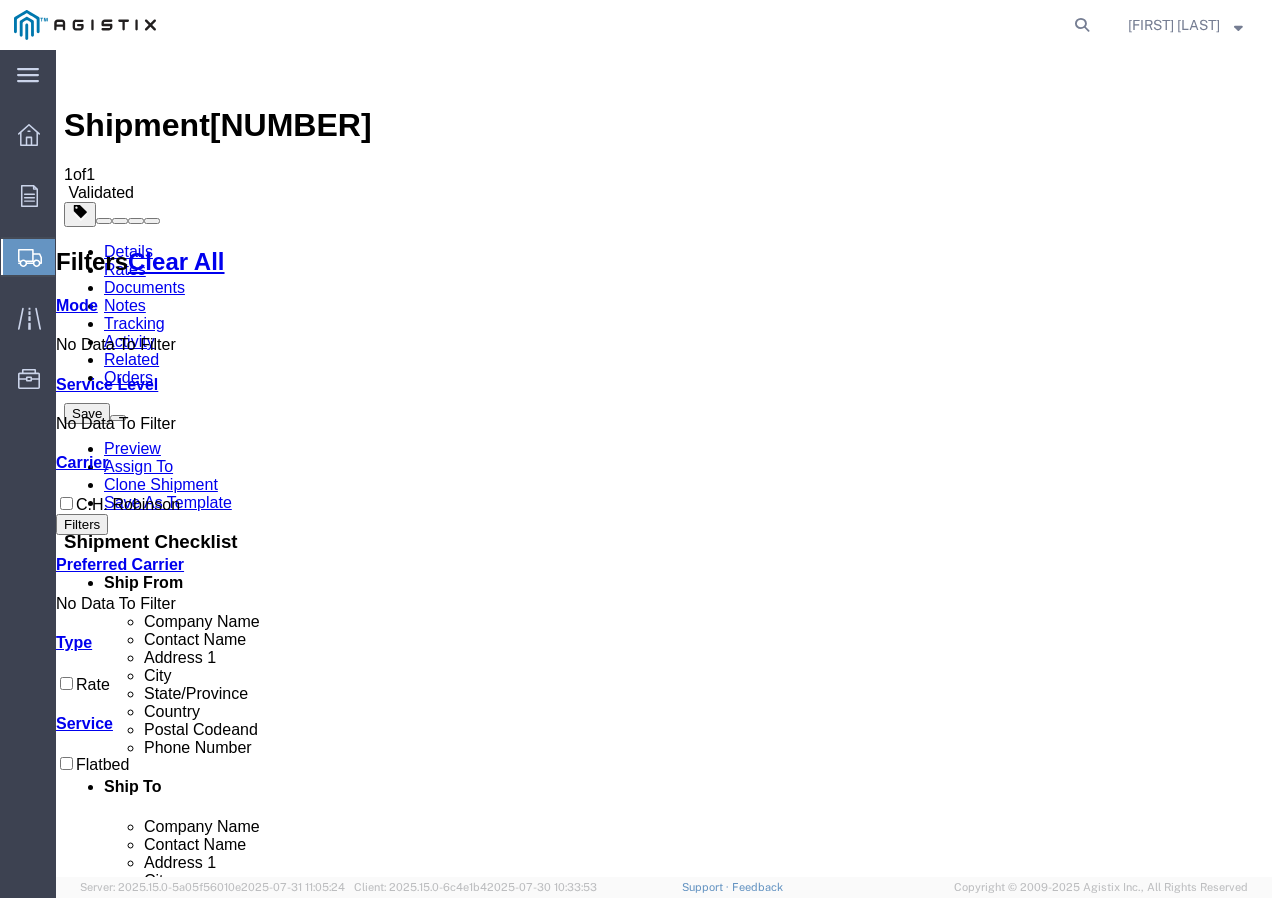 click on "Book" at bounding box center [979, 1850] 